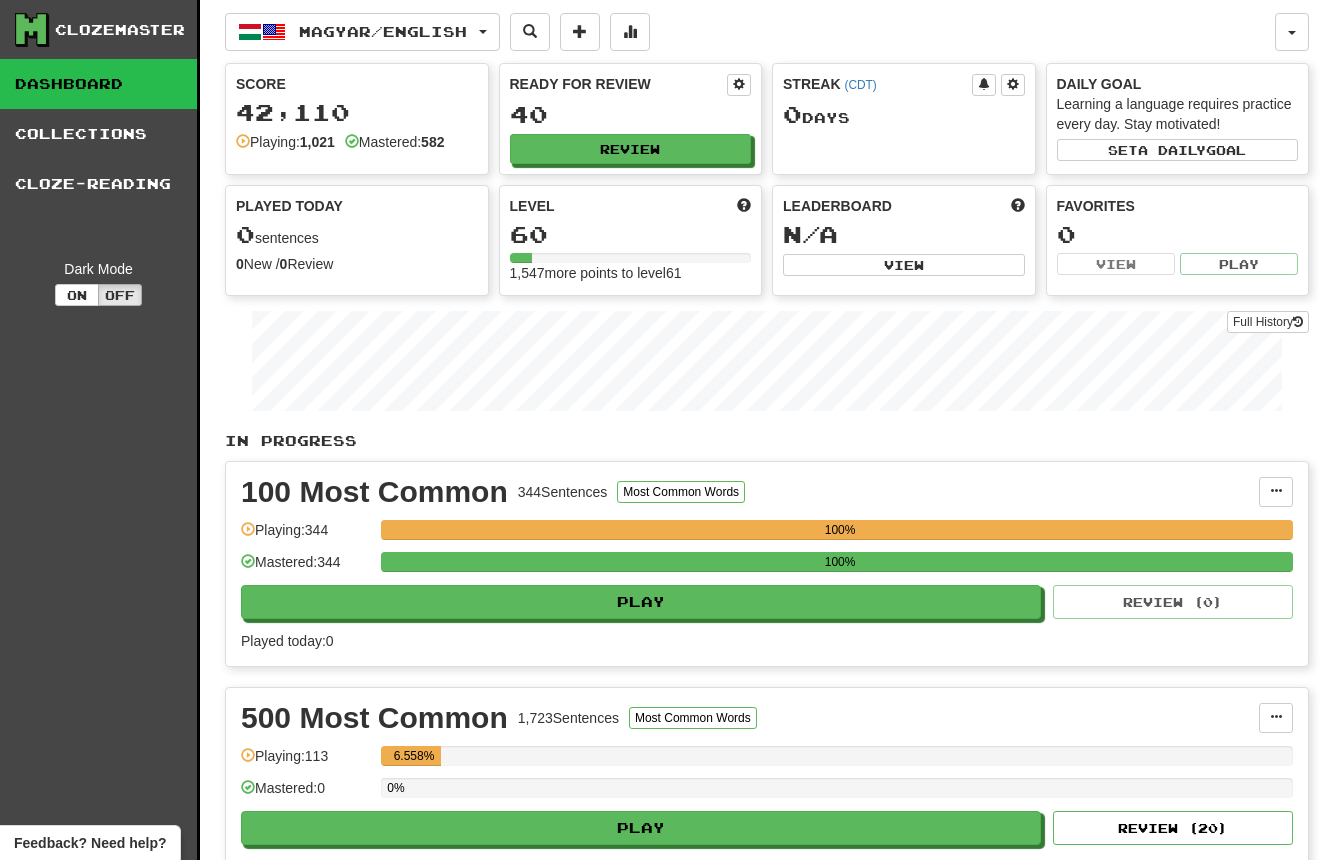 scroll, scrollTop: 0, scrollLeft: 0, axis: both 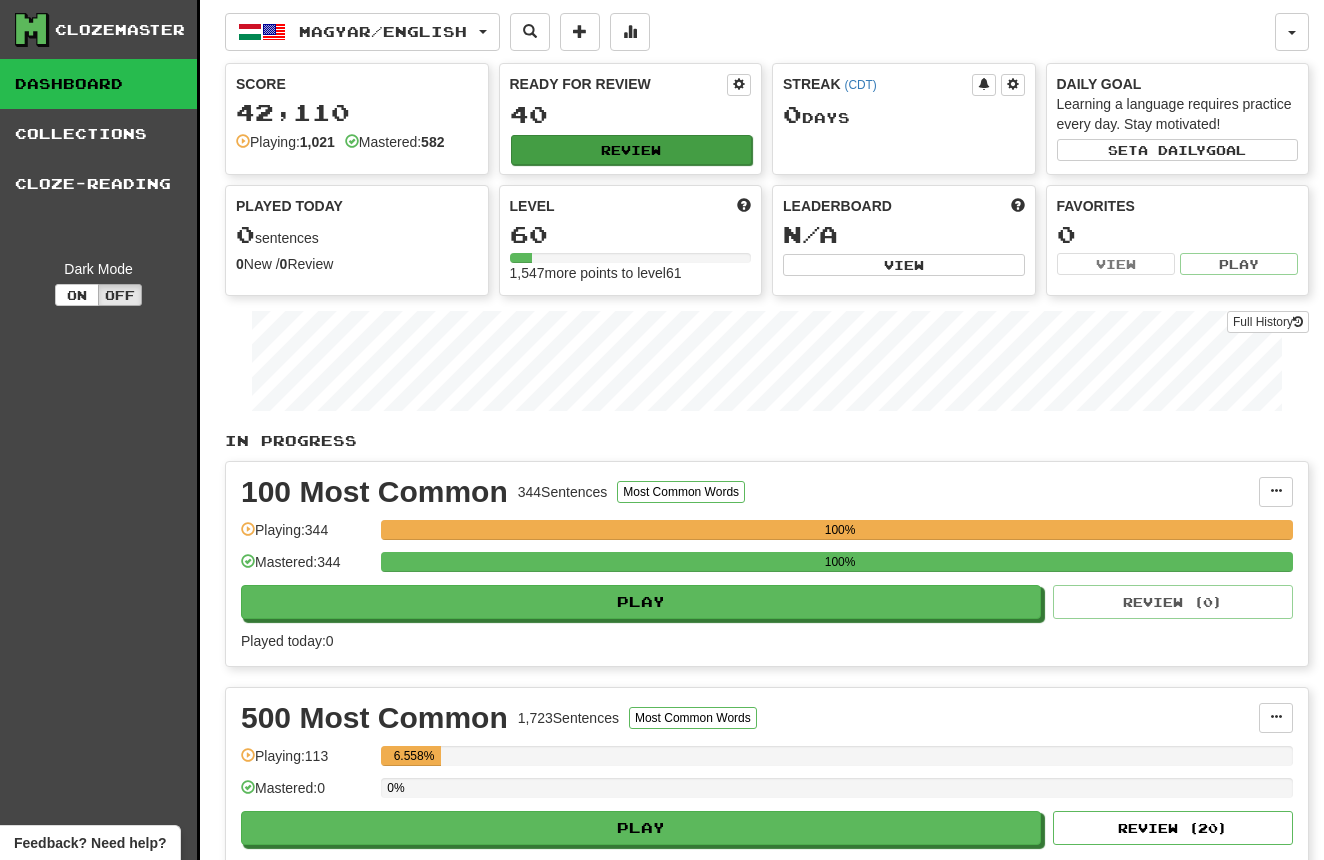 click on "Review" at bounding box center [632, 150] 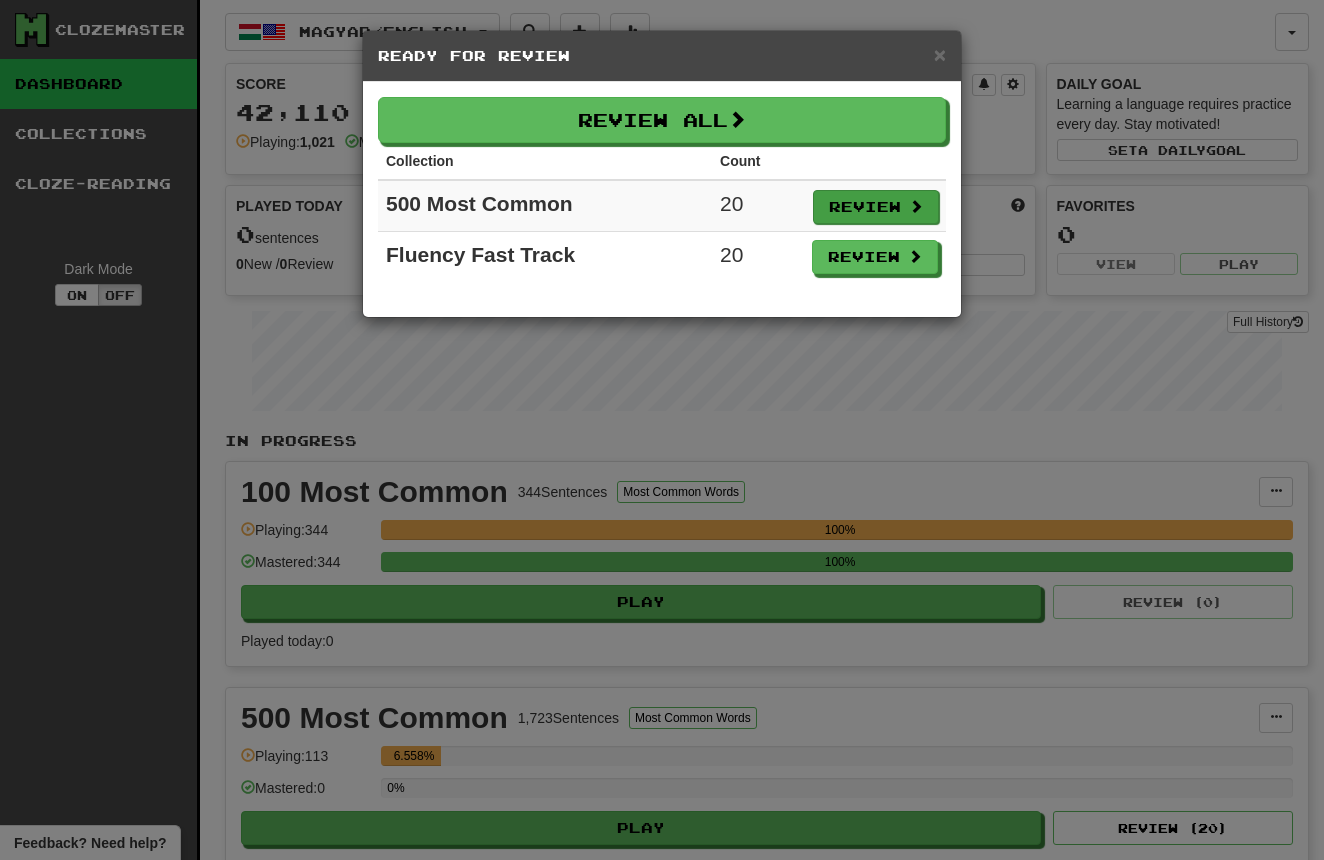 click on "Review" at bounding box center (876, 207) 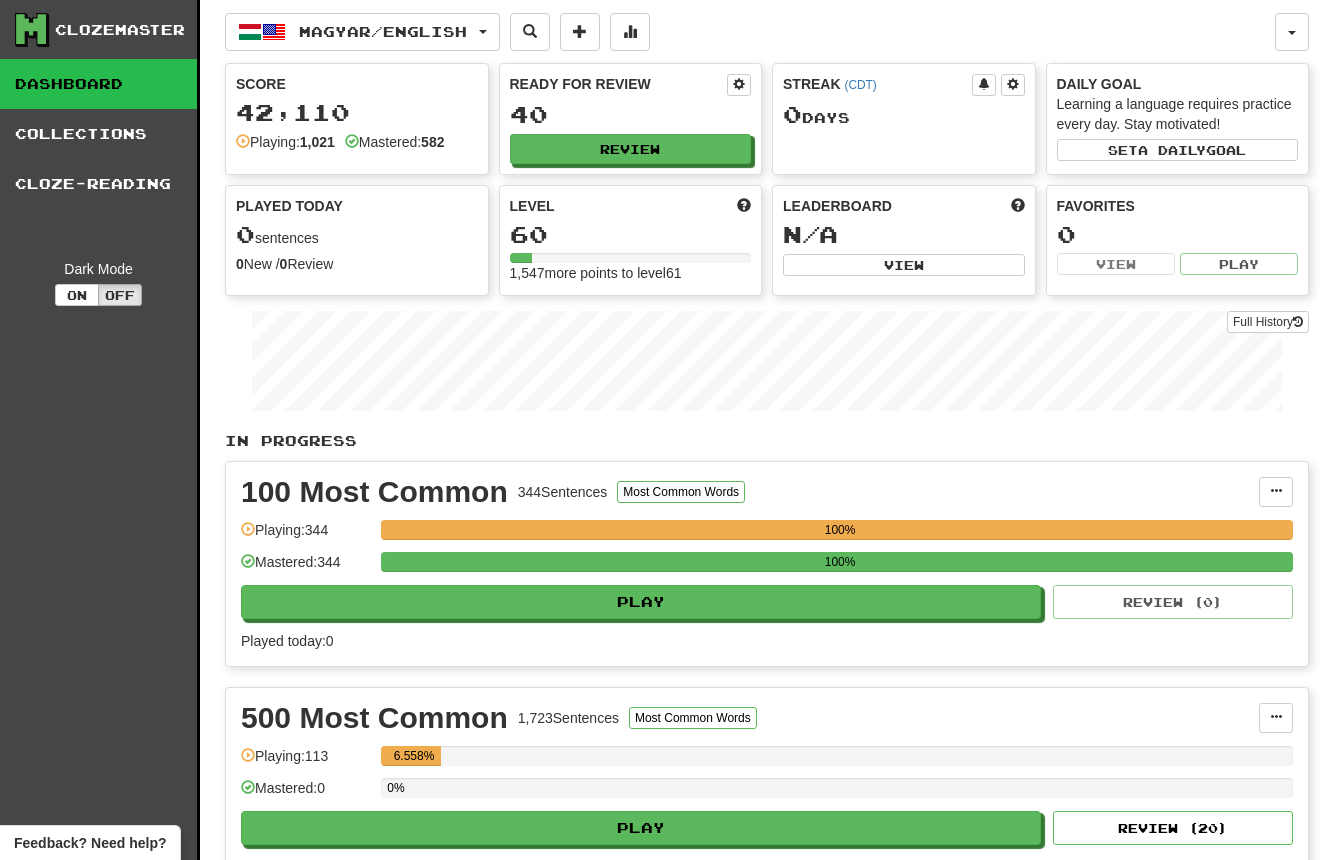 select on "**" 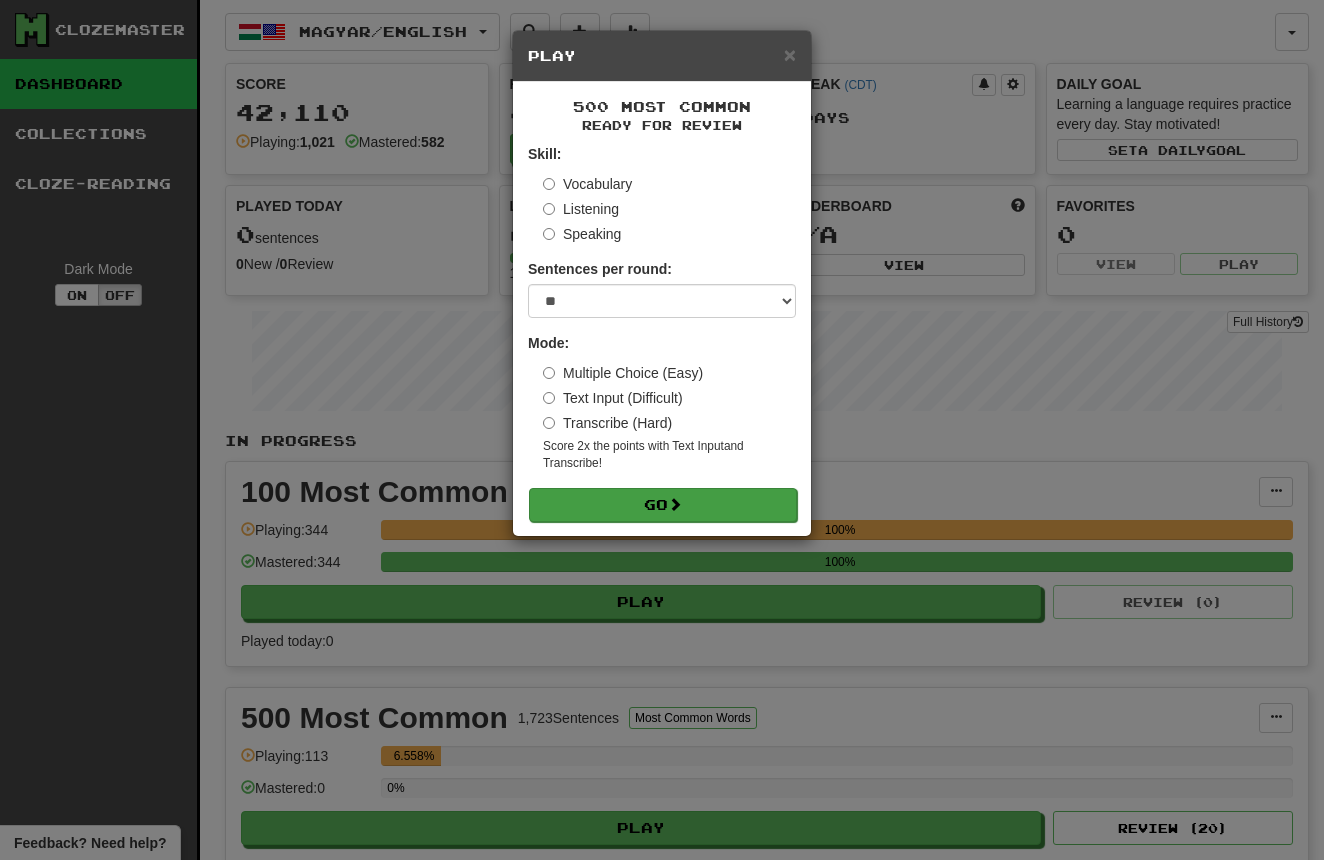 click at bounding box center (675, 504) 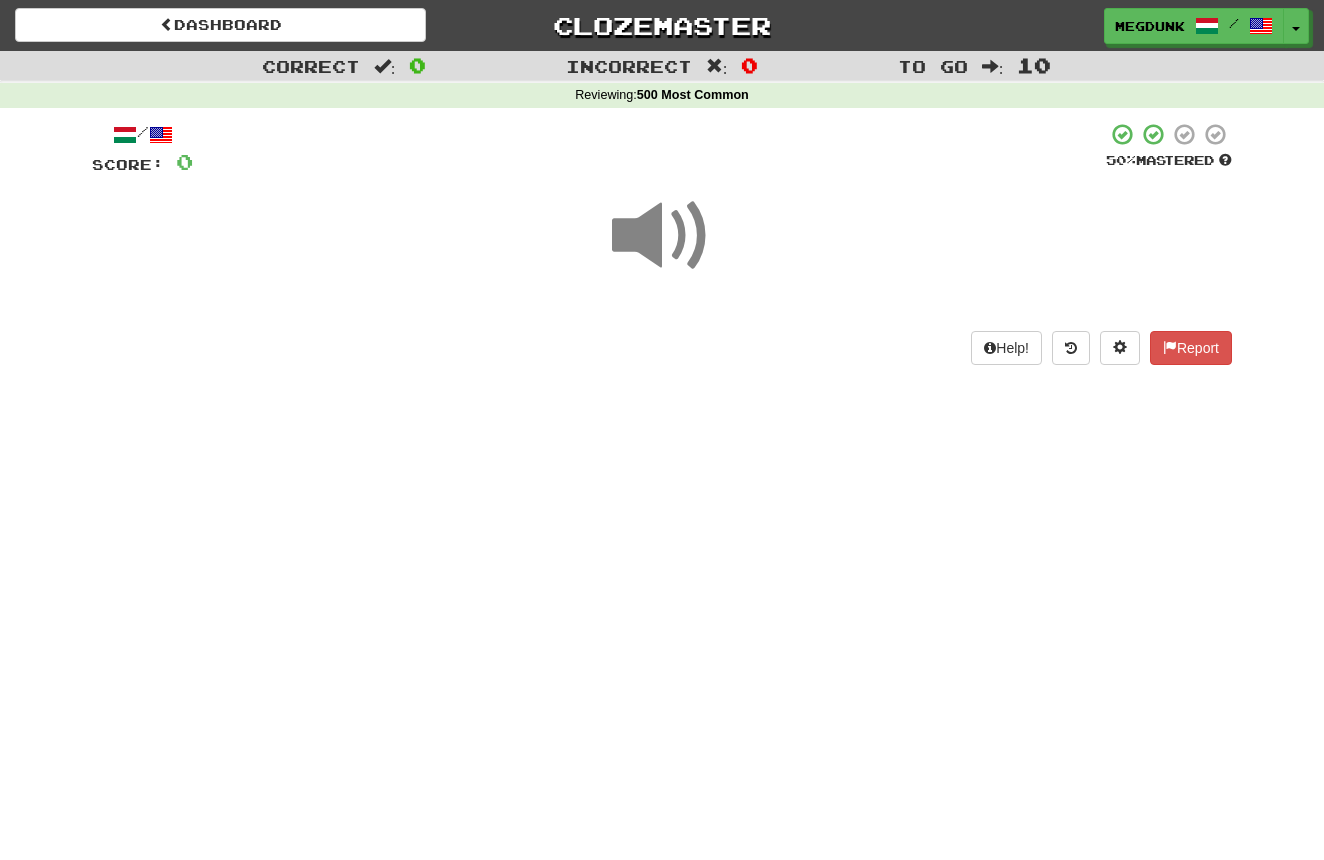 scroll, scrollTop: 0, scrollLeft: 0, axis: both 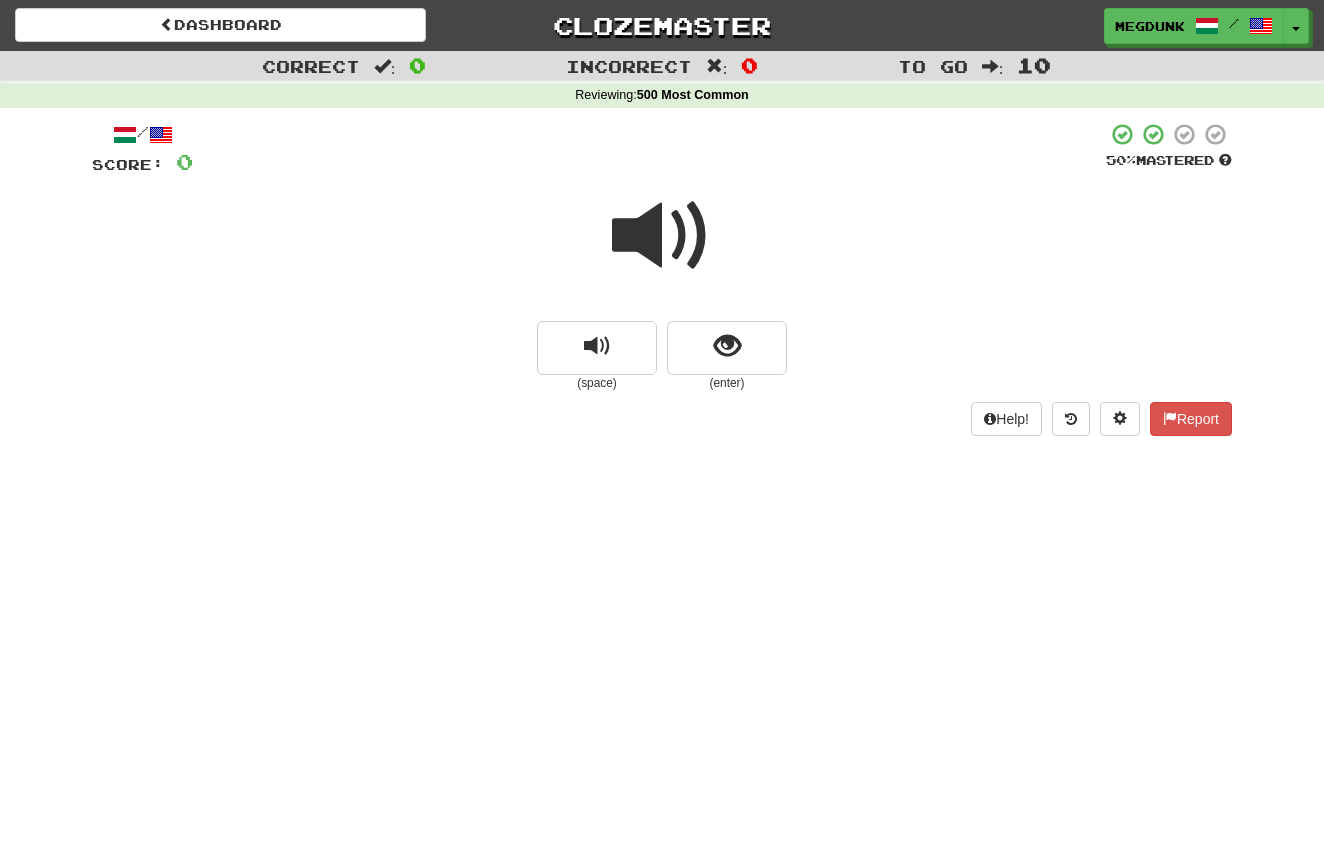 click at bounding box center (662, 236) 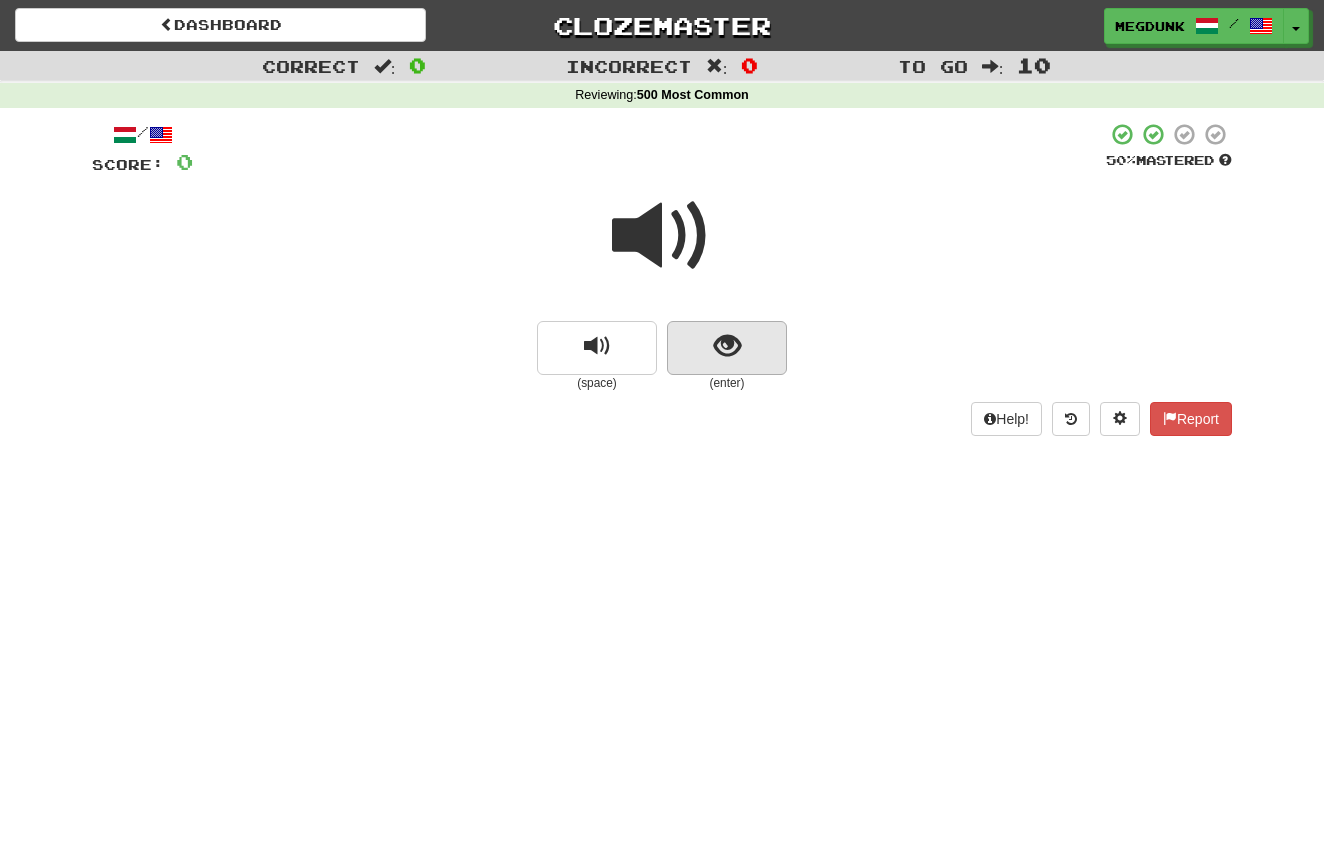 click at bounding box center [727, 346] 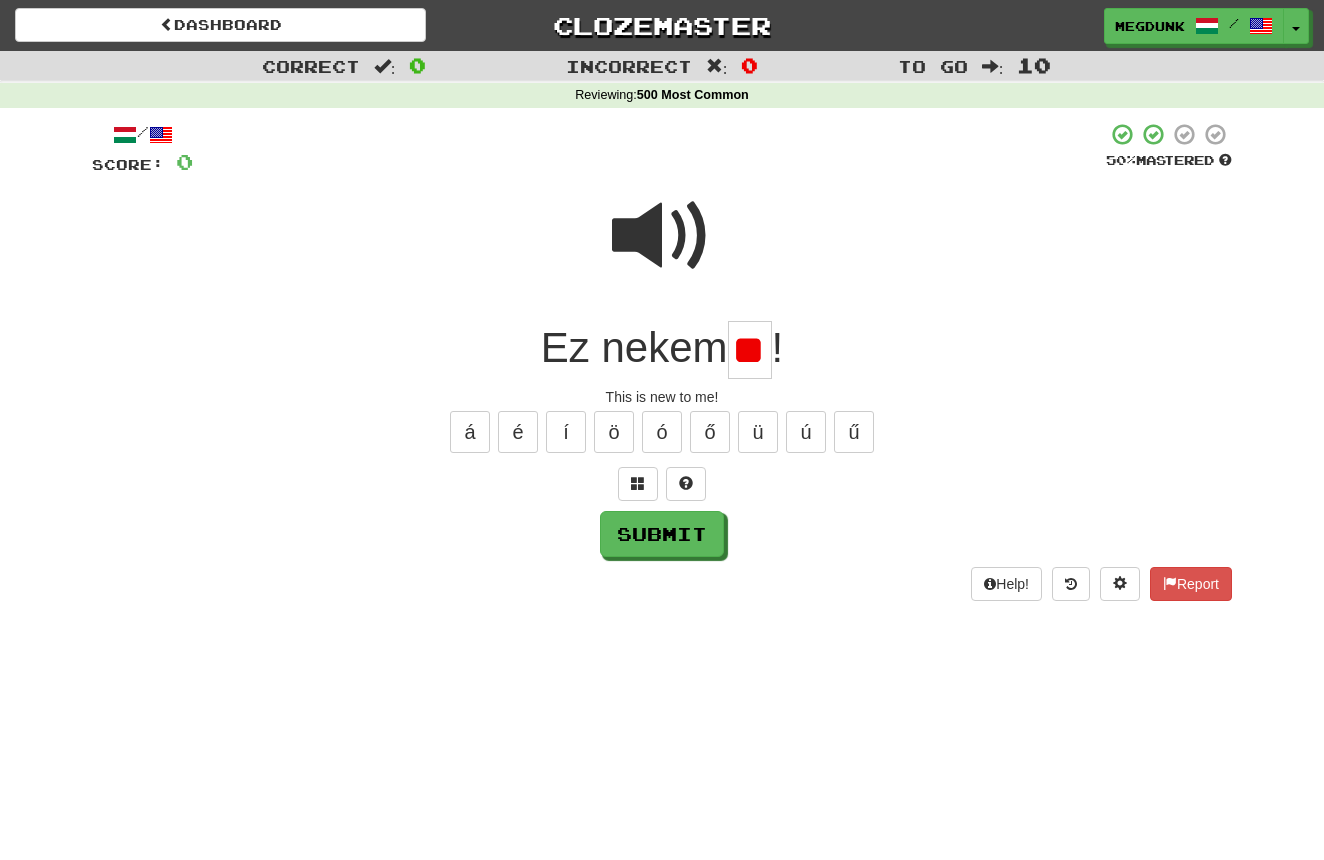 type on "*" 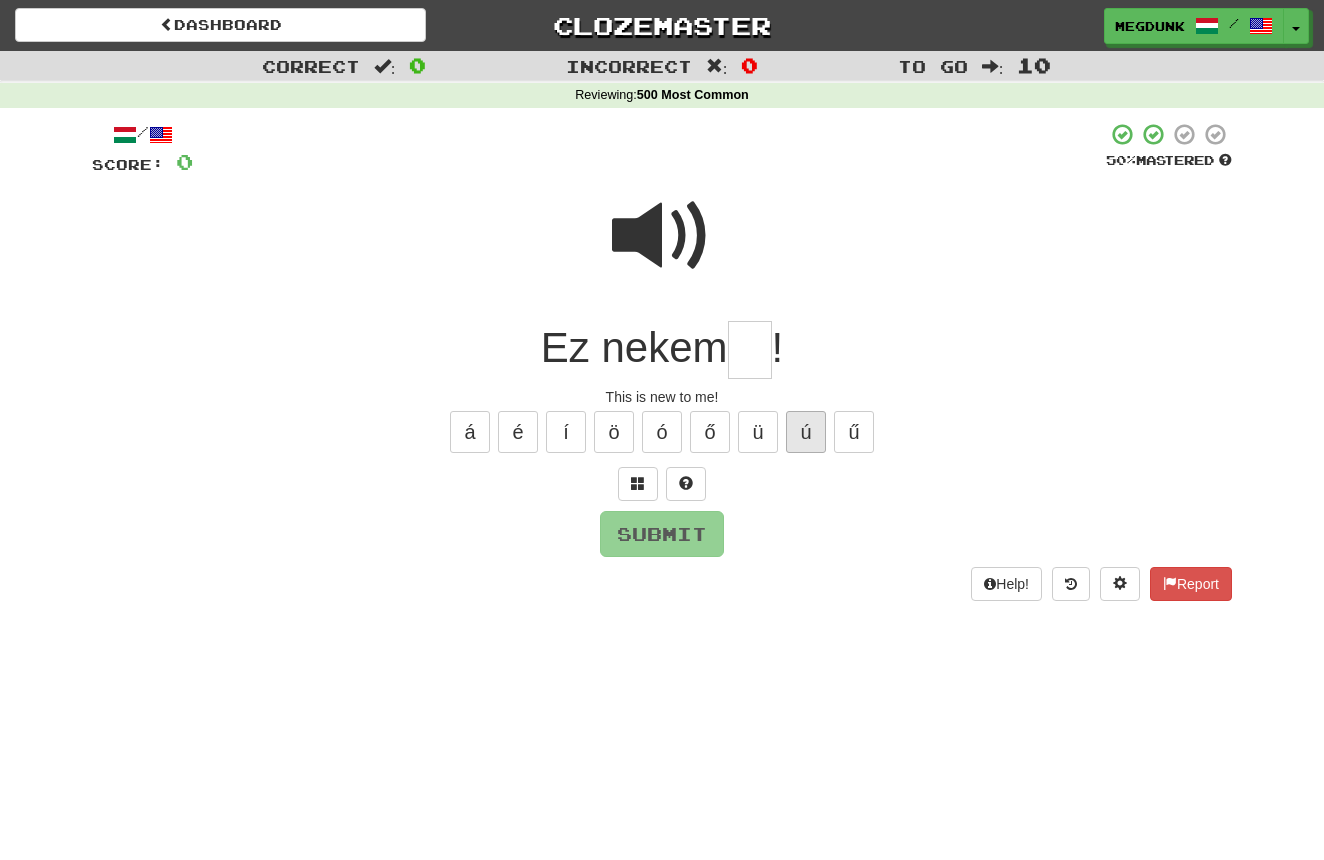 click on "ú" at bounding box center [806, 432] 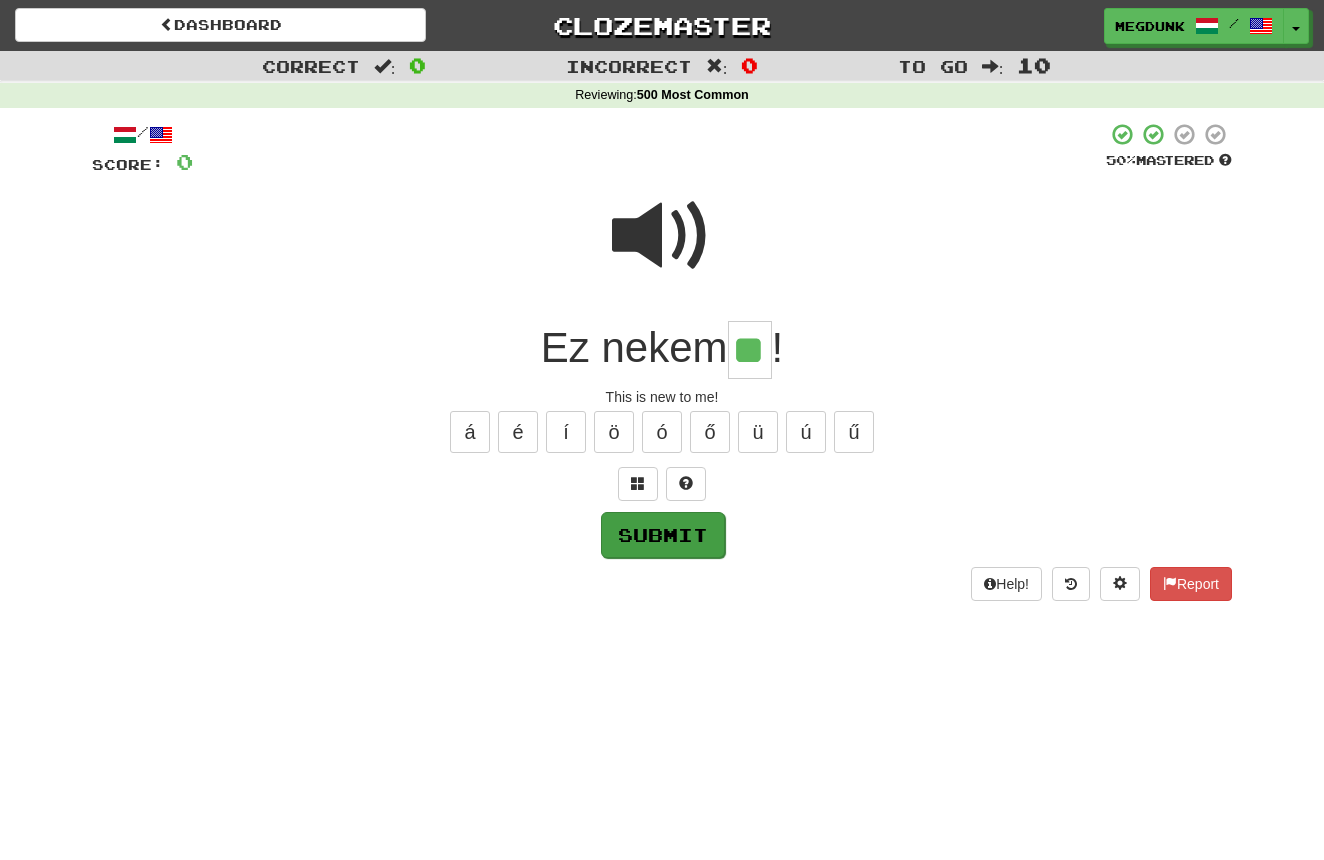 type on "**" 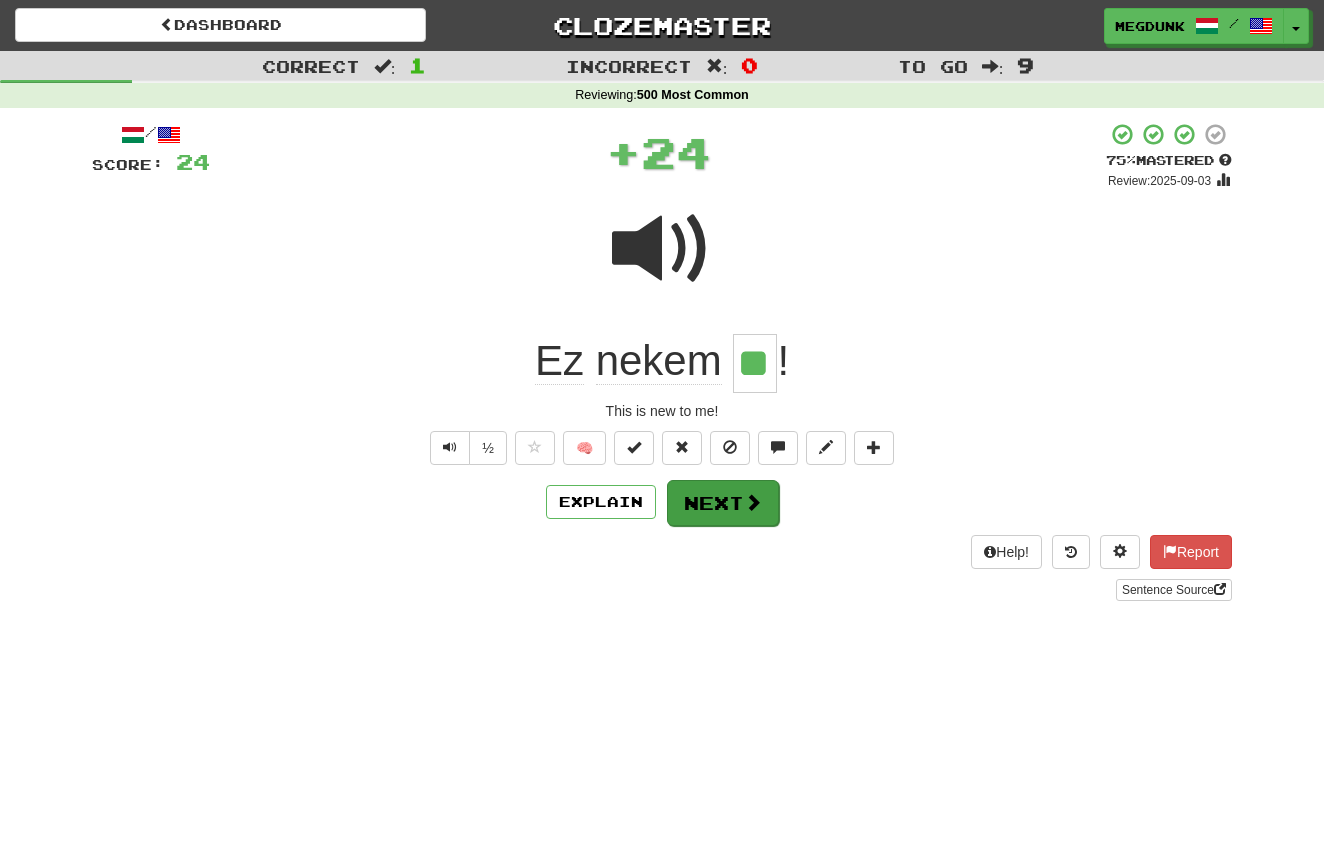 click on "Next" at bounding box center (723, 503) 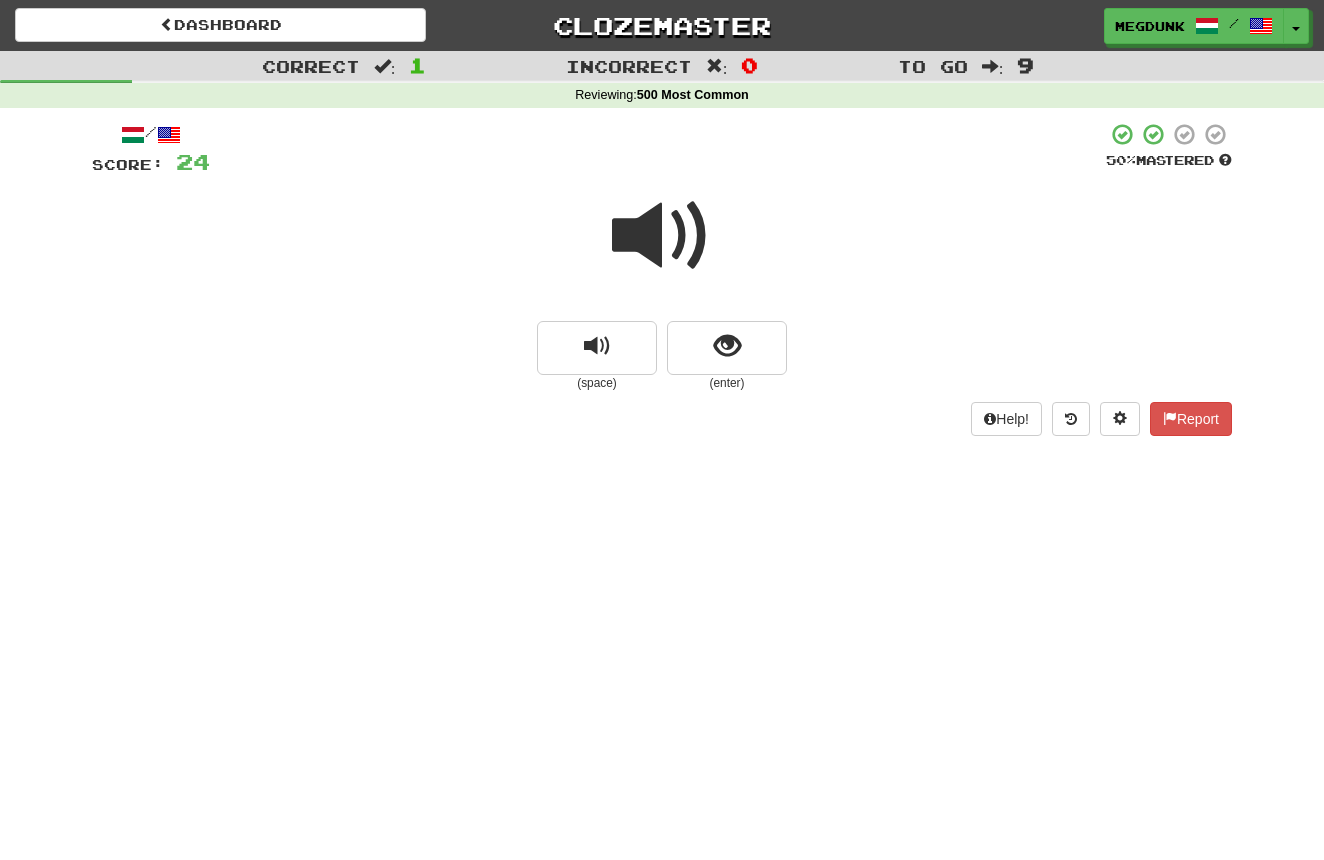 click at bounding box center (662, 236) 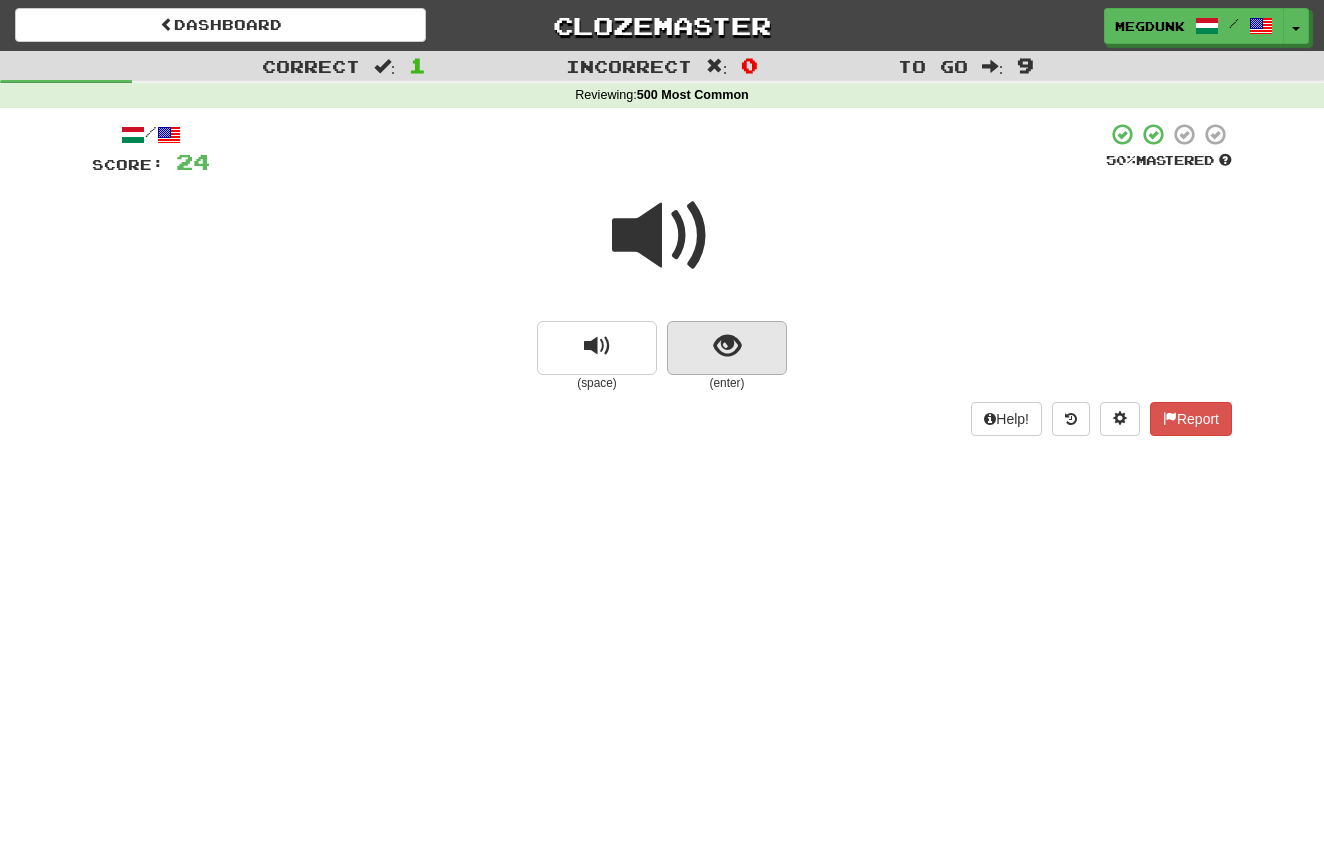 click at bounding box center [727, 346] 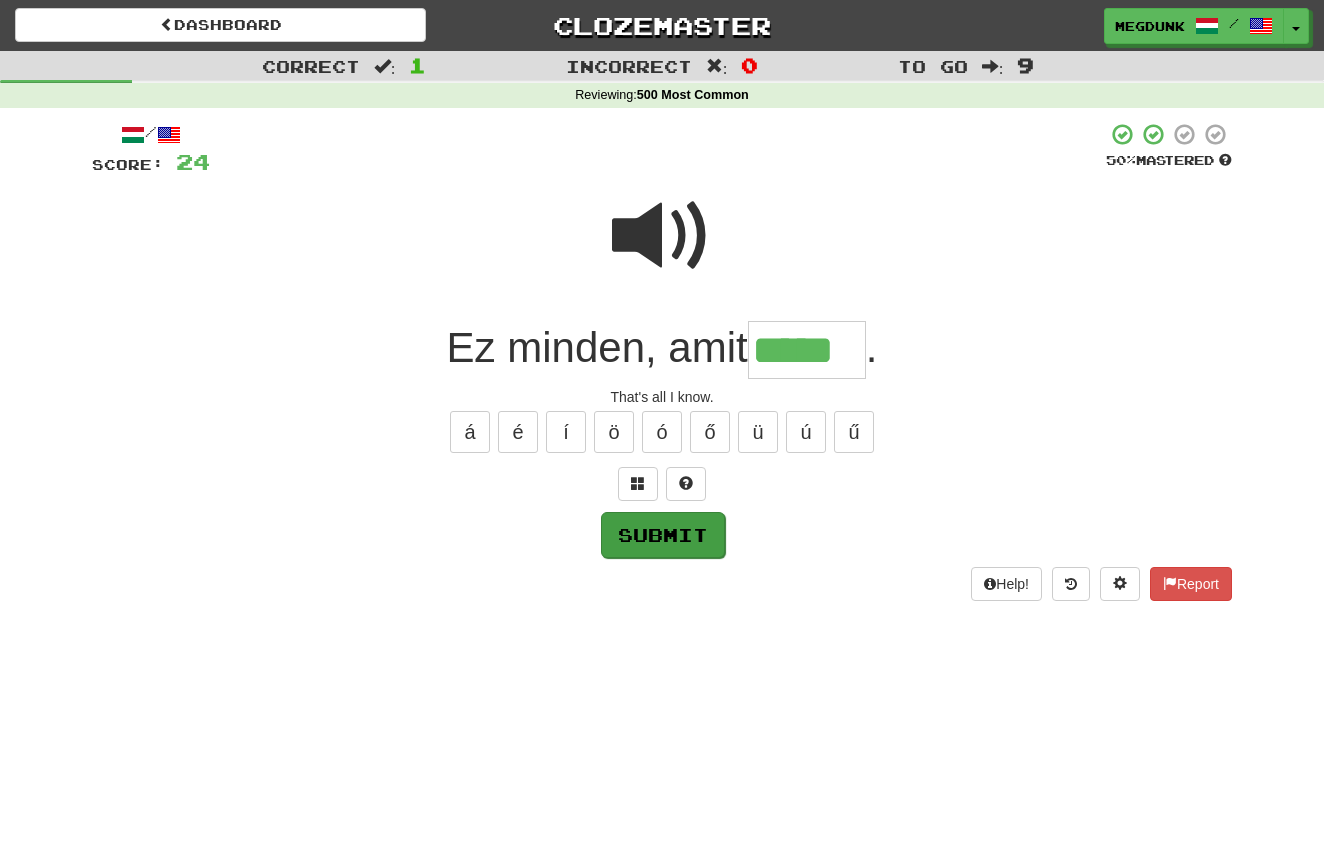 type on "*****" 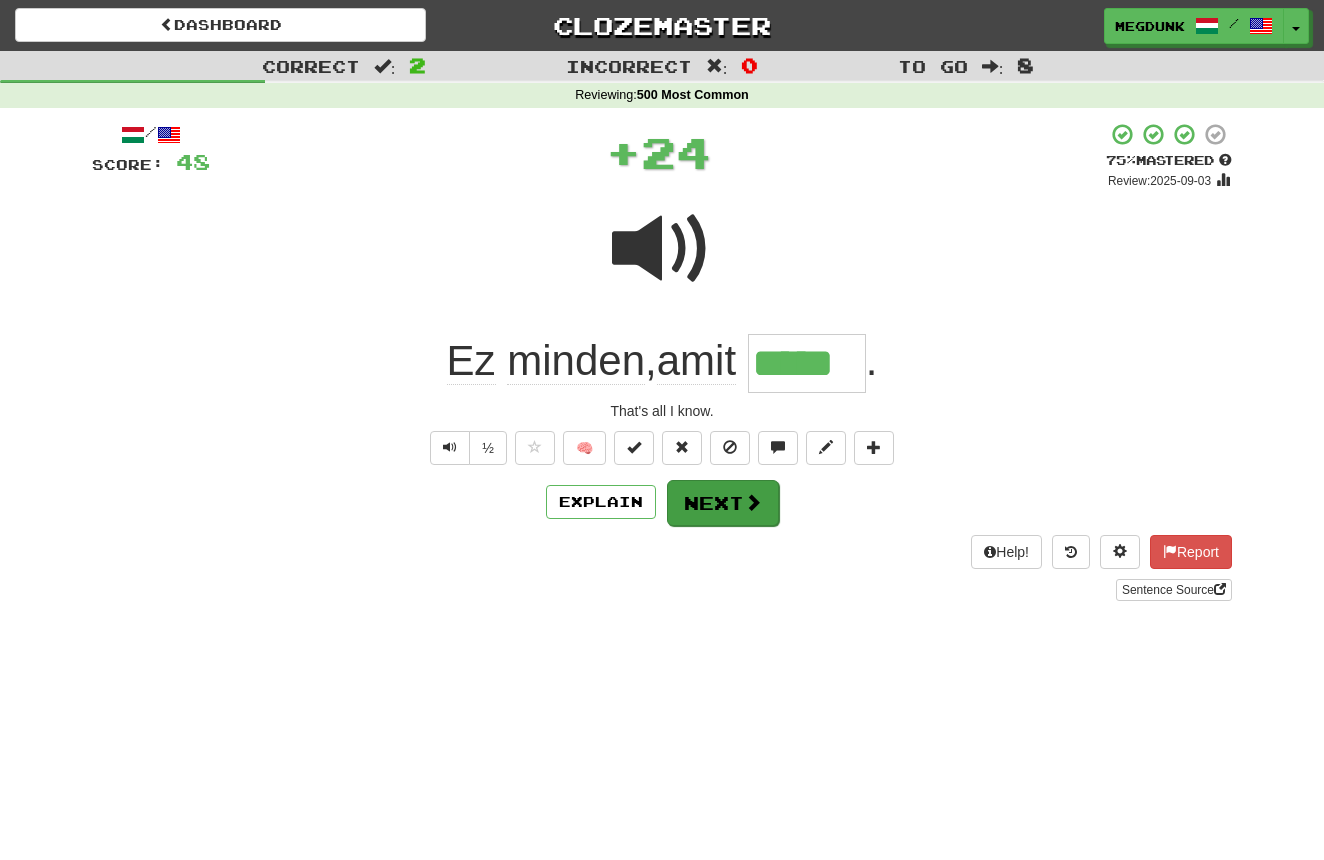 click on "Next" at bounding box center [723, 503] 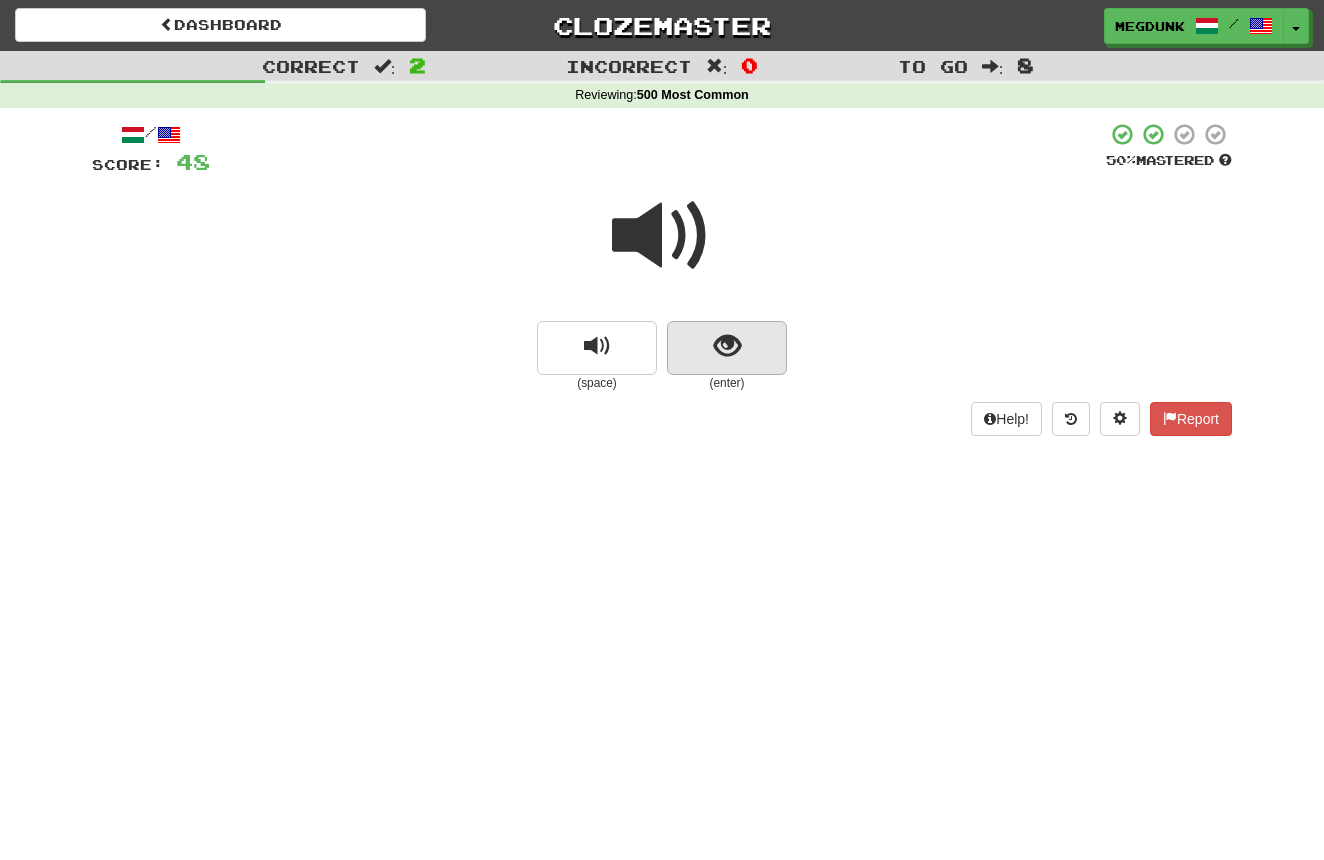 click at bounding box center (727, 346) 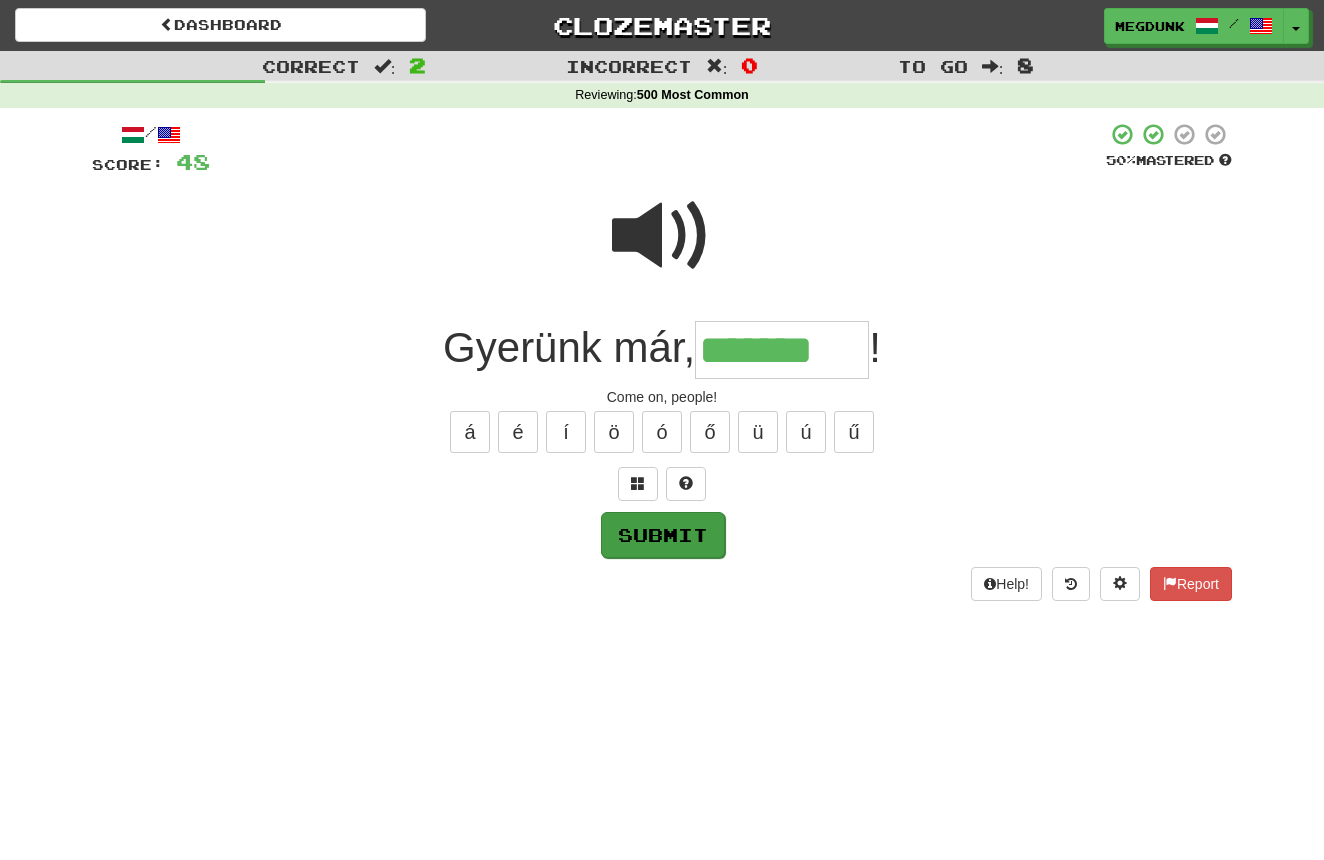 type on "*******" 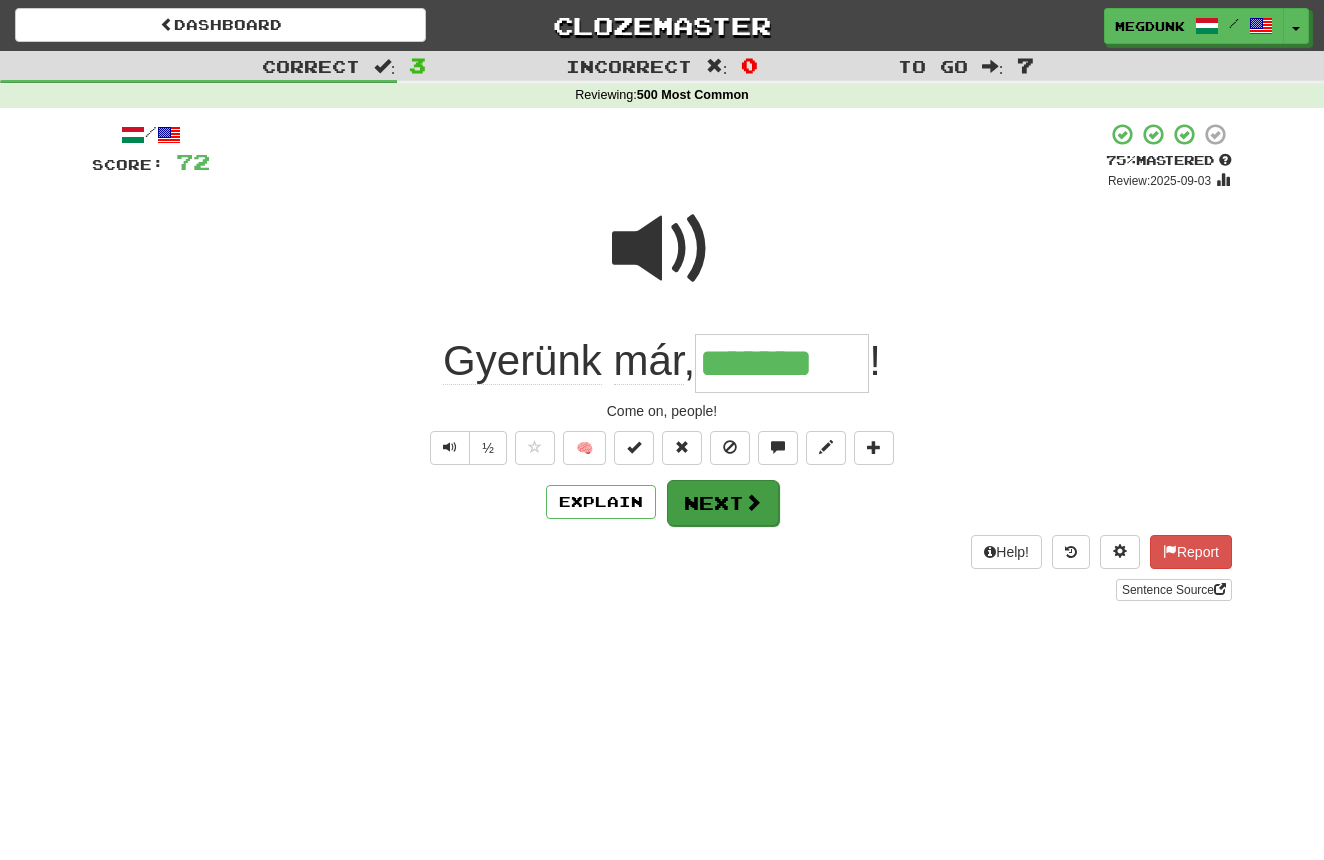 click on "Next" at bounding box center (723, 503) 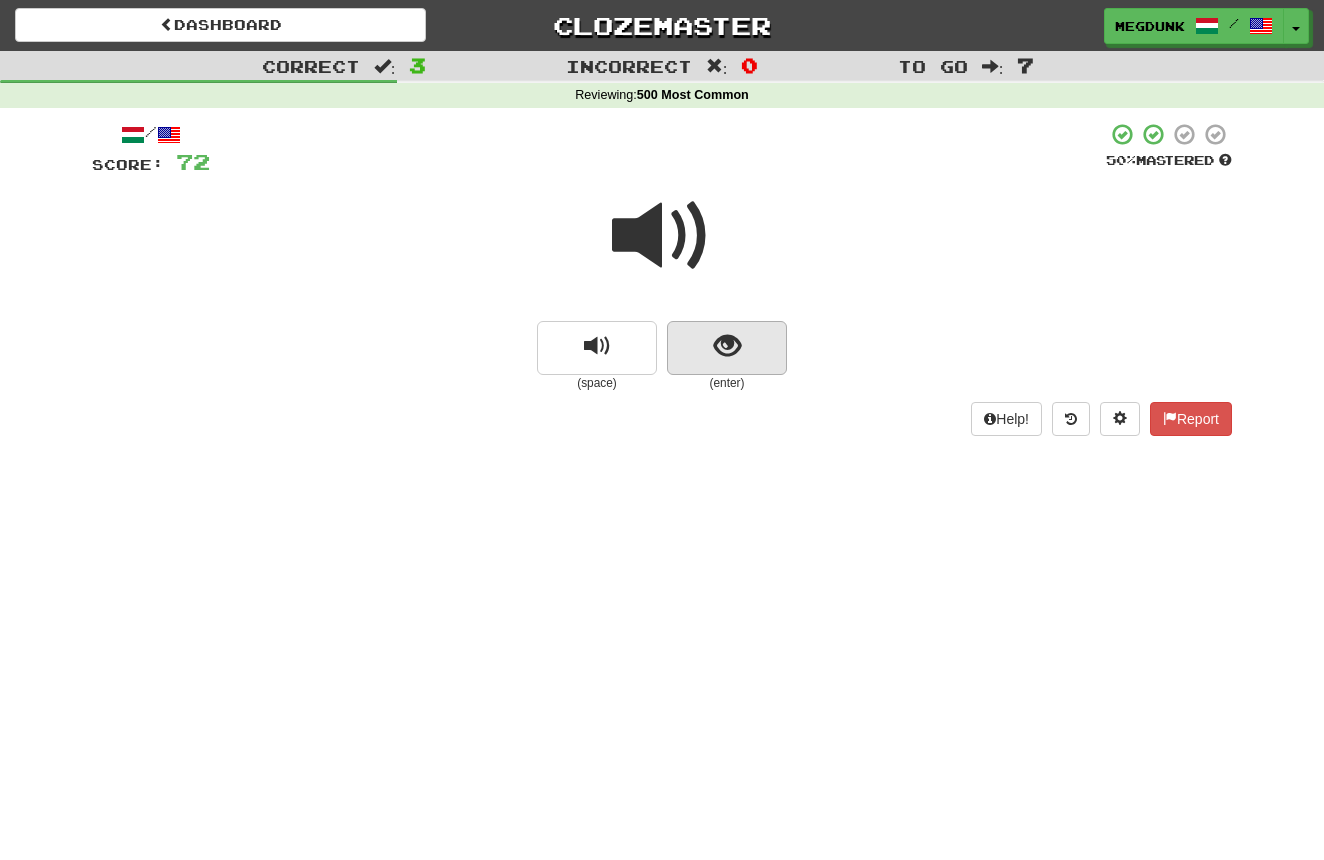 click at bounding box center [727, 348] 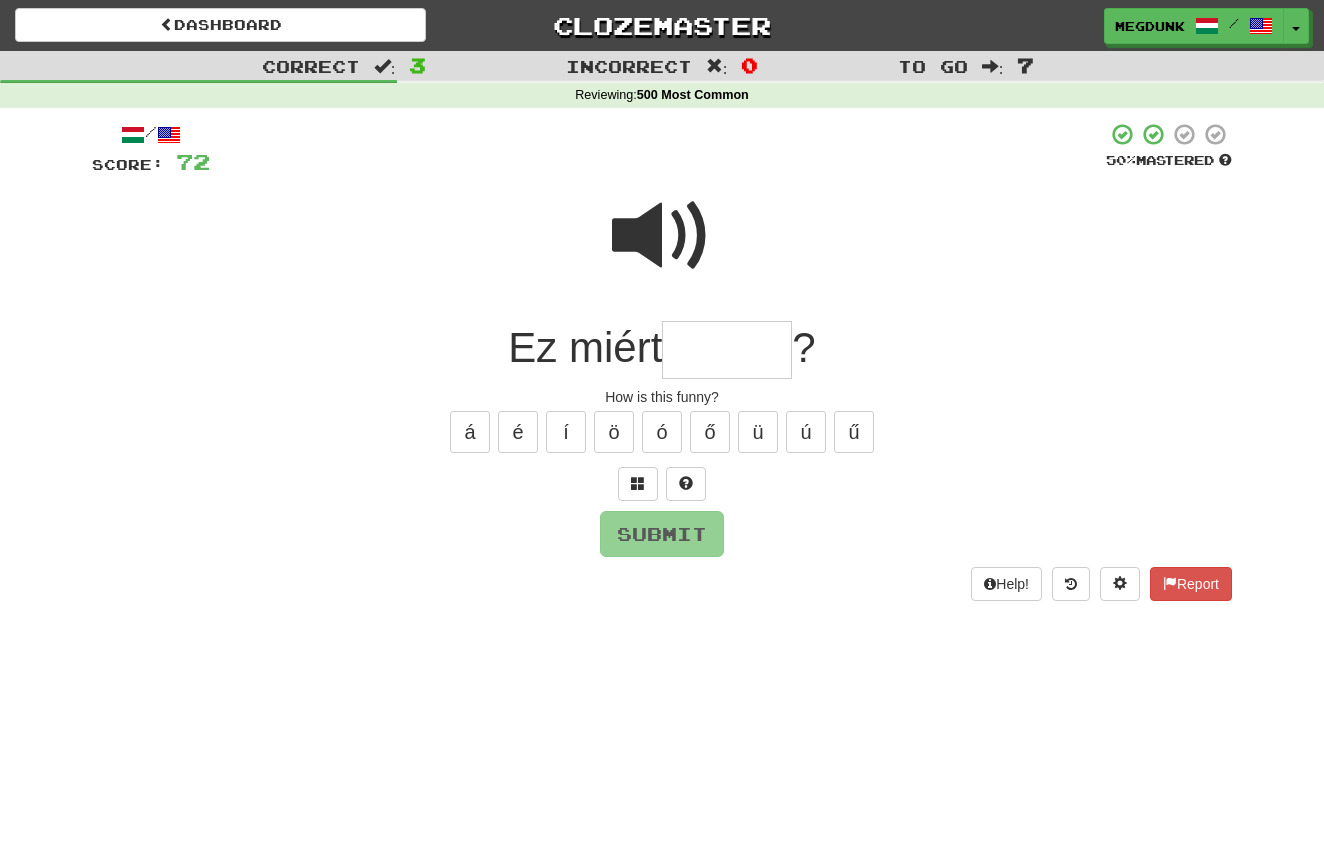 type on "*" 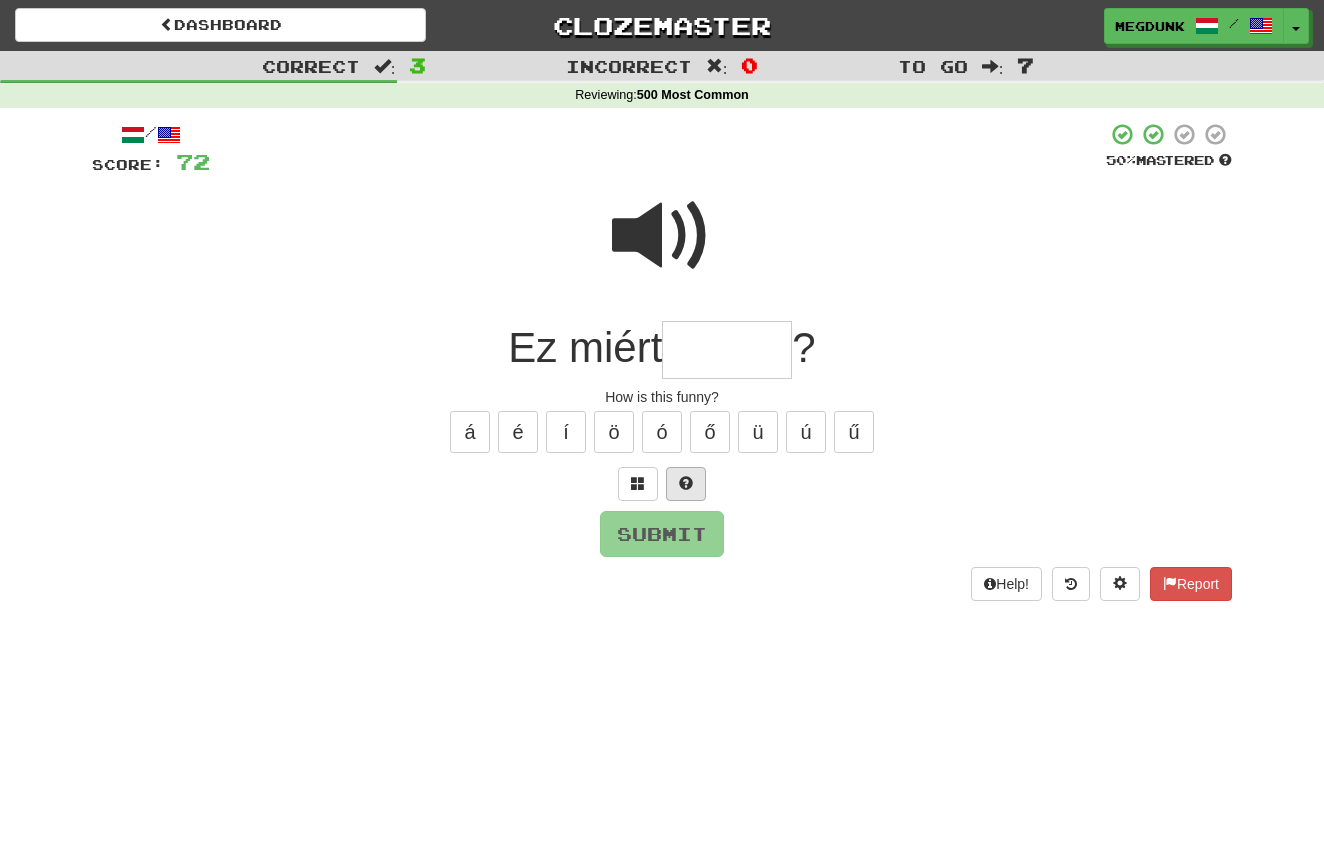 click at bounding box center [686, 483] 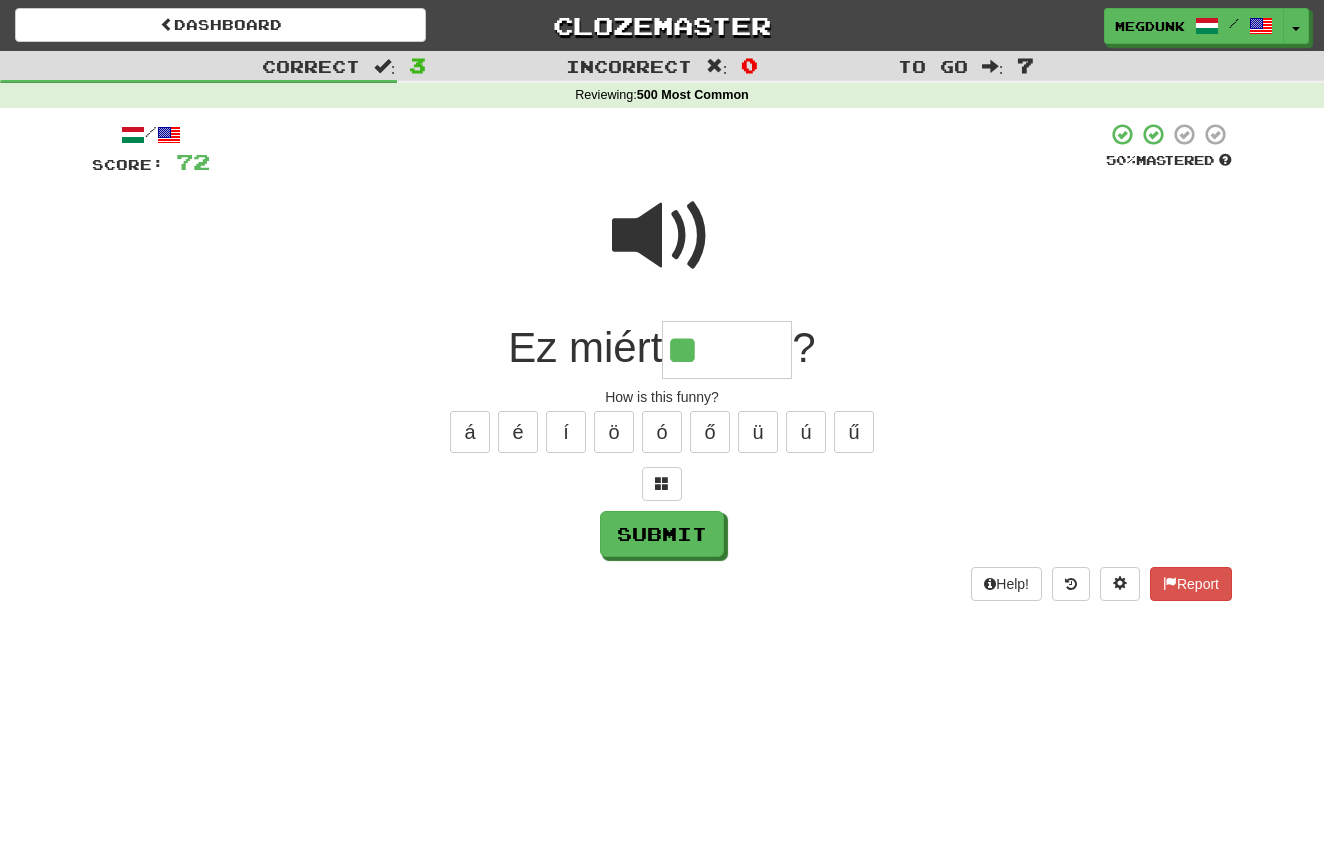 click at bounding box center [662, 236] 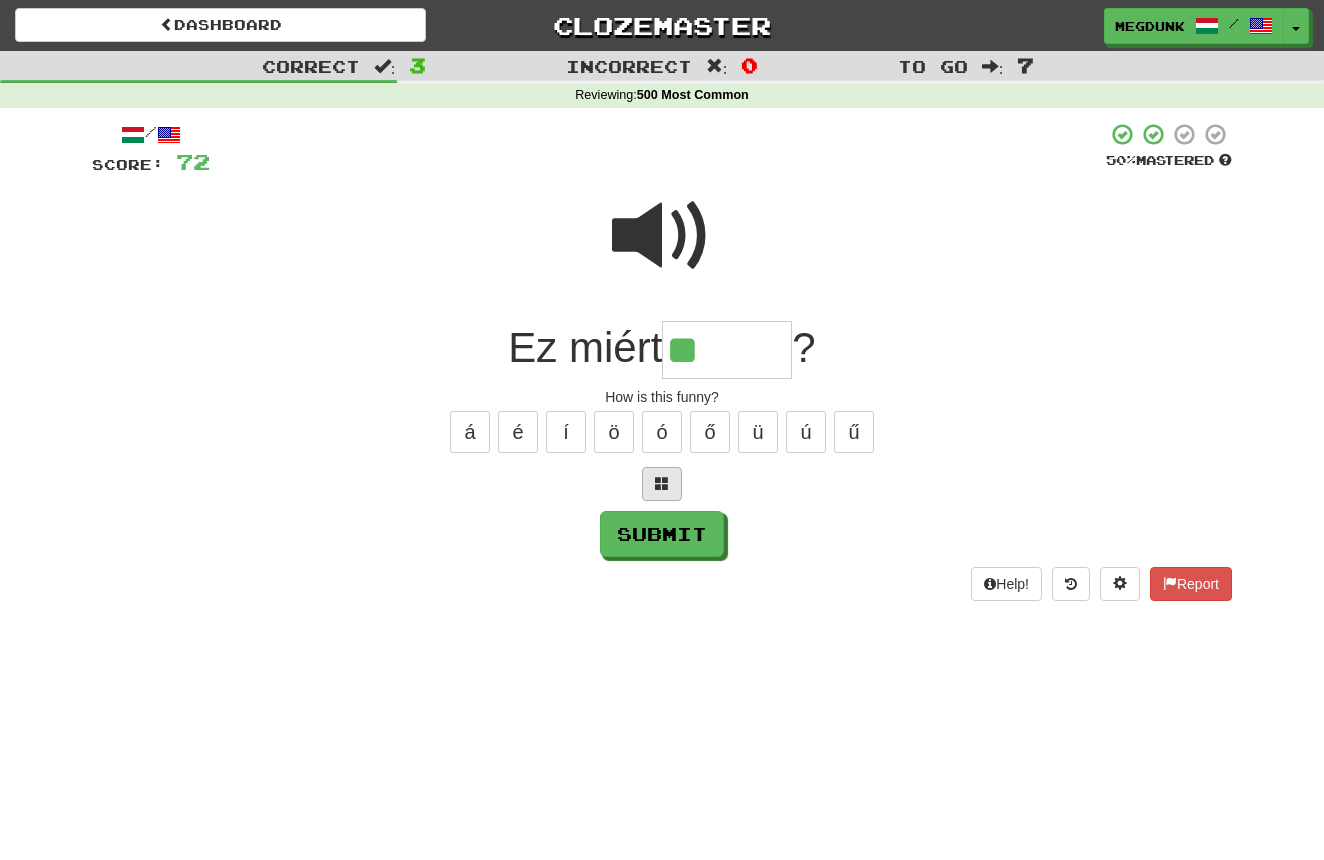 click at bounding box center [662, 483] 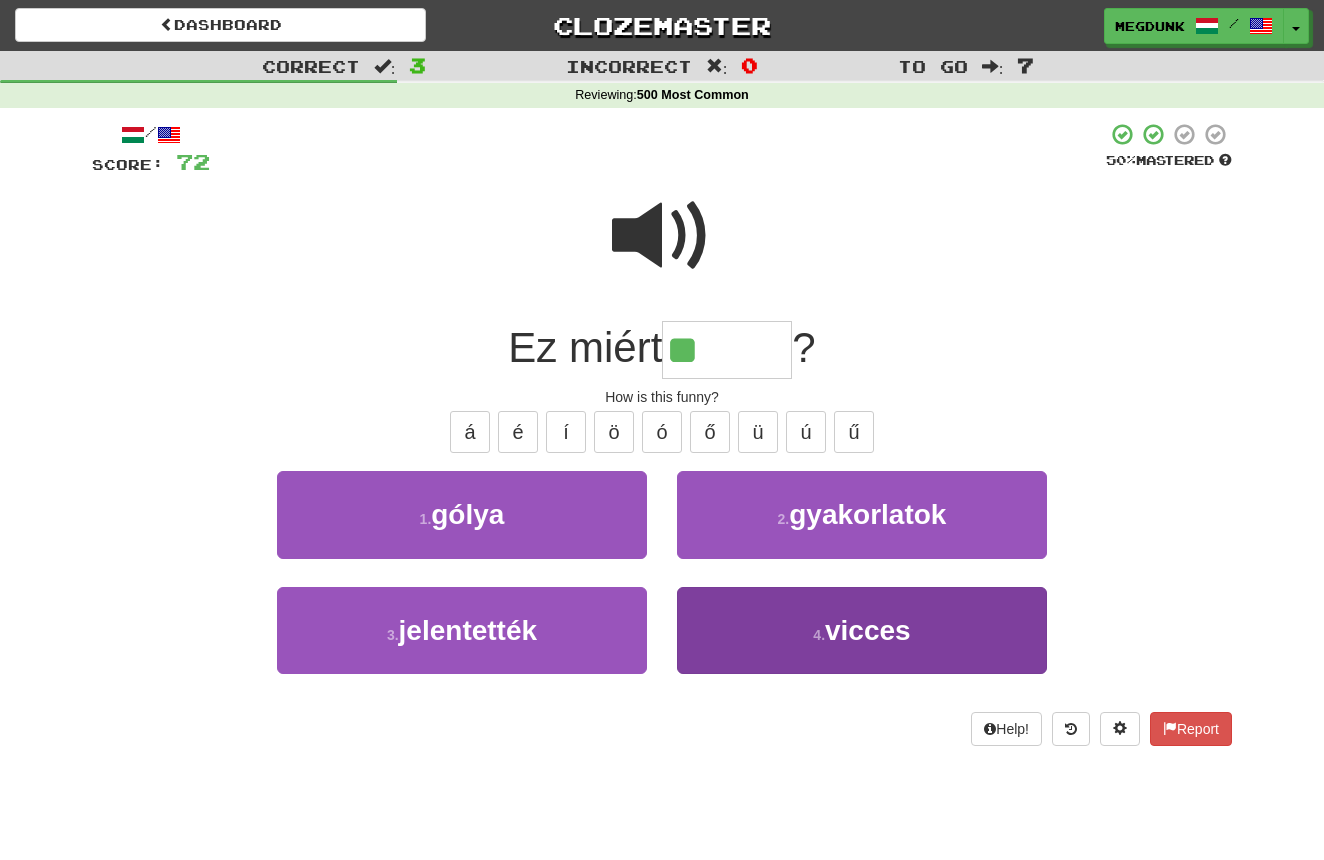 click on "4 .  vicces" at bounding box center [862, 630] 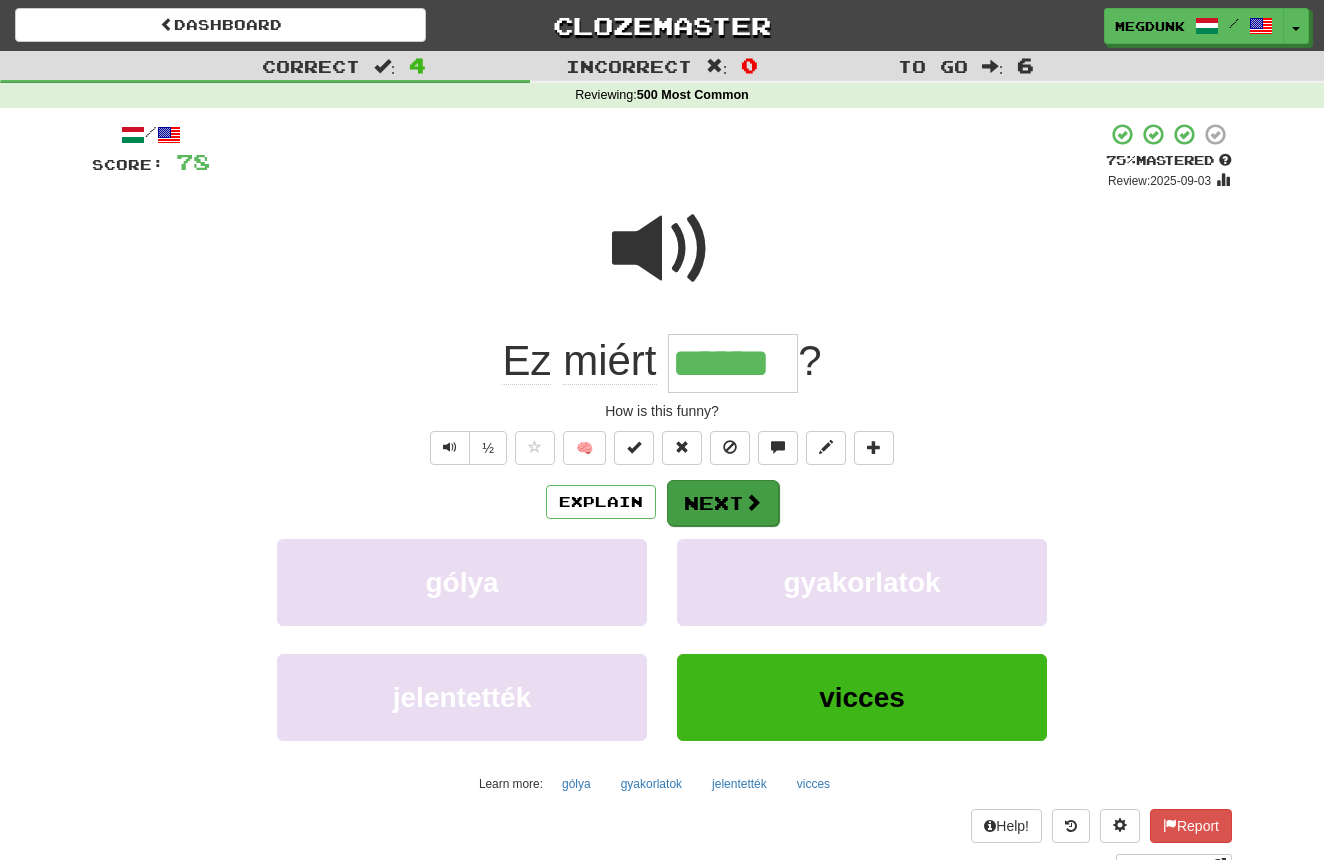 click on "Next" at bounding box center (723, 503) 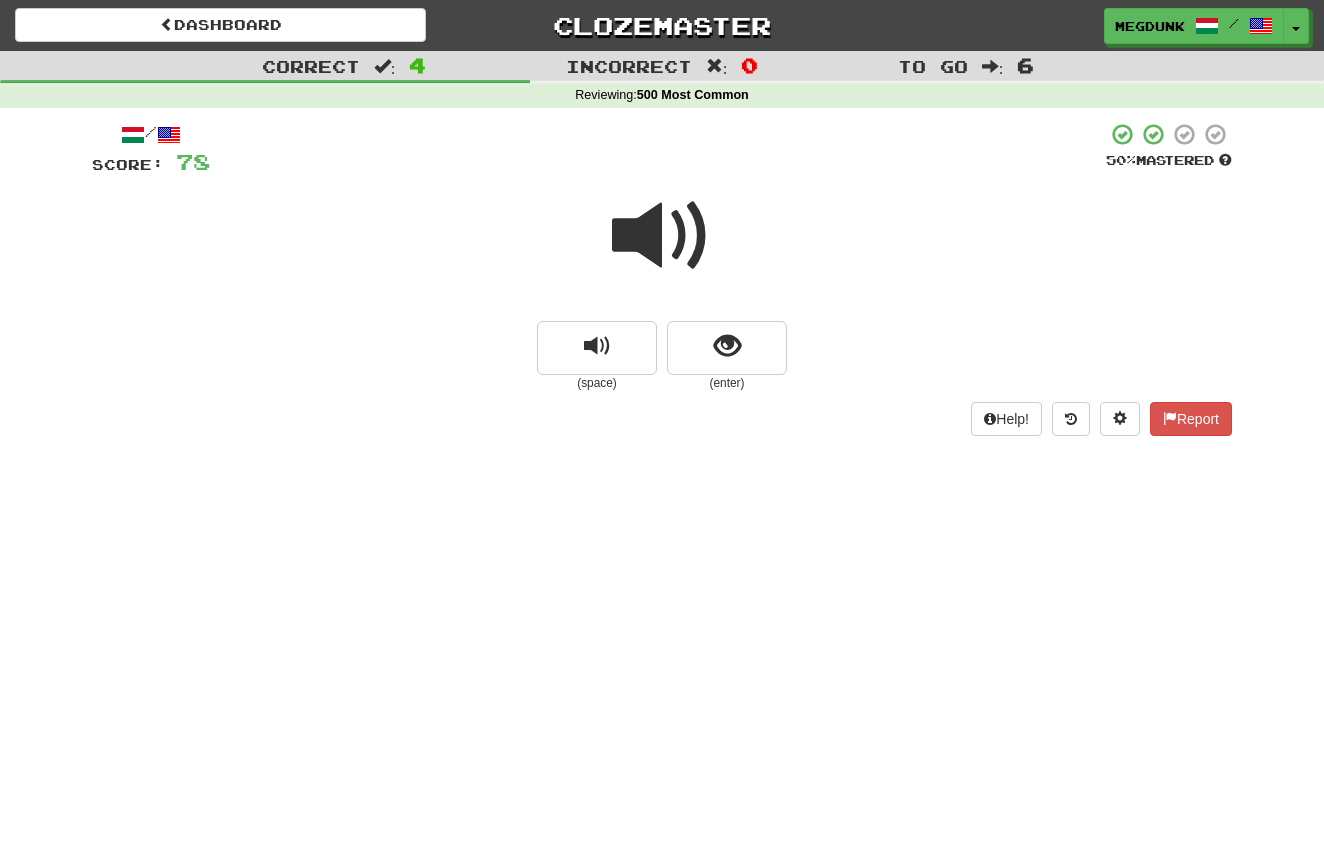 click at bounding box center [662, 236] 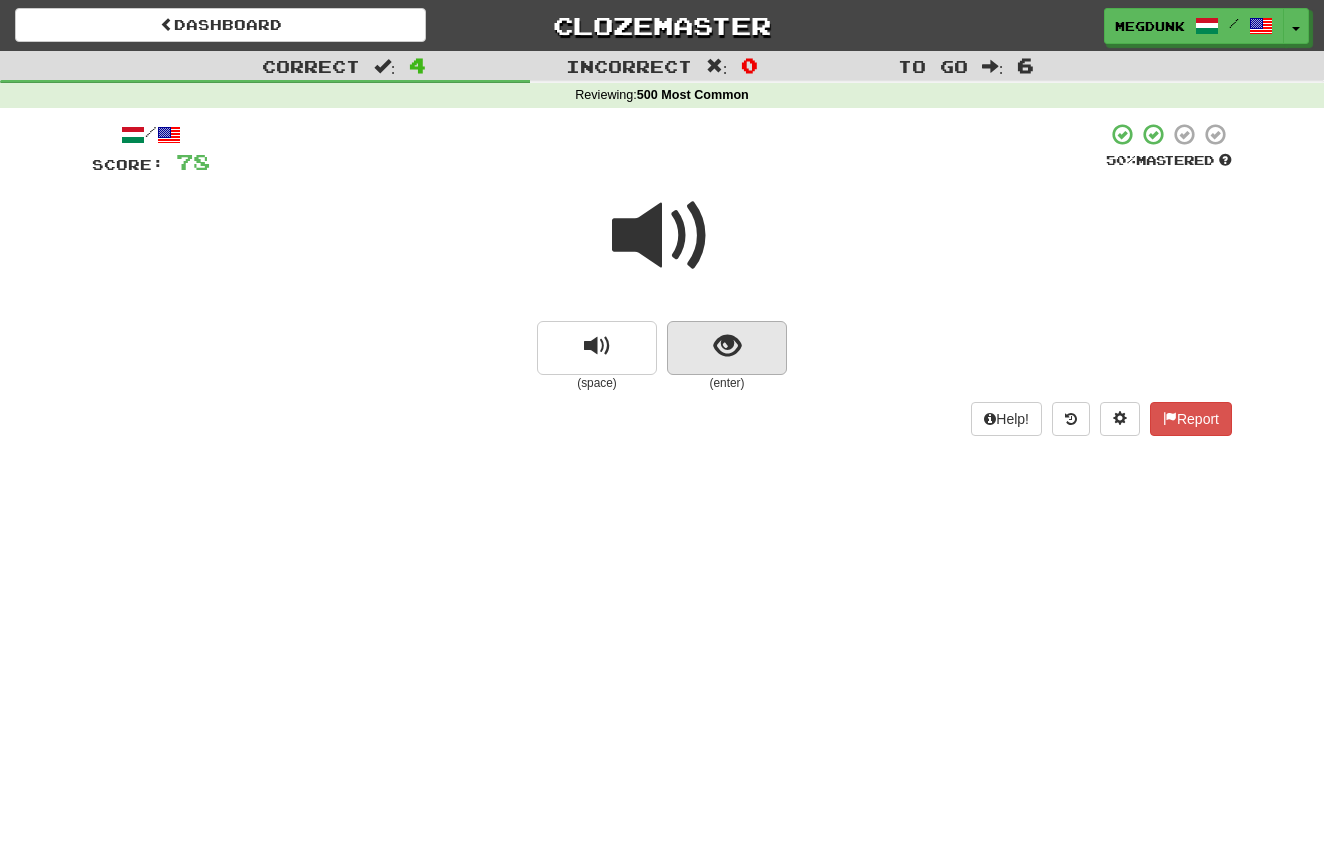 click at bounding box center [727, 348] 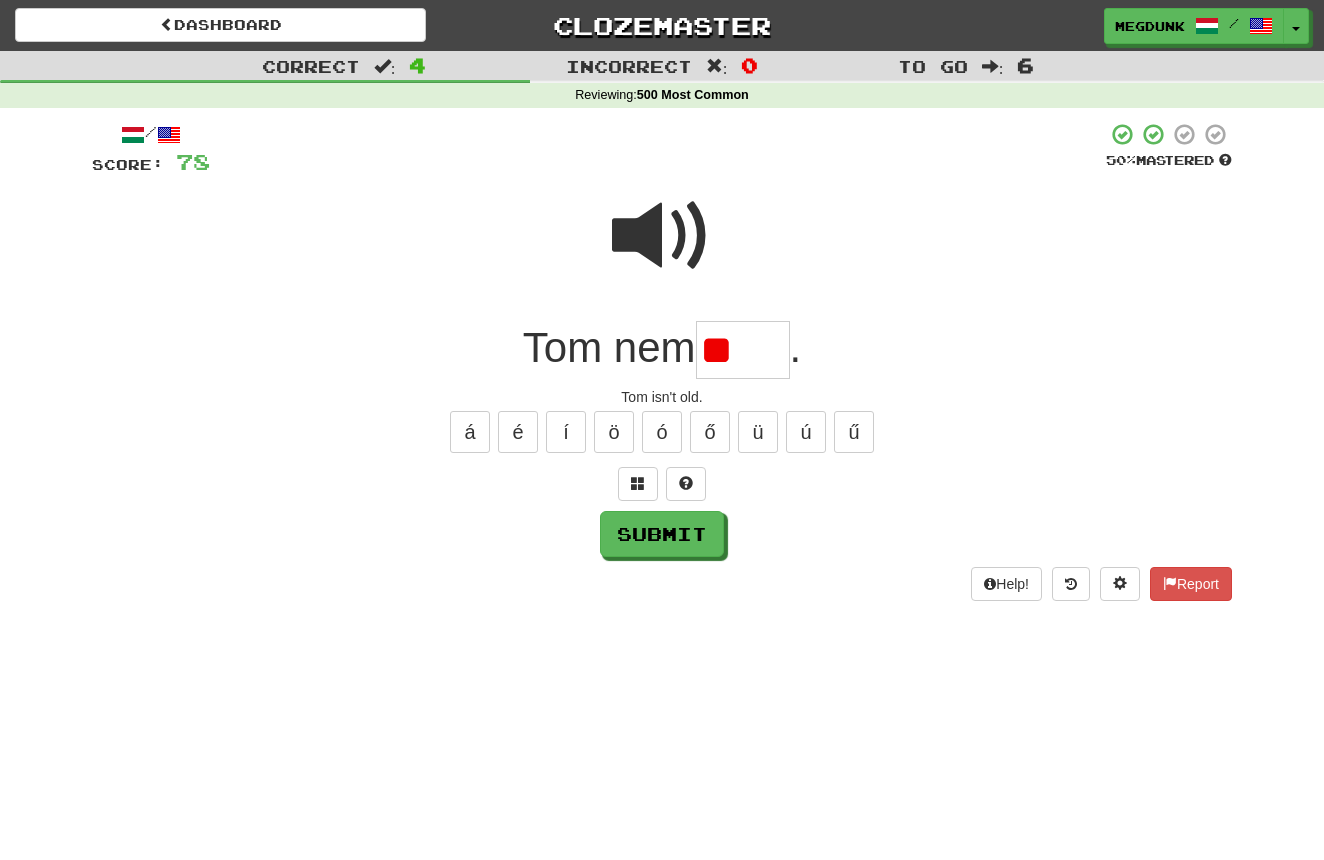 type on "*" 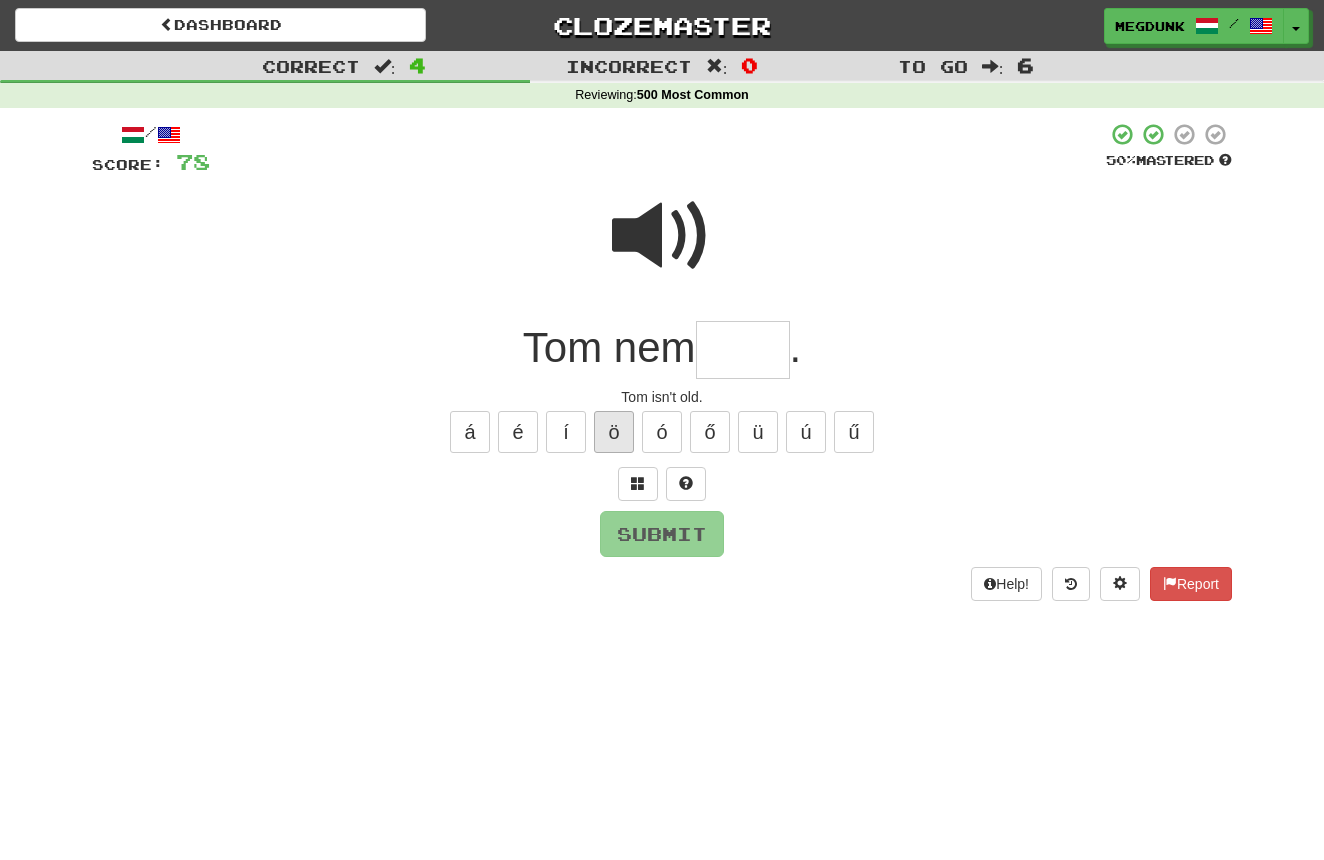click on "ö" at bounding box center [614, 432] 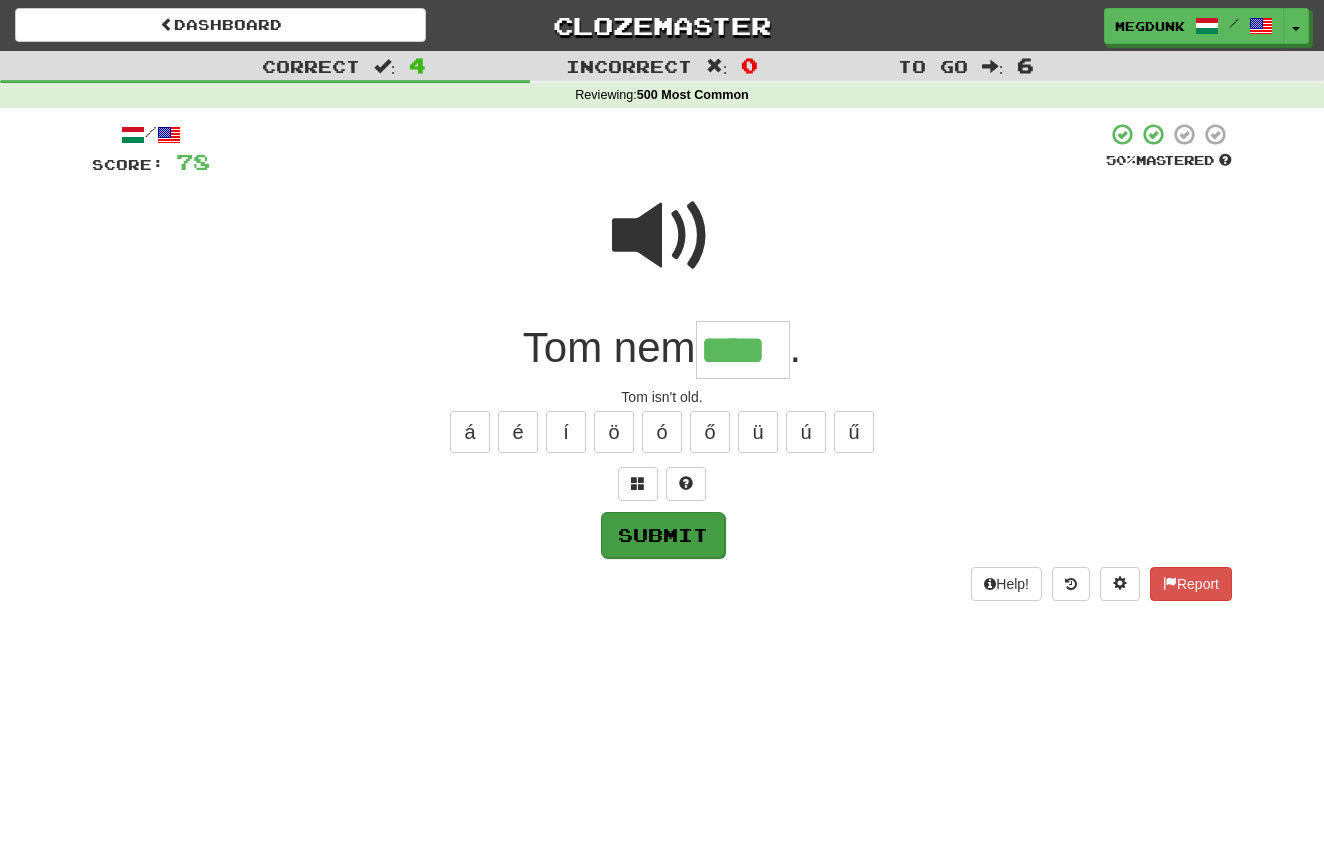 type on "****" 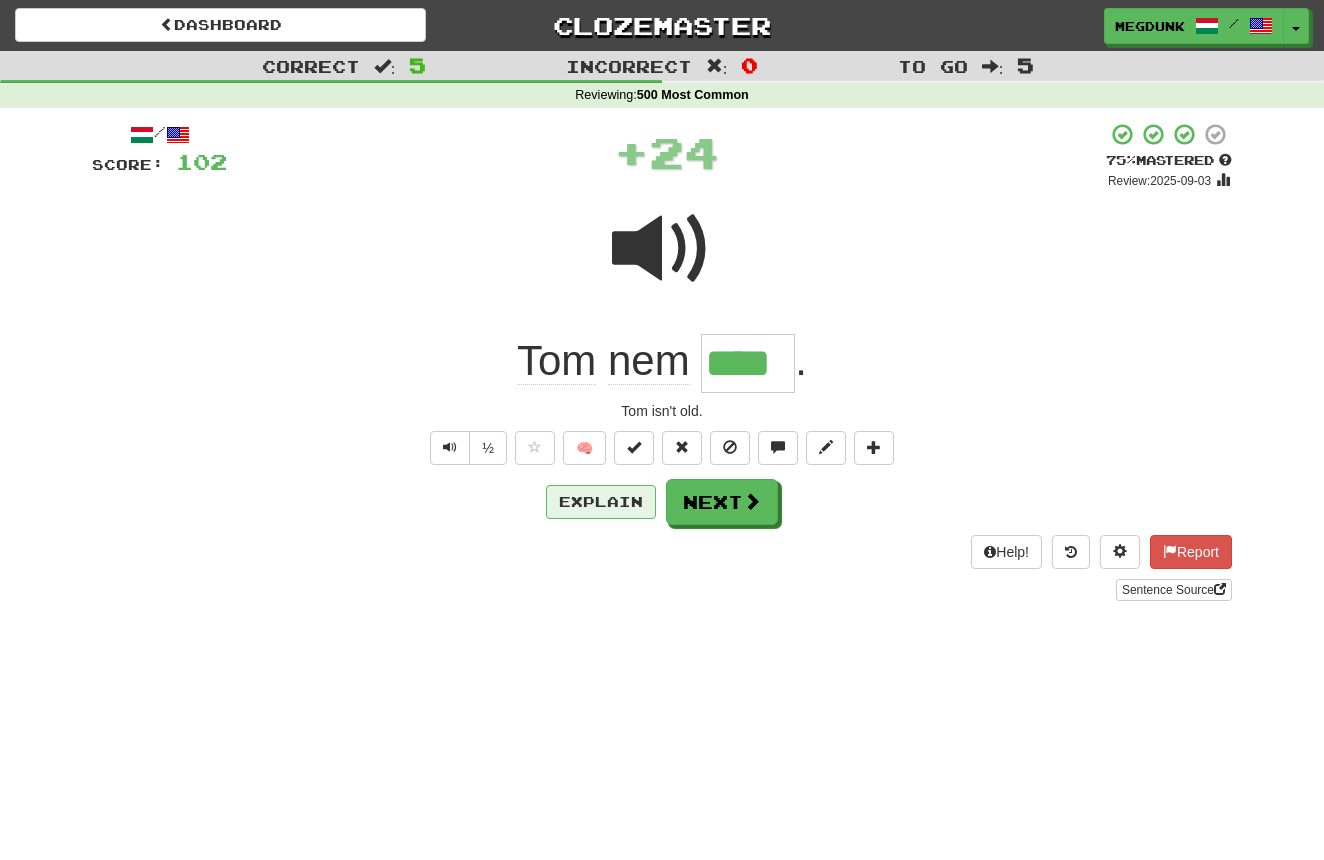 click on "Explain" at bounding box center [601, 502] 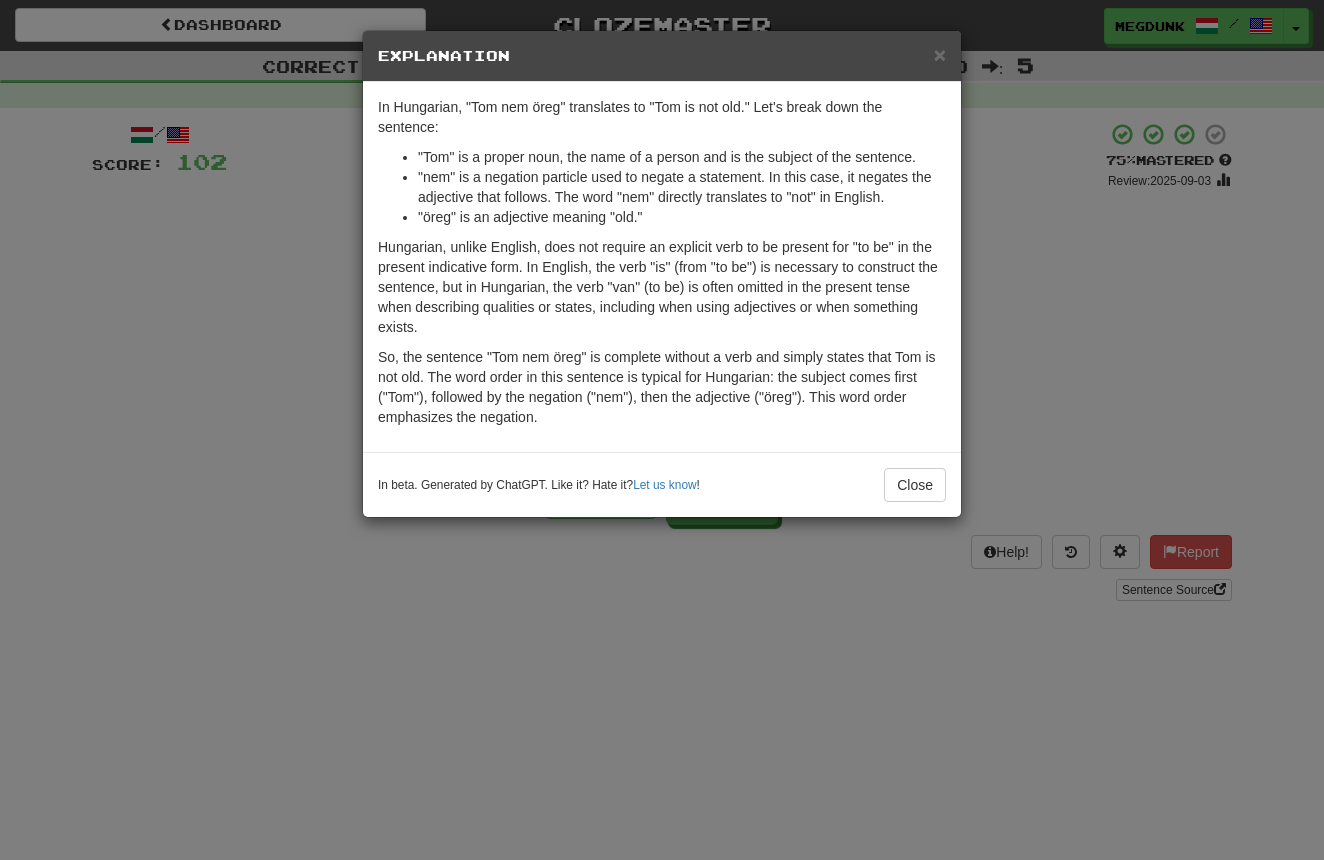 click on "× Explanation In Hungarian, "Tom nem öreg" translates to "Tom is not old." Let's break down the sentence:
"Tom" is a proper noun, the name of a person and is the subject of the sentence.
"nem" is a negation particle used to negate a statement. In this case, it negates the adjective that follows. The word "nem" directly translates to "not" in English.
"öreg" is an adjective meaning "old."
Hungarian, unlike English, does not require an explicit verb to be present for "to be" in the present indicative form. In English, the verb "is" (from "to be") is necessary to construct the sentence, but in Hungarian, the verb "van" (to be) is often omitted in the present tense when describing qualities or states, including when using adjectives or when something exists.
In beta. Generated by ChatGPT. Like it? Hate it?  Let us know ! Close" at bounding box center [662, 430] 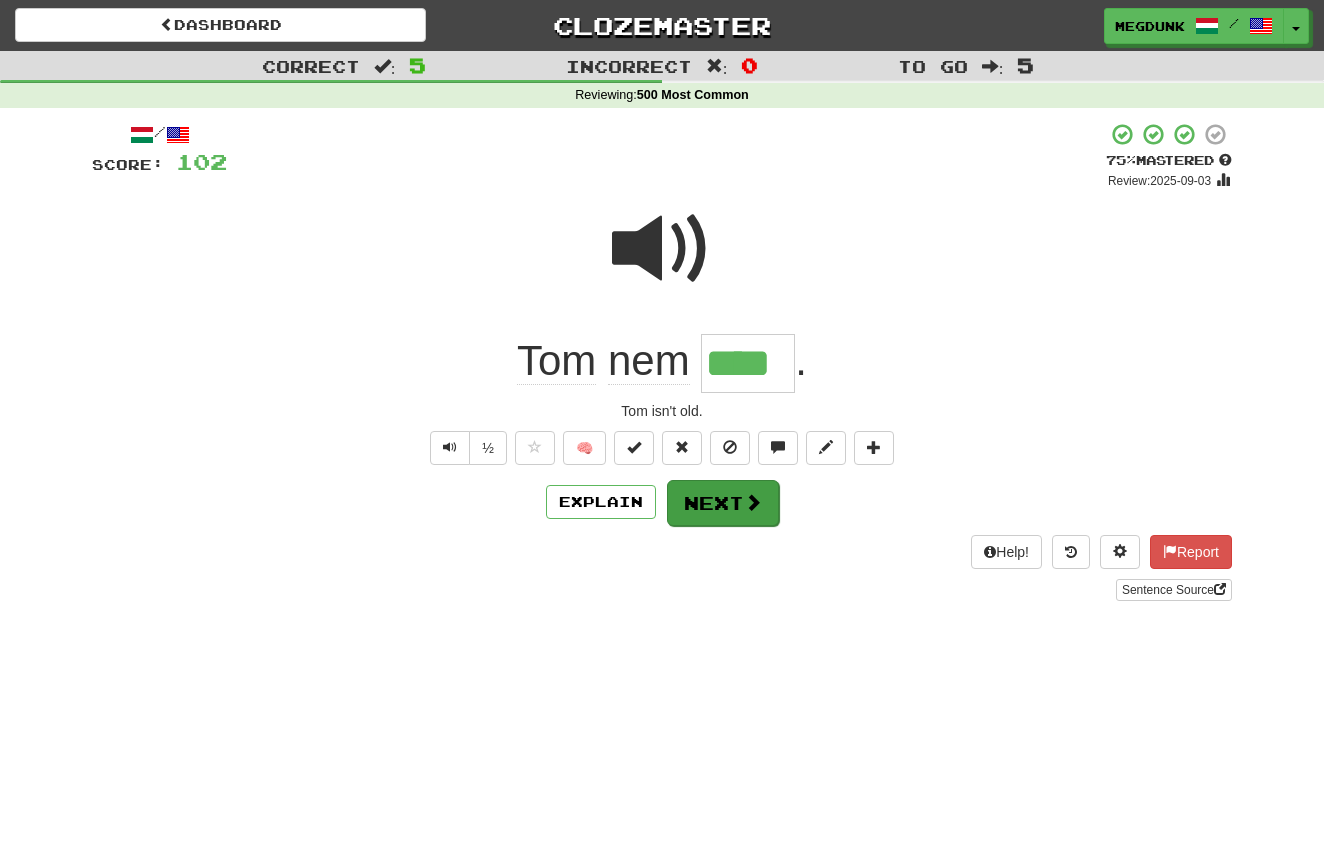 click on "Next" at bounding box center (723, 503) 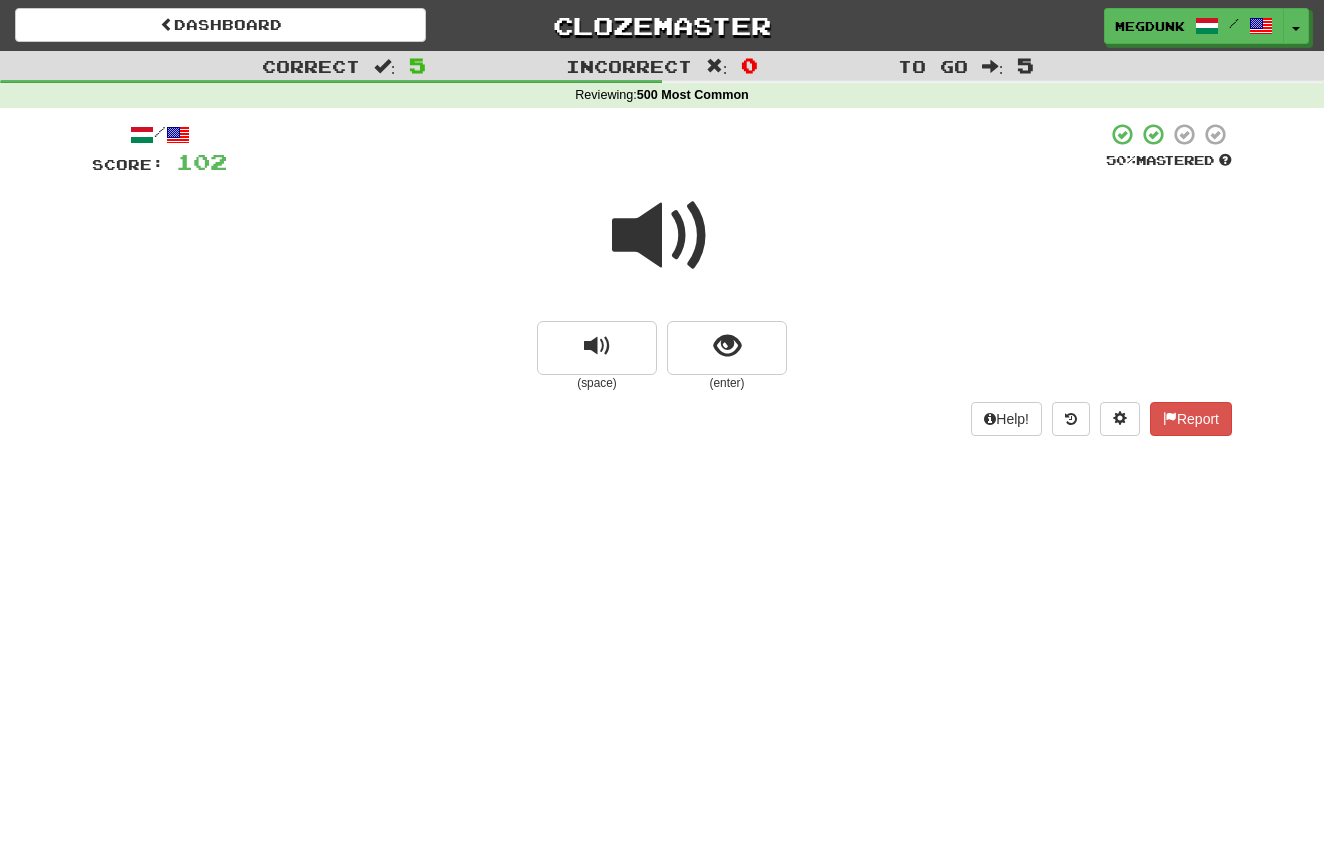 click at bounding box center (662, 236) 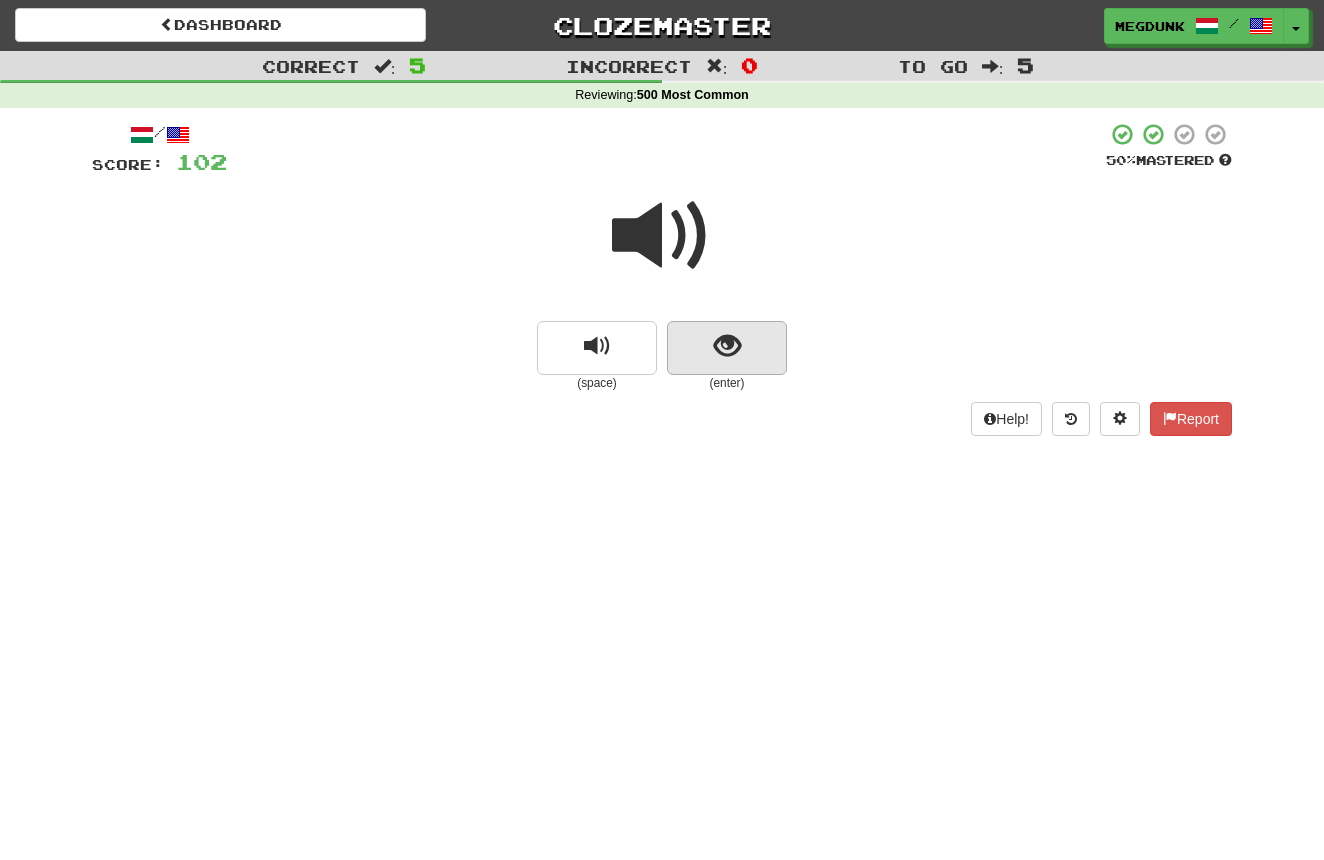 click at bounding box center (727, 346) 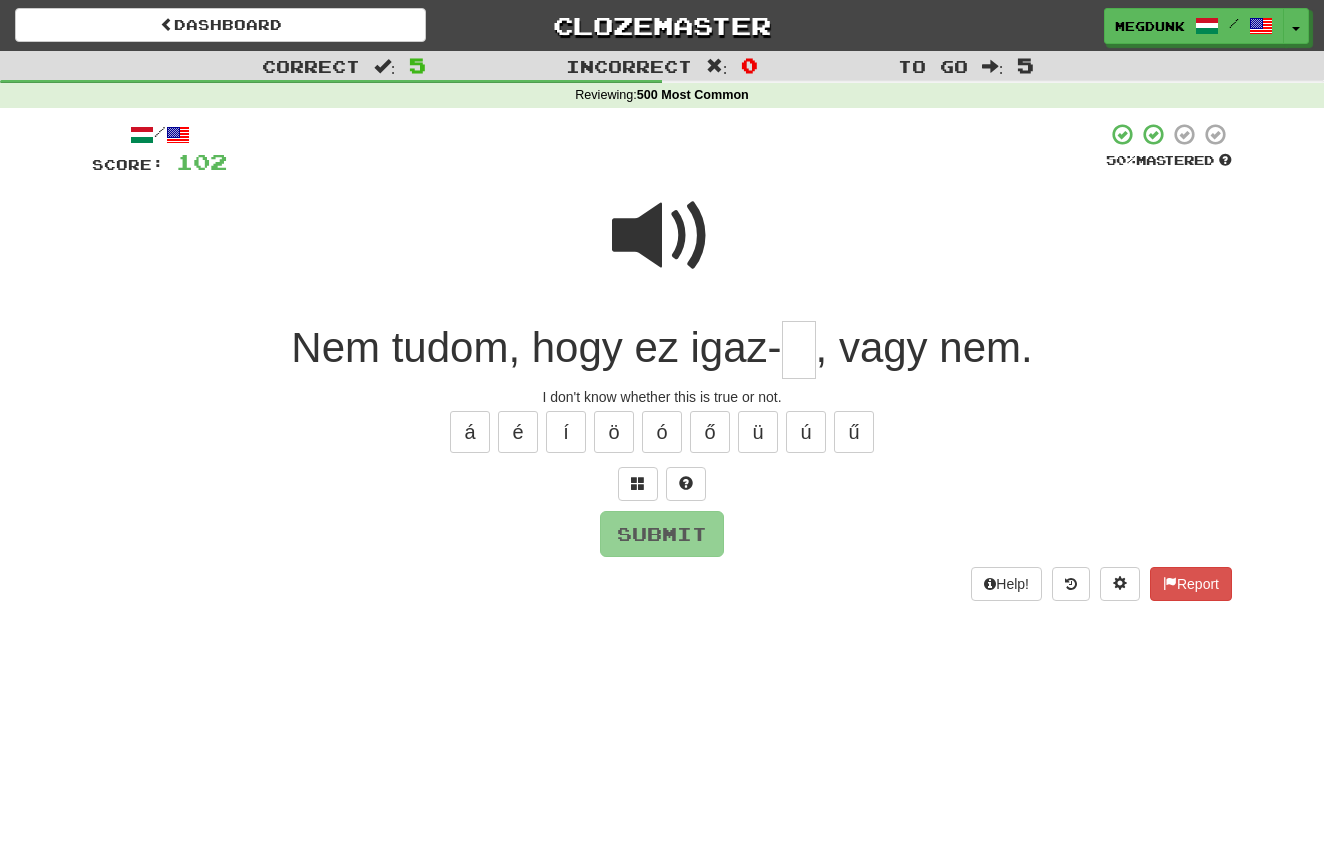 type on "*" 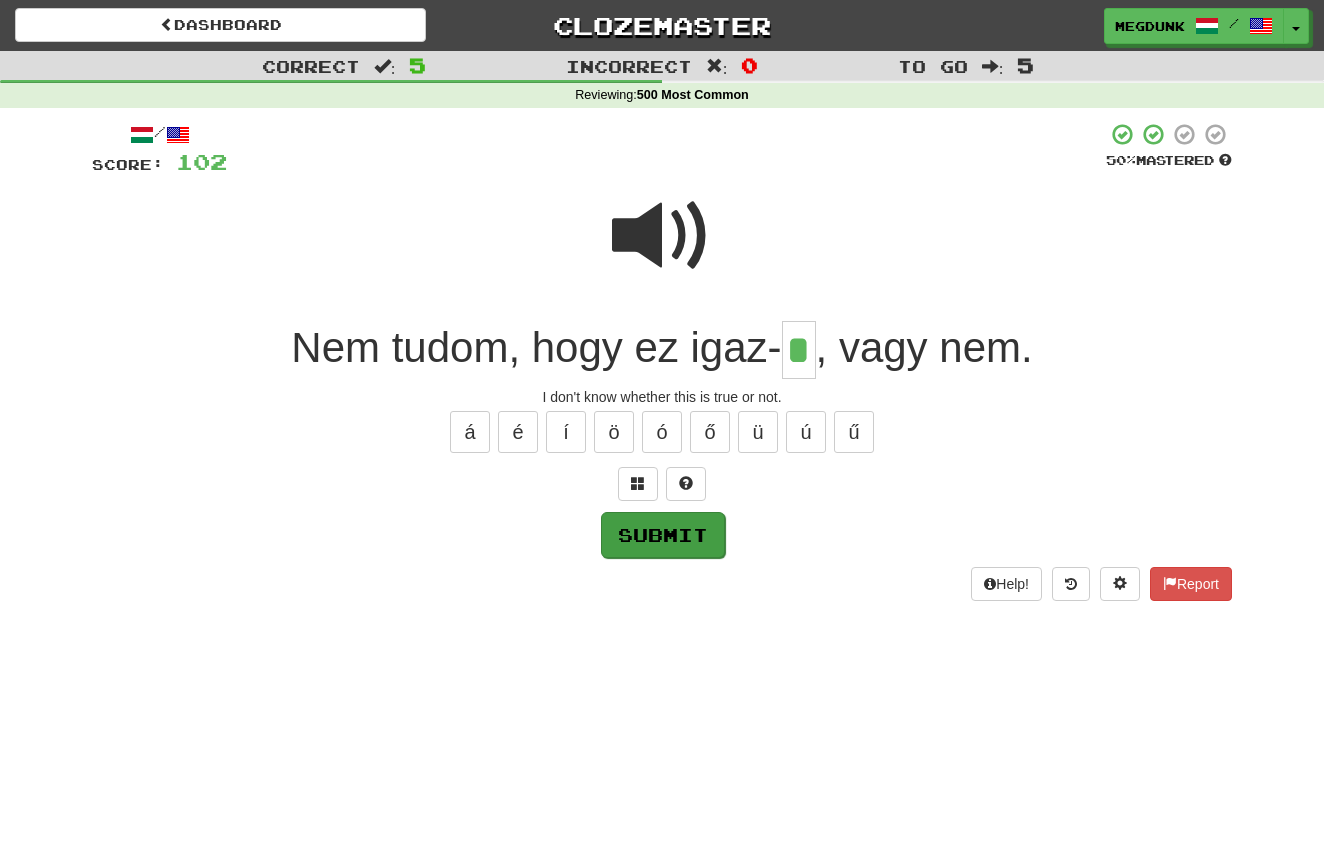 type on "*" 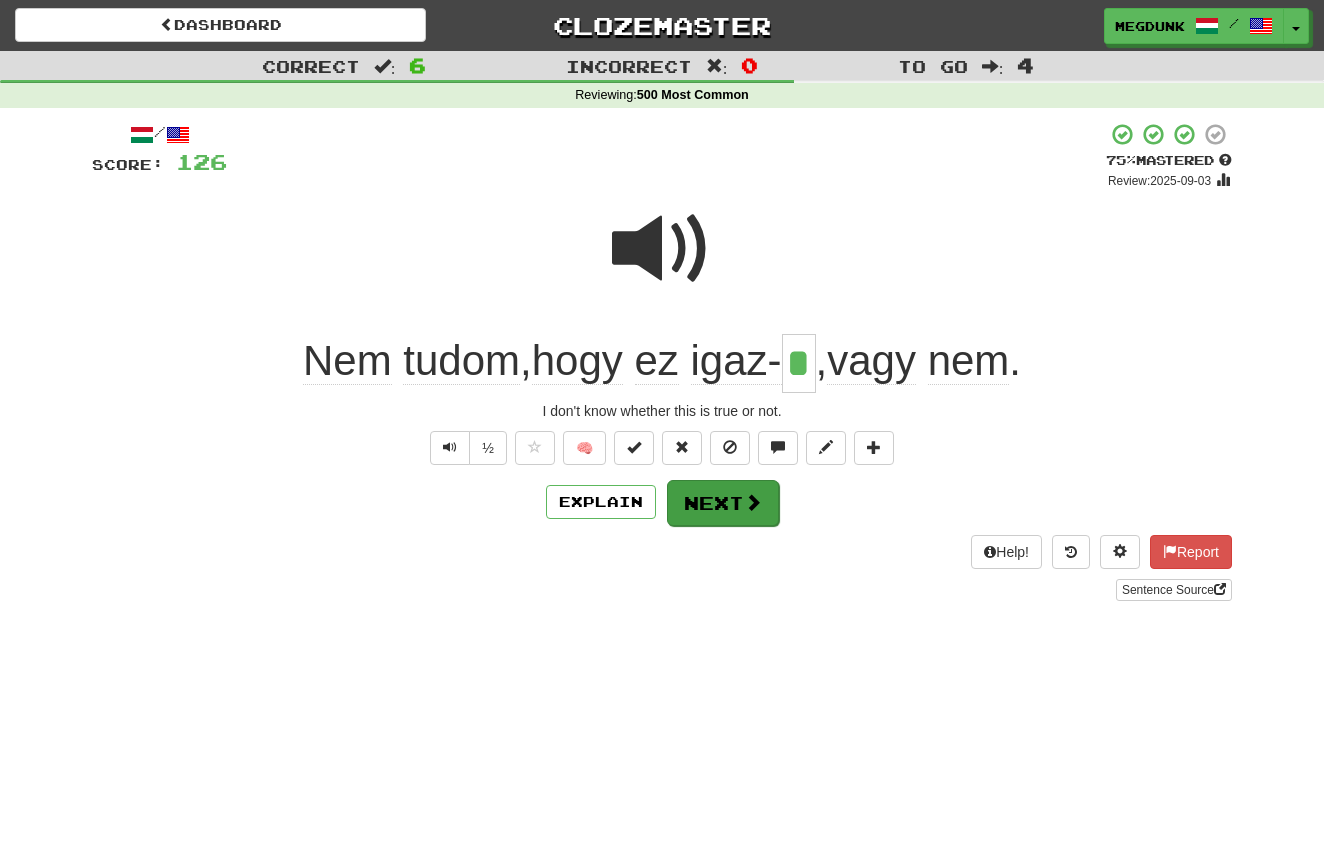 click on "Next" at bounding box center [723, 503] 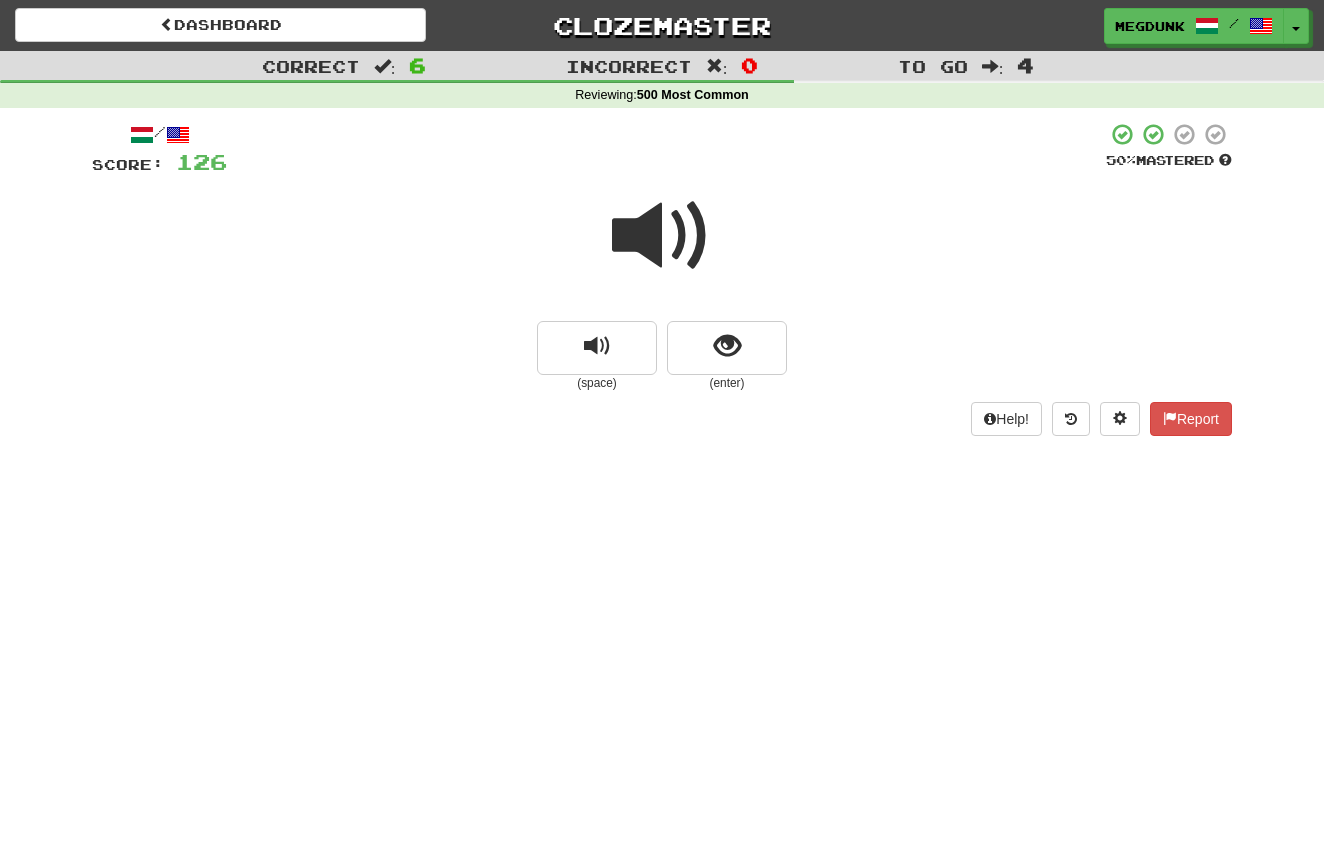 click at bounding box center (662, 236) 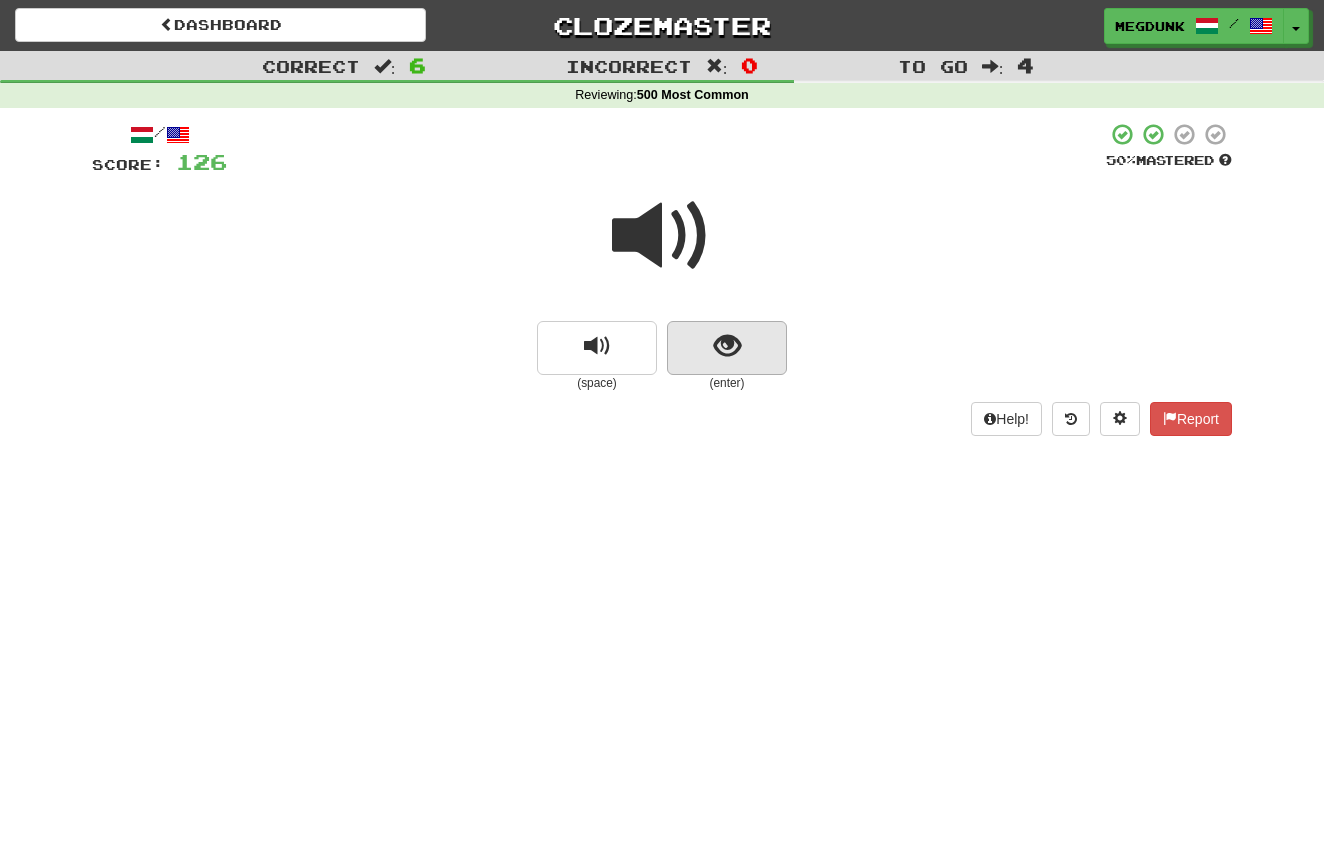 click at bounding box center (727, 346) 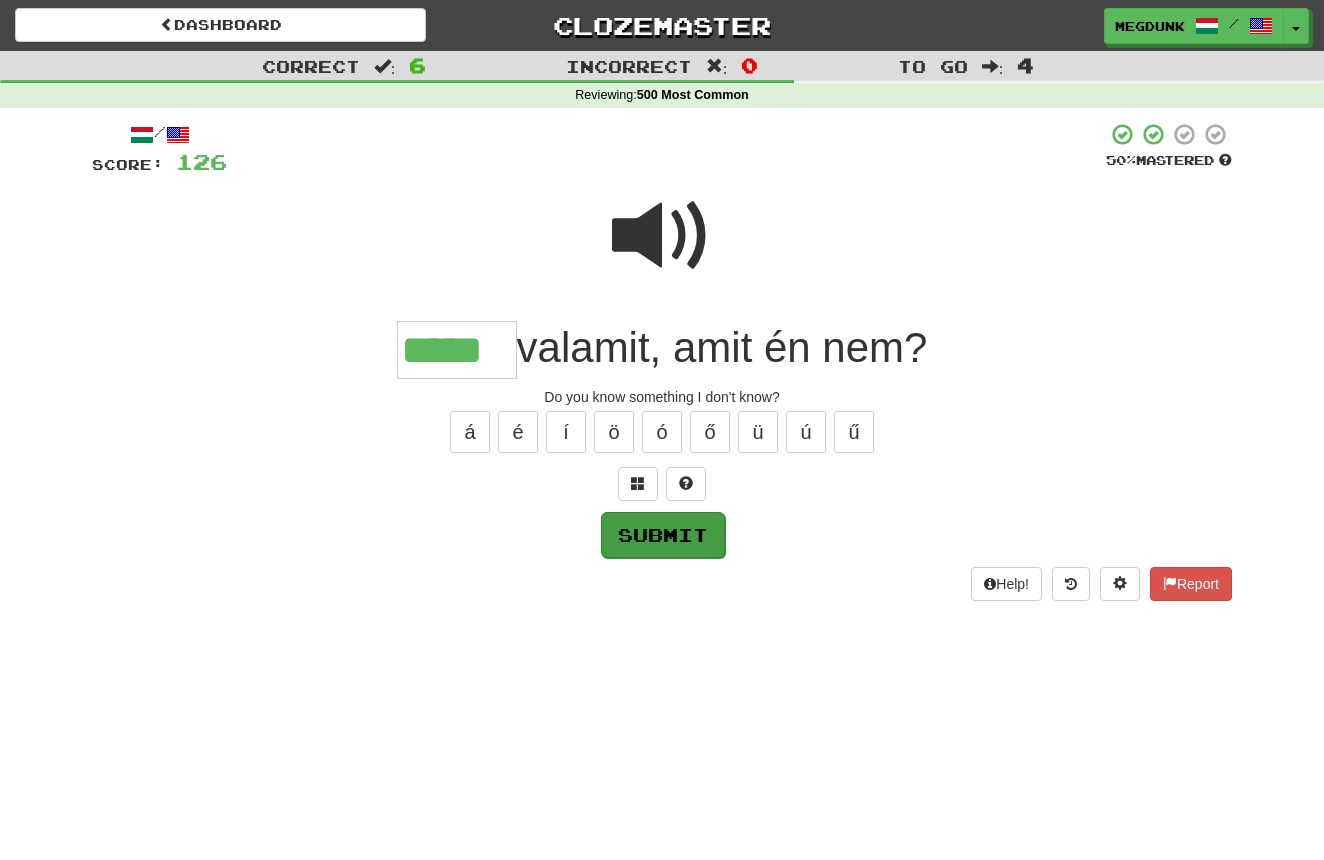 click on "Submit" at bounding box center (663, 535) 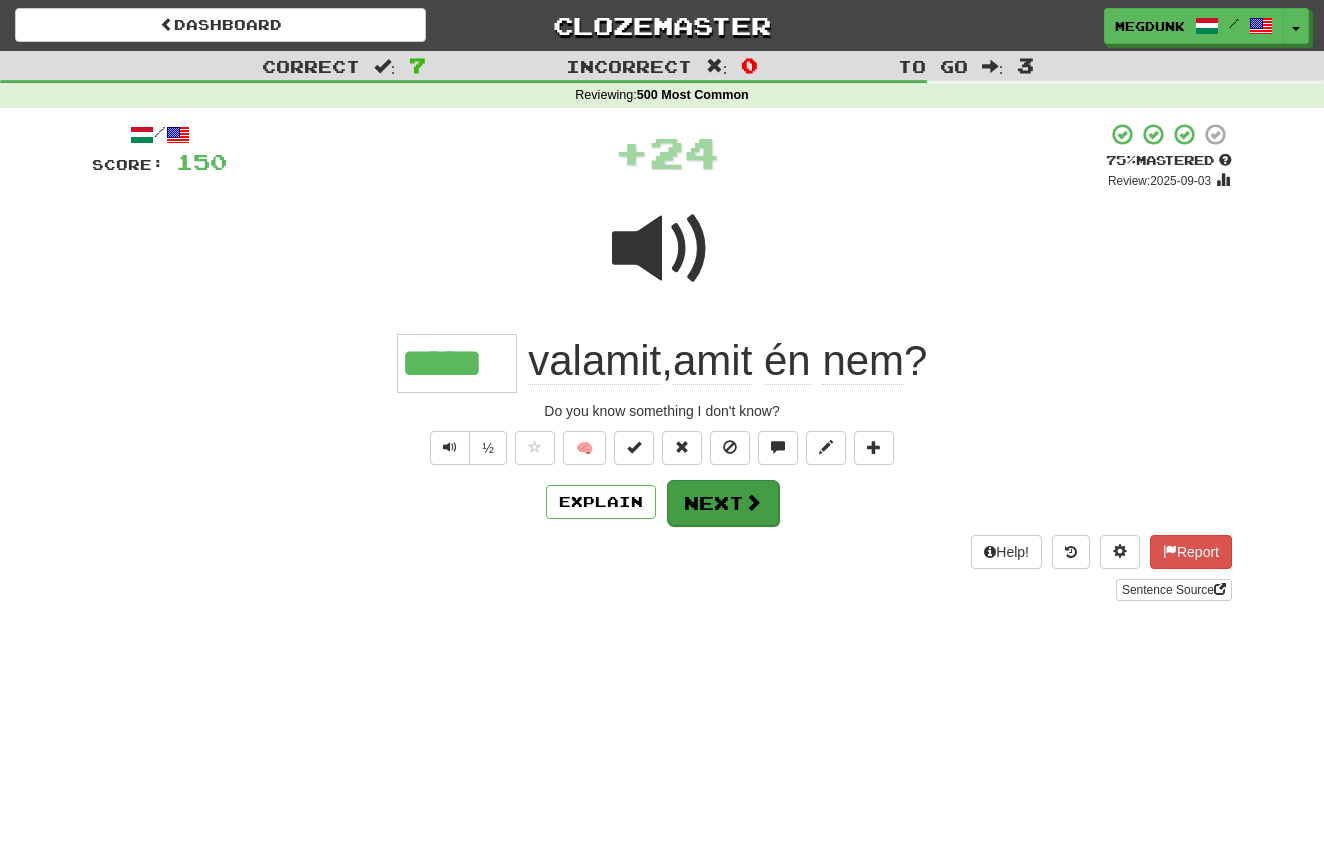 click on "Next" at bounding box center (723, 503) 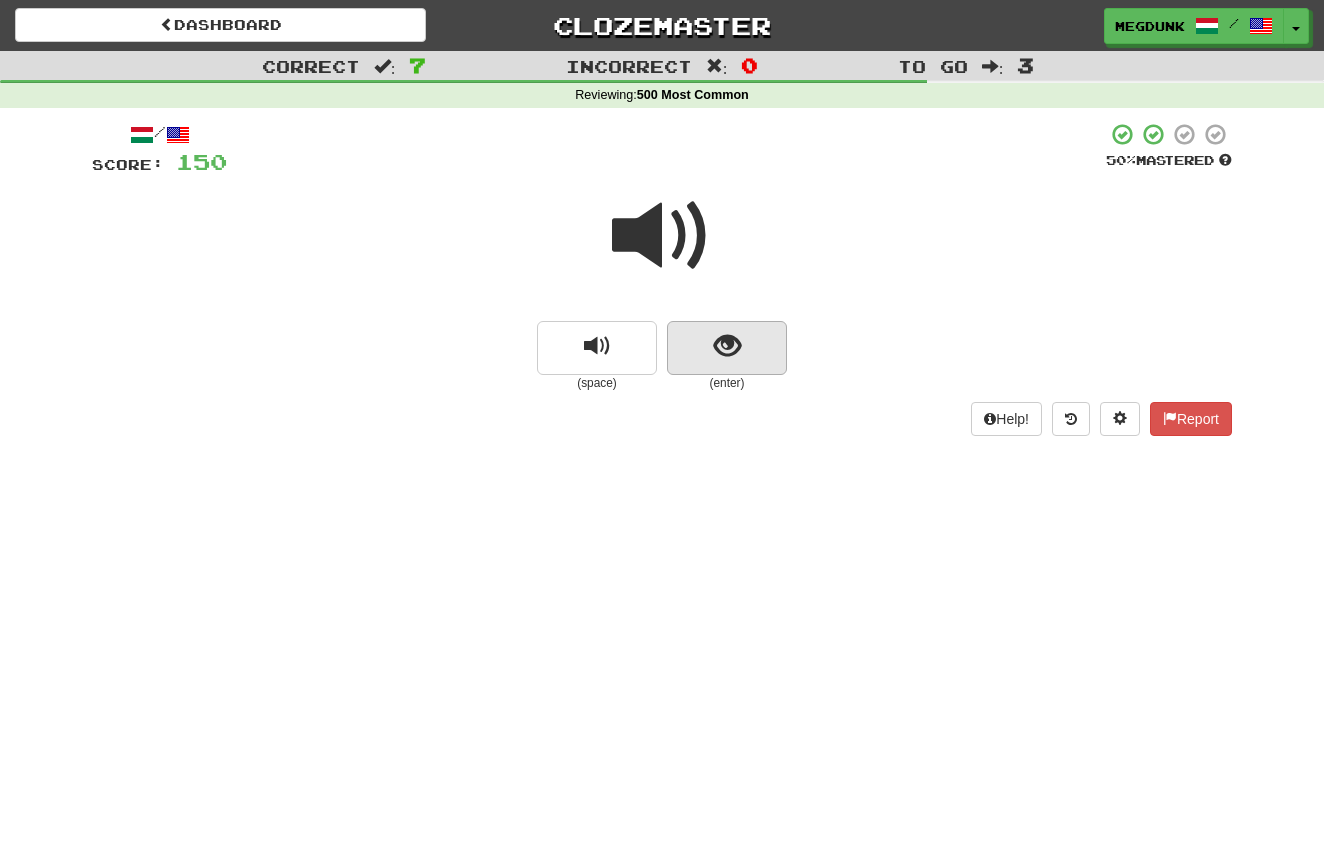 click at bounding box center (727, 346) 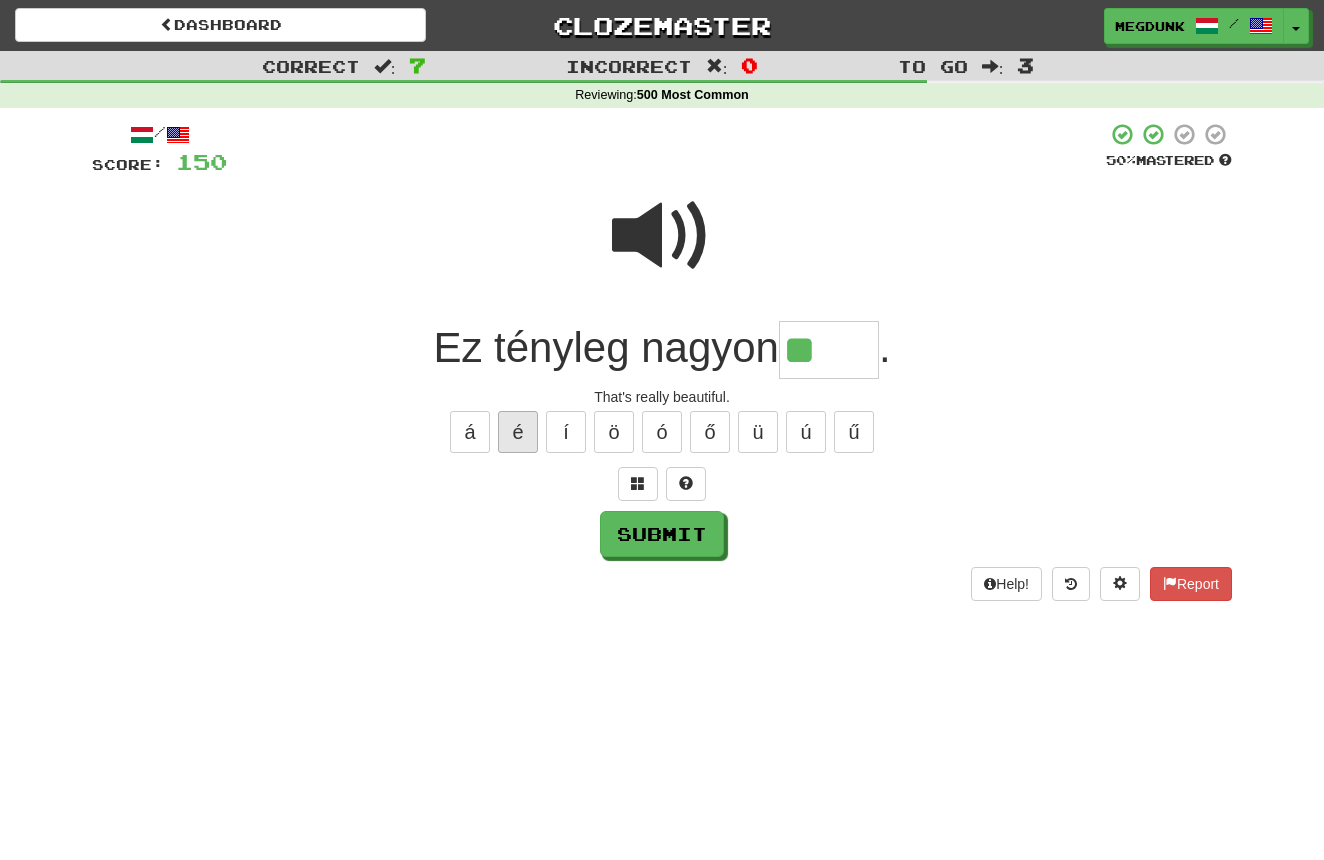 click on "é" at bounding box center [518, 432] 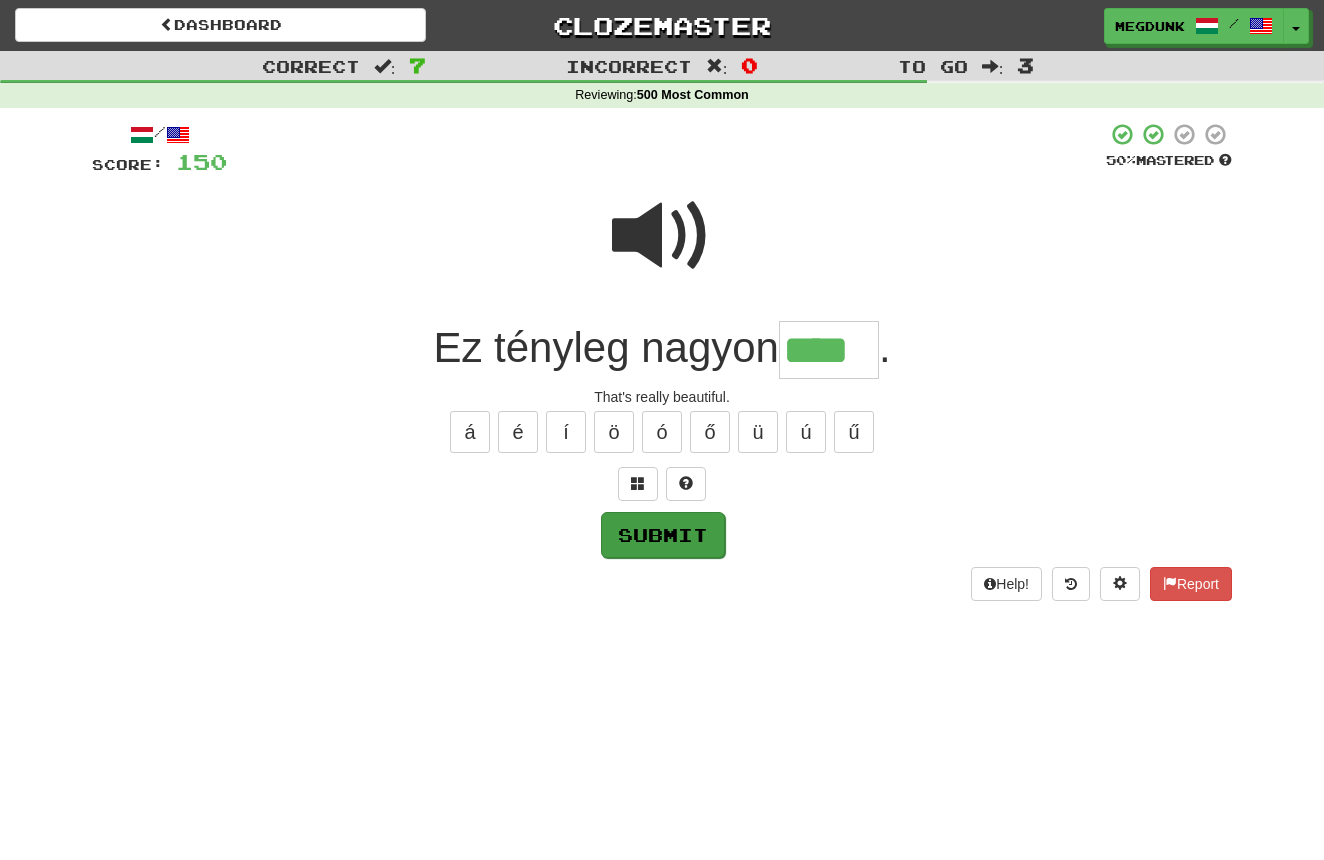 type on "****" 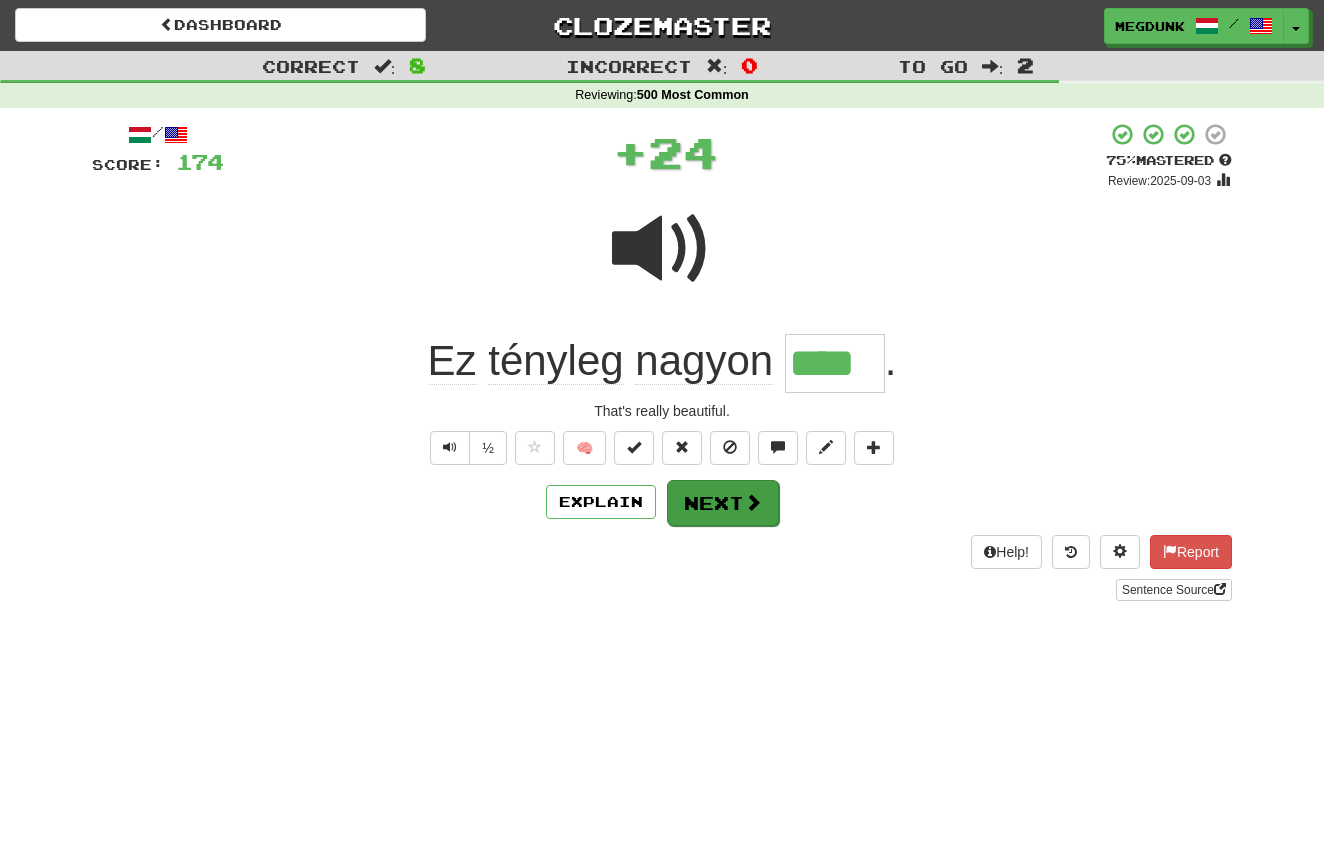 click on "Next" at bounding box center (723, 503) 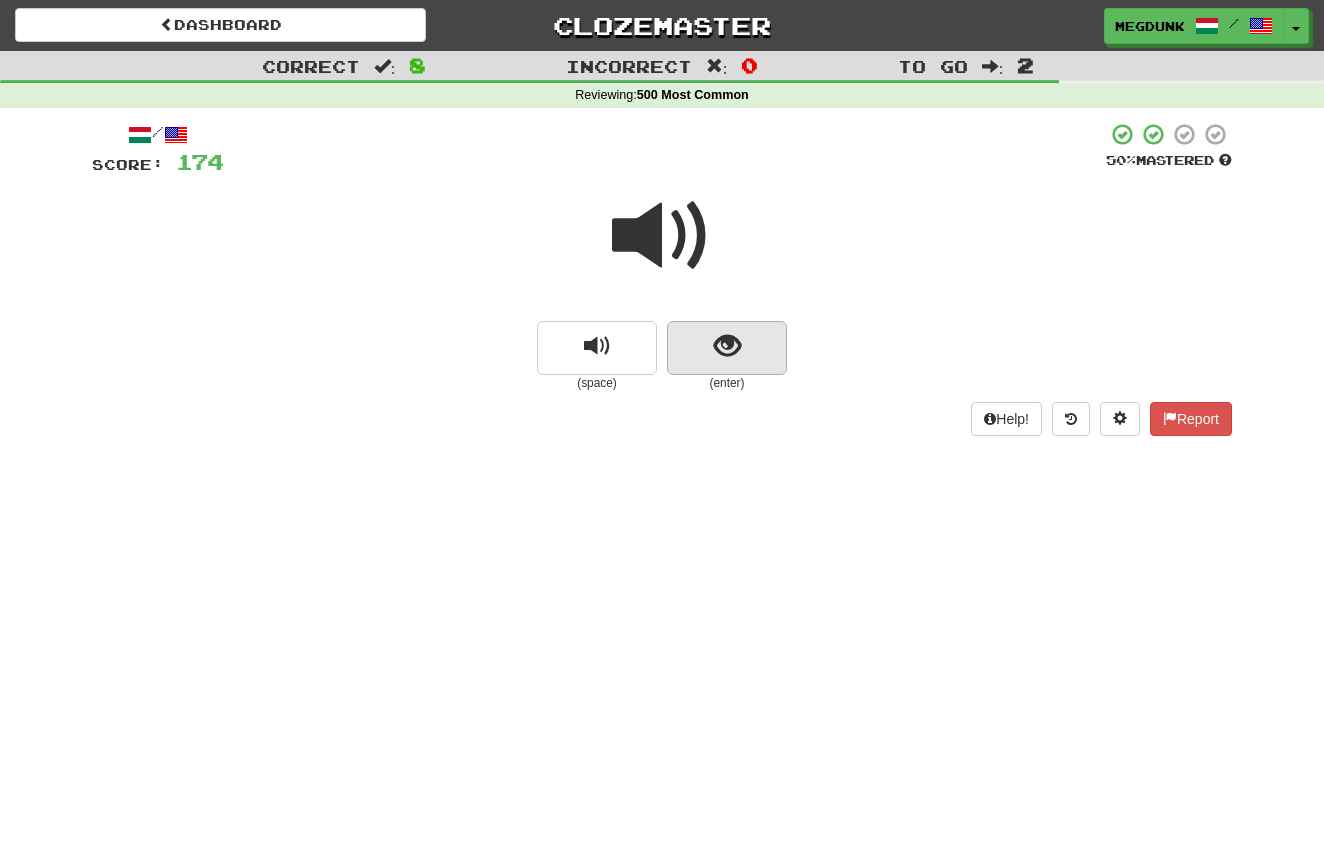 click at bounding box center (727, 346) 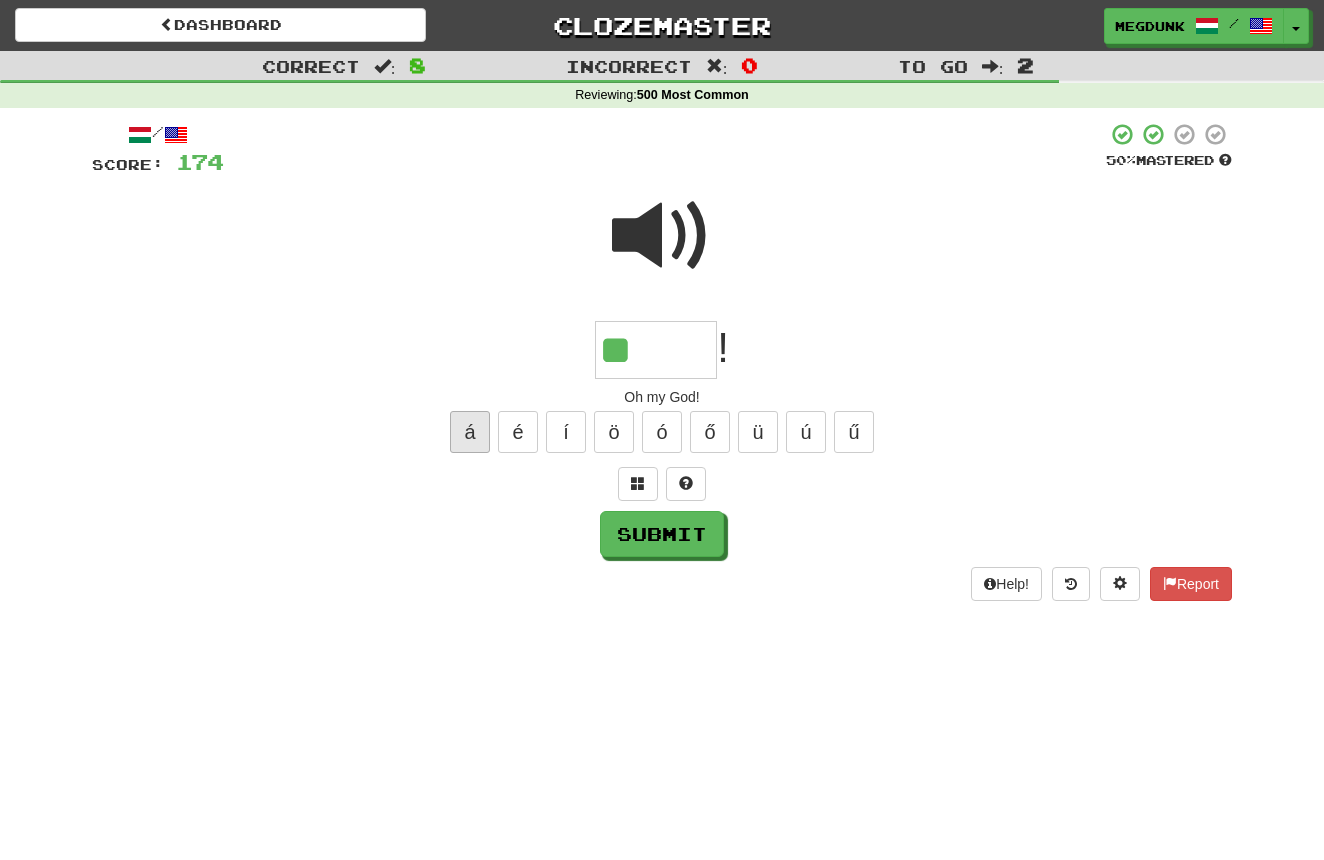click on "á" at bounding box center [470, 432] 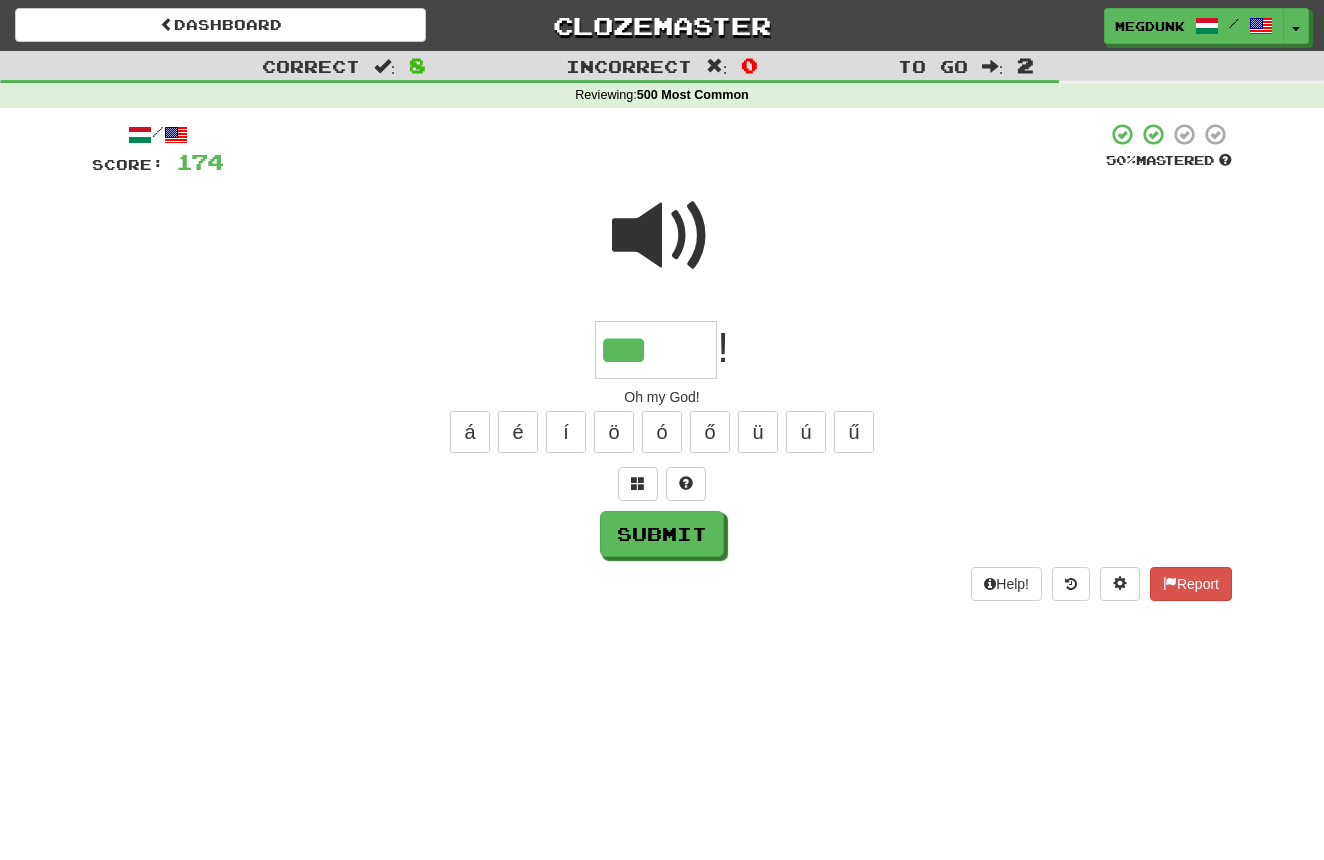 click at bounding box center (662, 236) 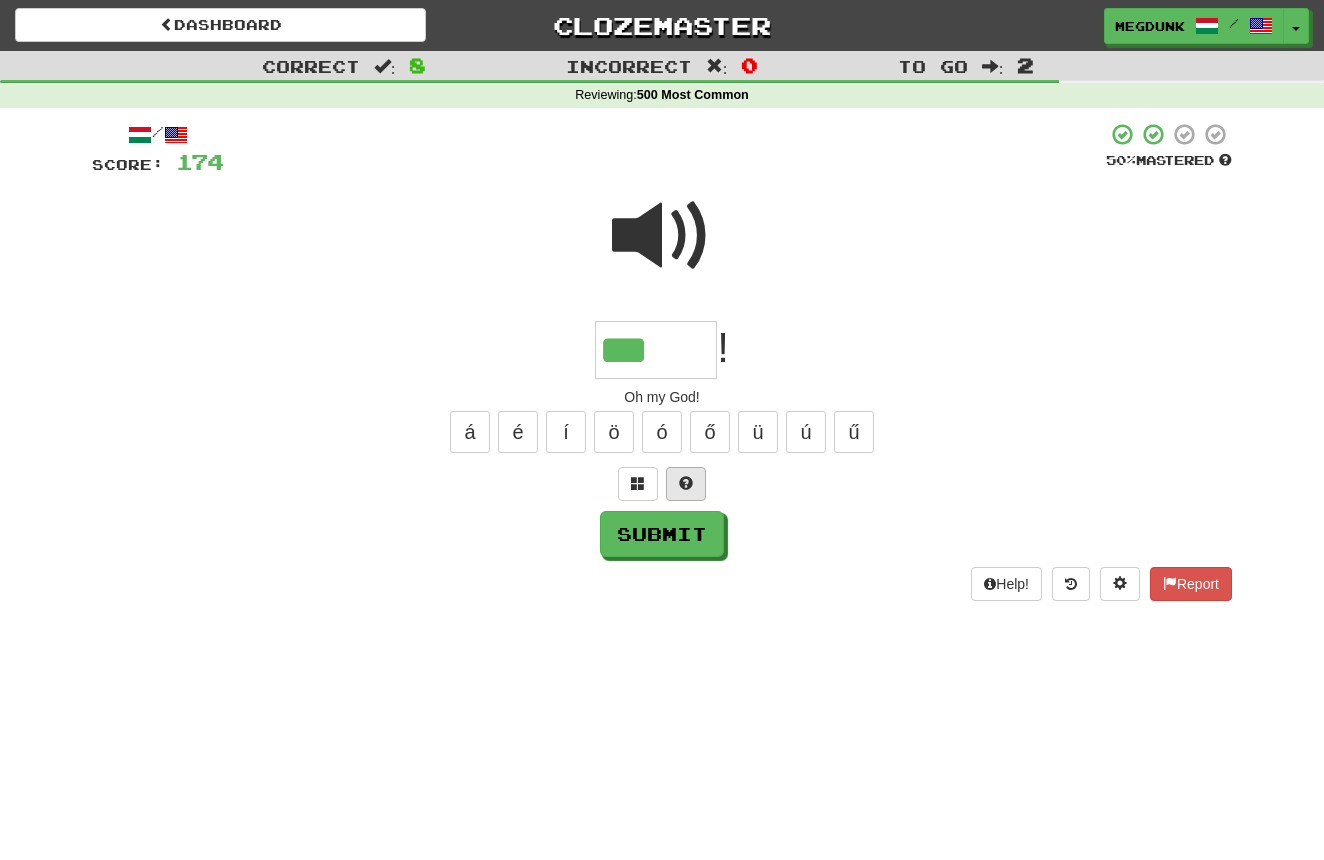 click at bounding box center [686, 483] 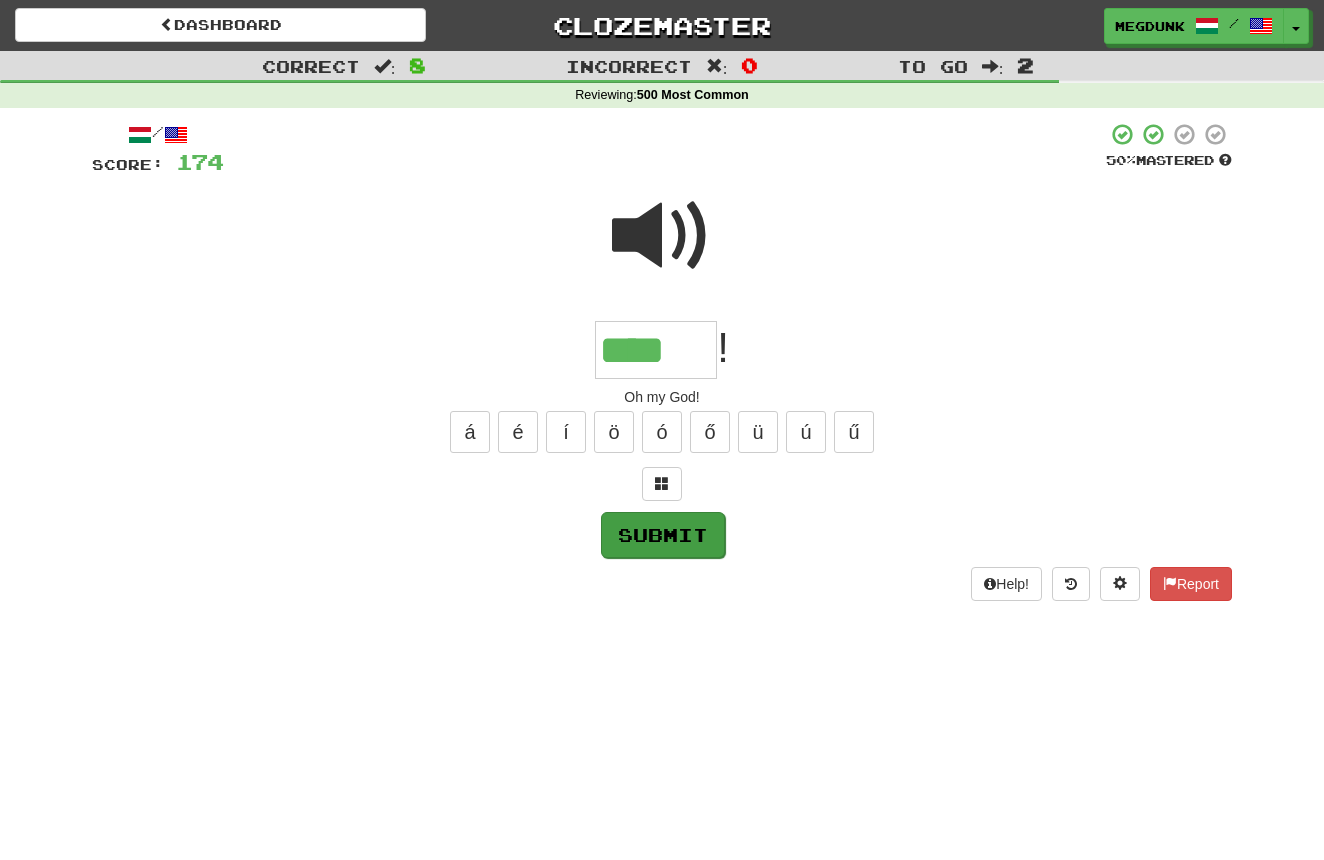 click on "Submit" at bounding box center [663, 535] 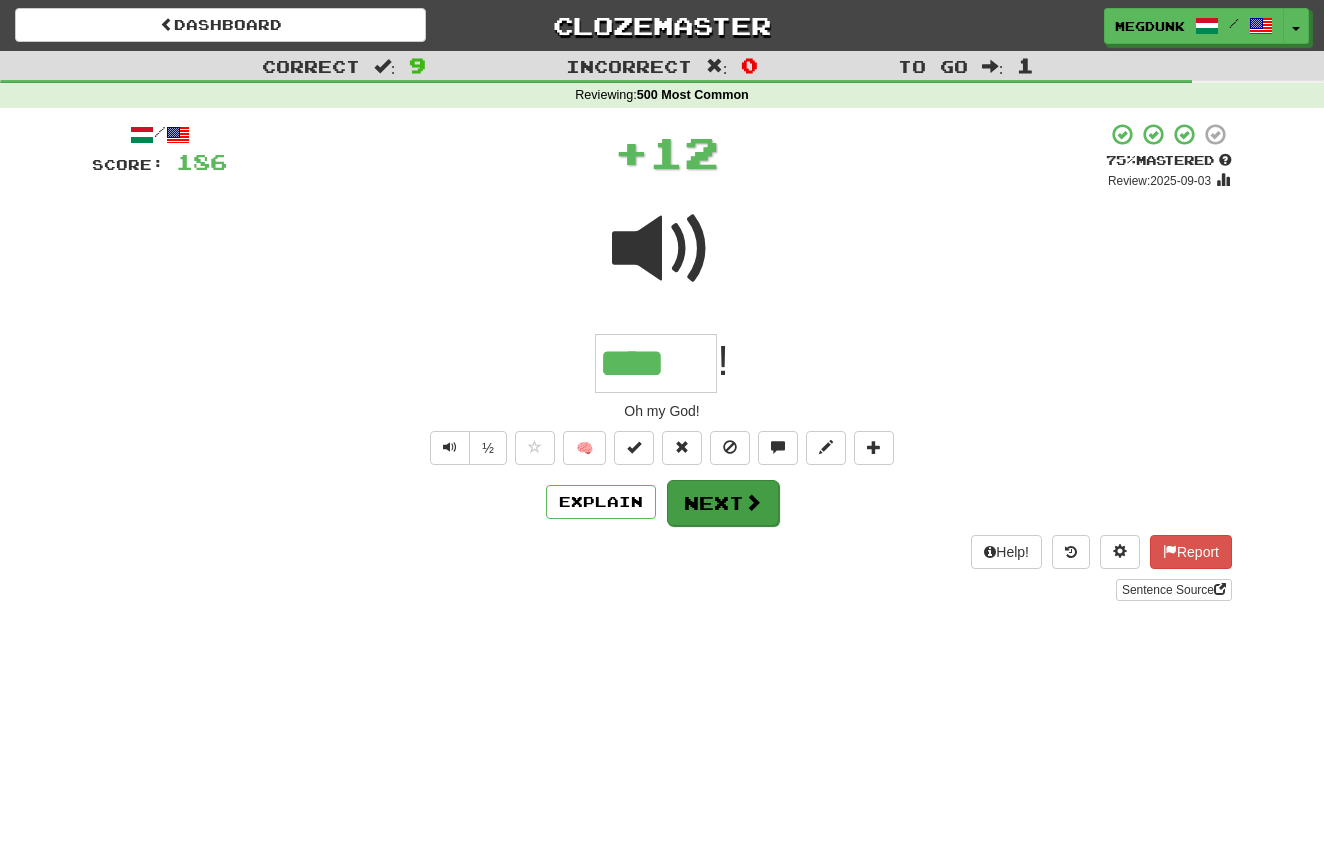 click on "Next" at bounding box center [723, 503] 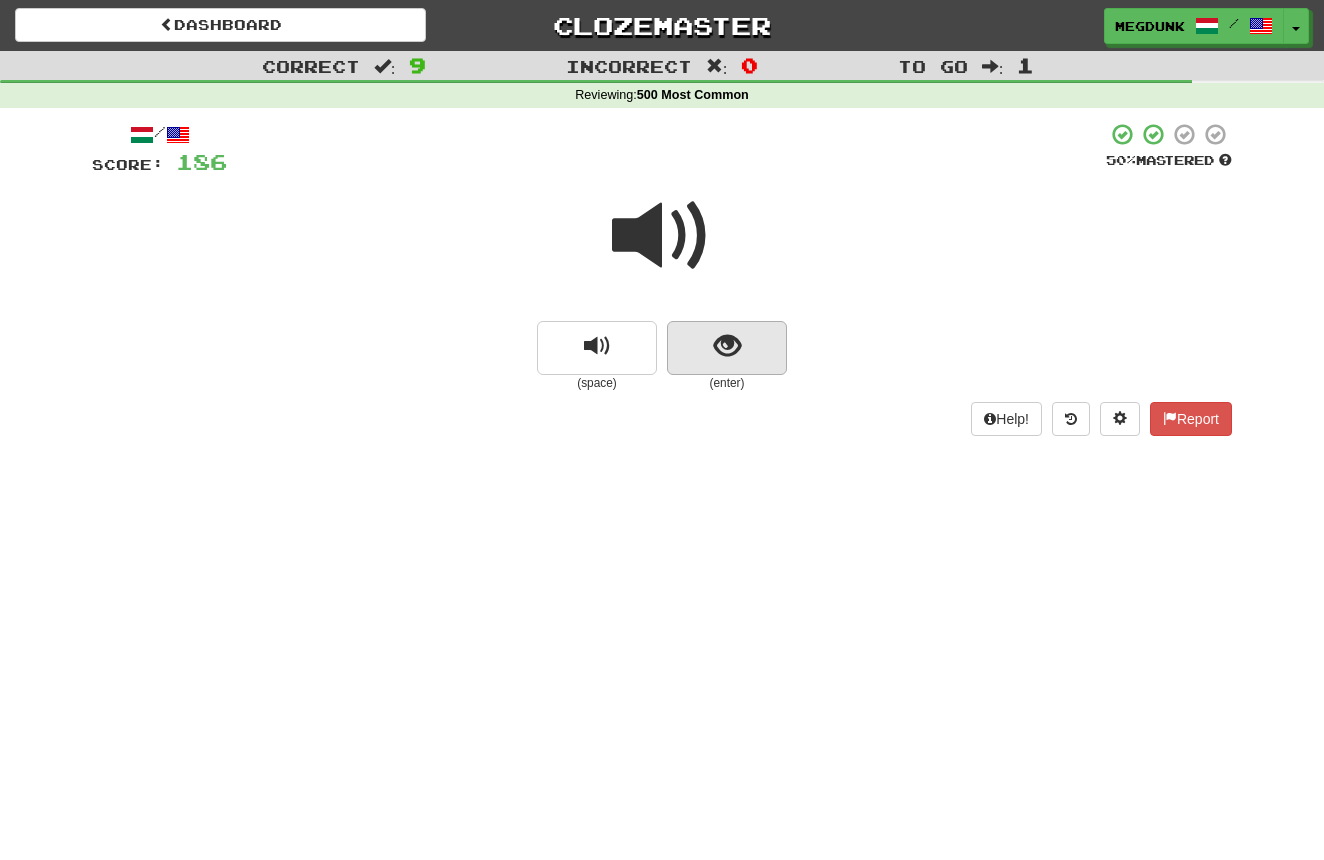 click at bounding box center [727, 346] 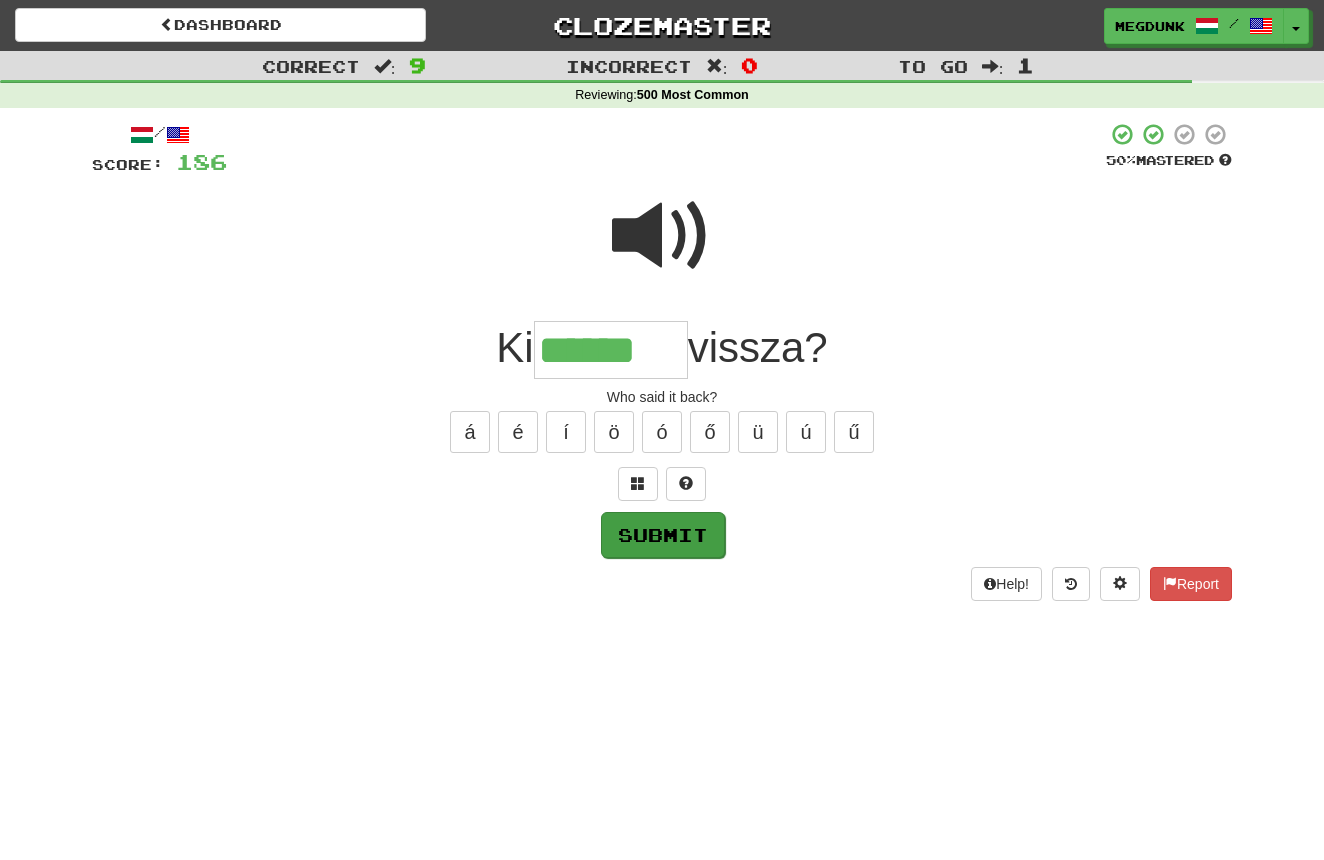 type on "******" 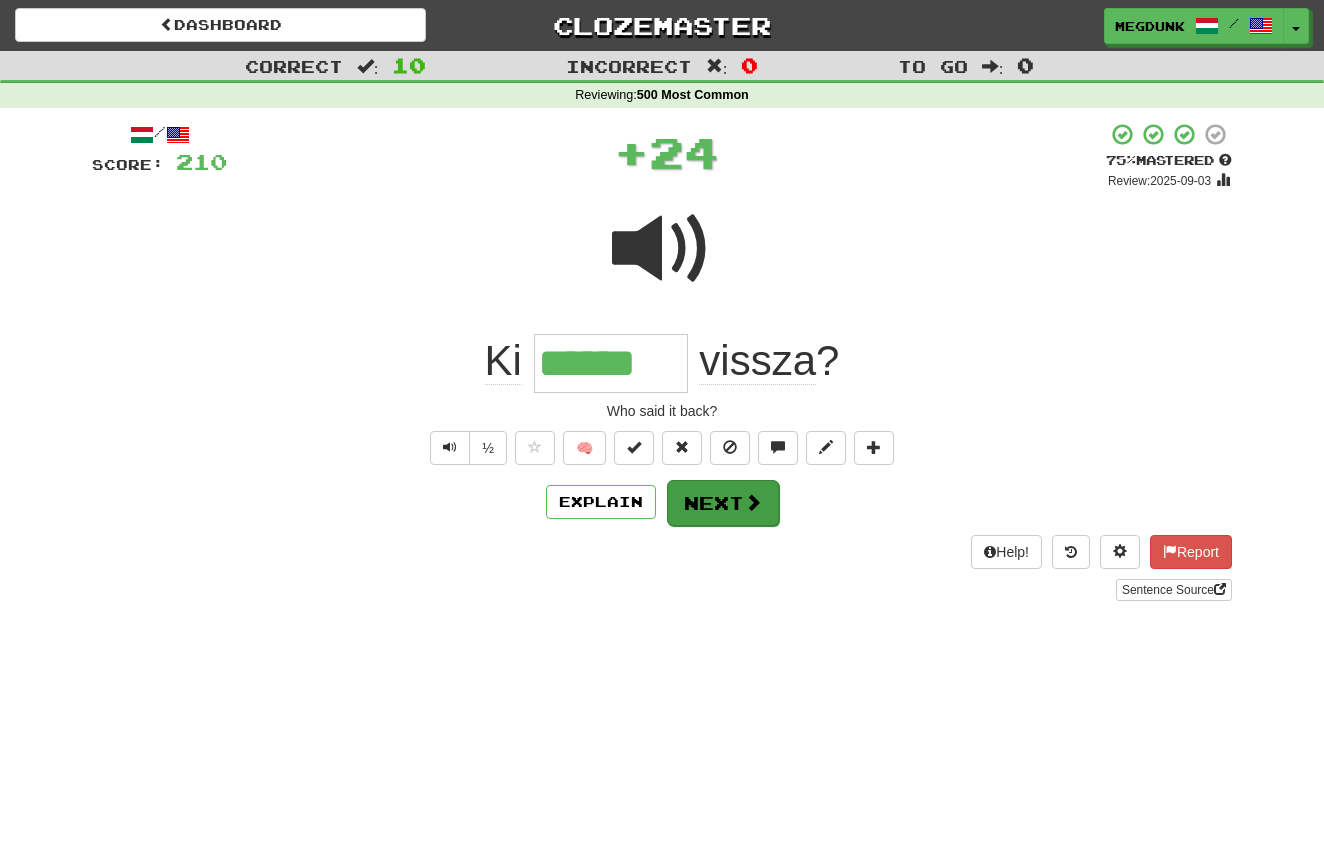 click on "Next" at bounding box center [723, 503] 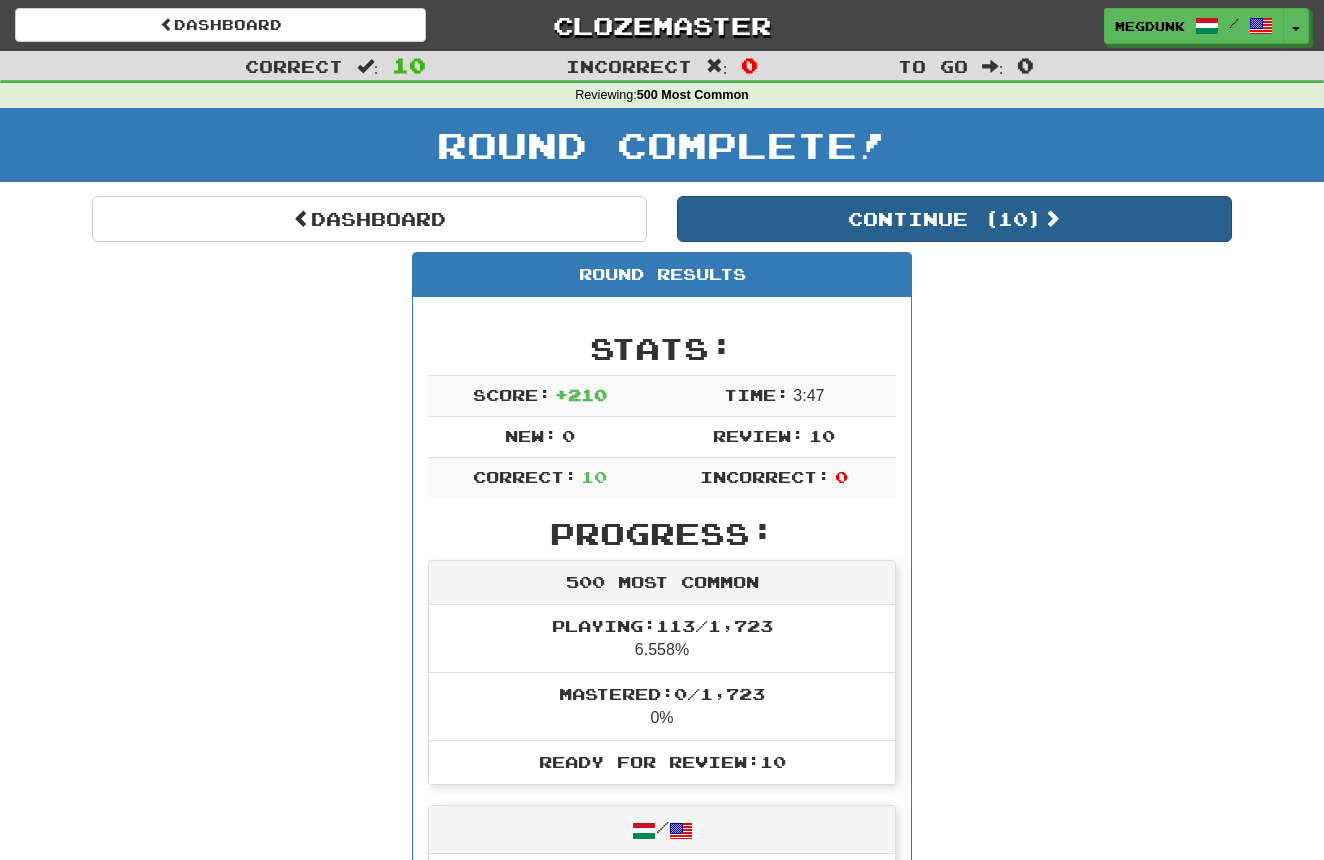 click on "Continue ( 10 )" at bounding box center (954, 219) 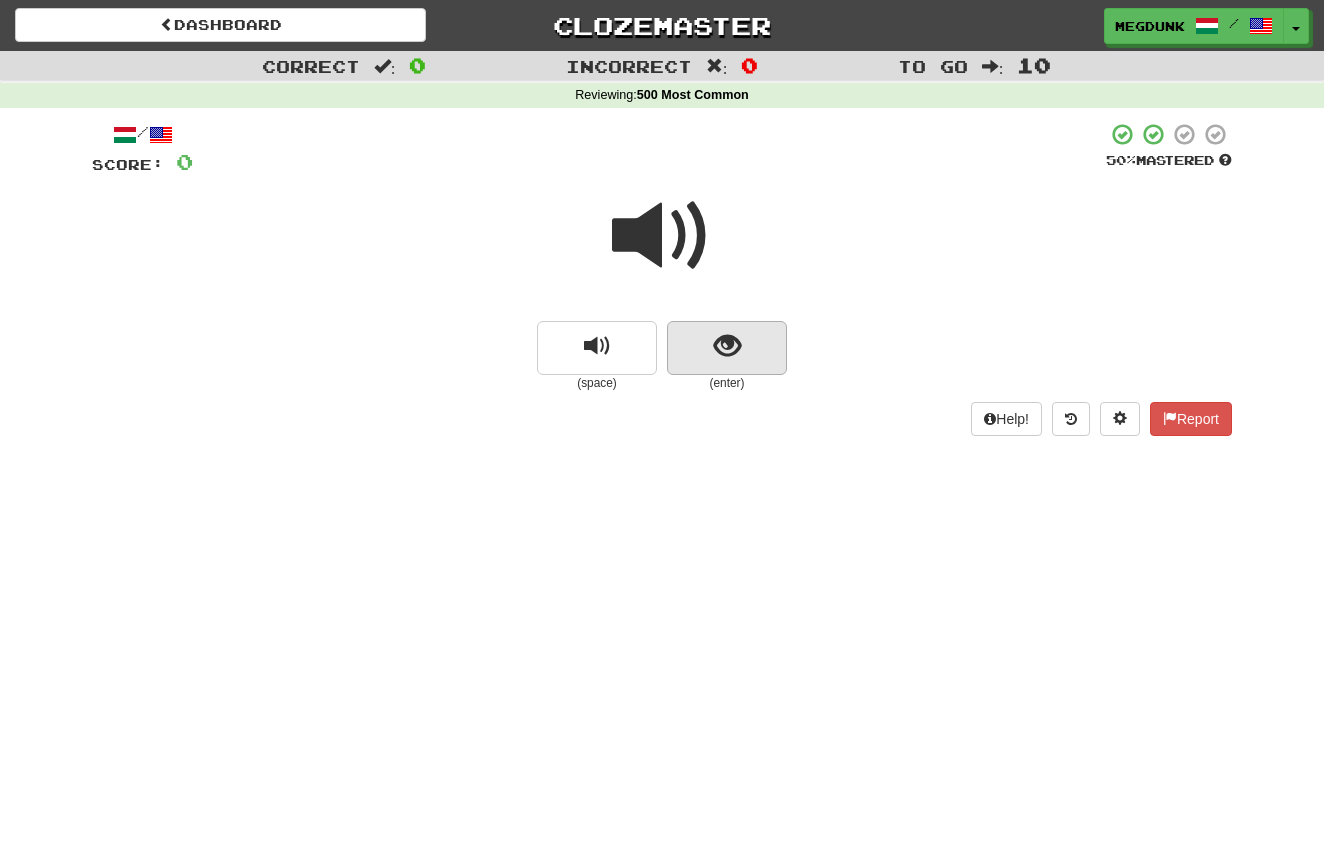 click at bounding box center [727, 346] 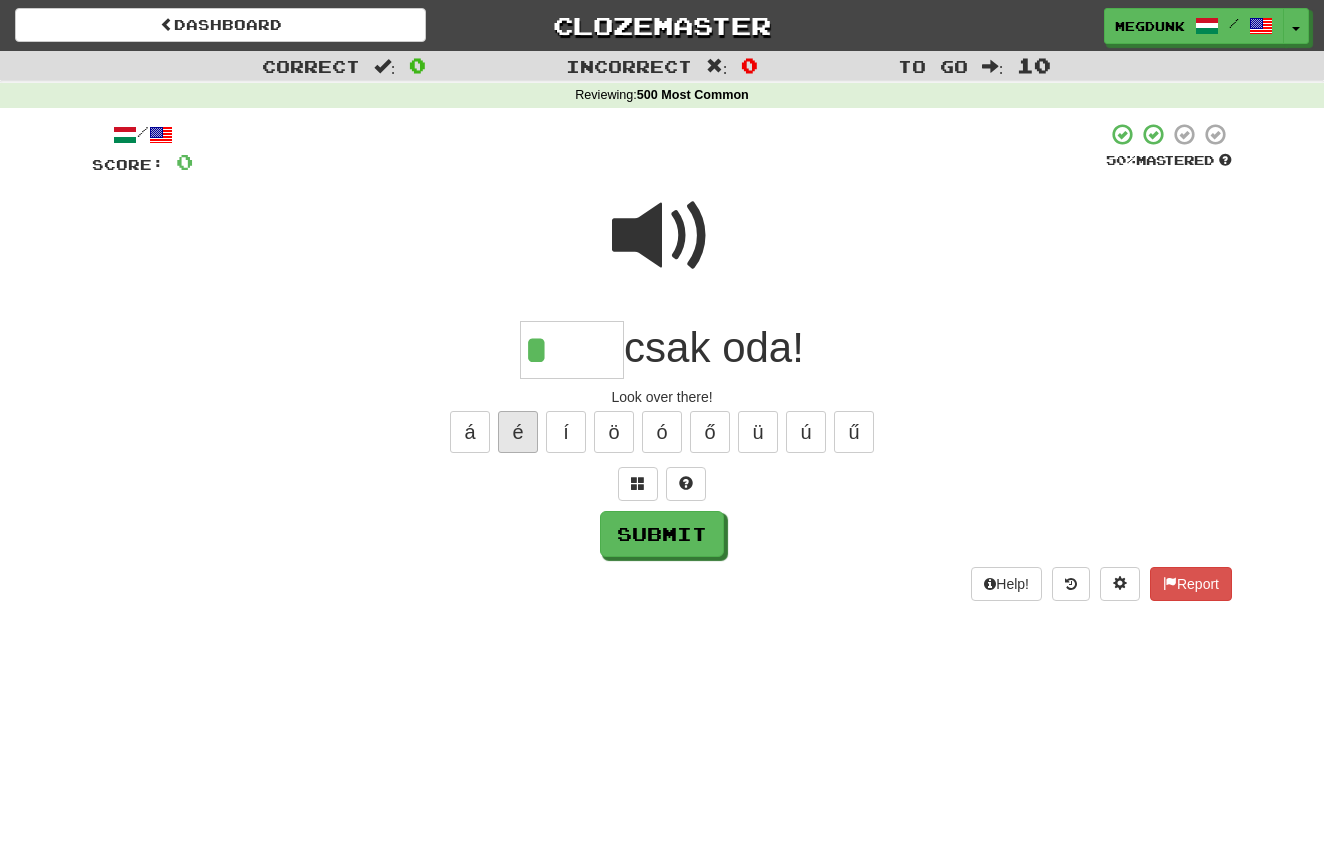 click on "é" at bounding box center [518, 432] 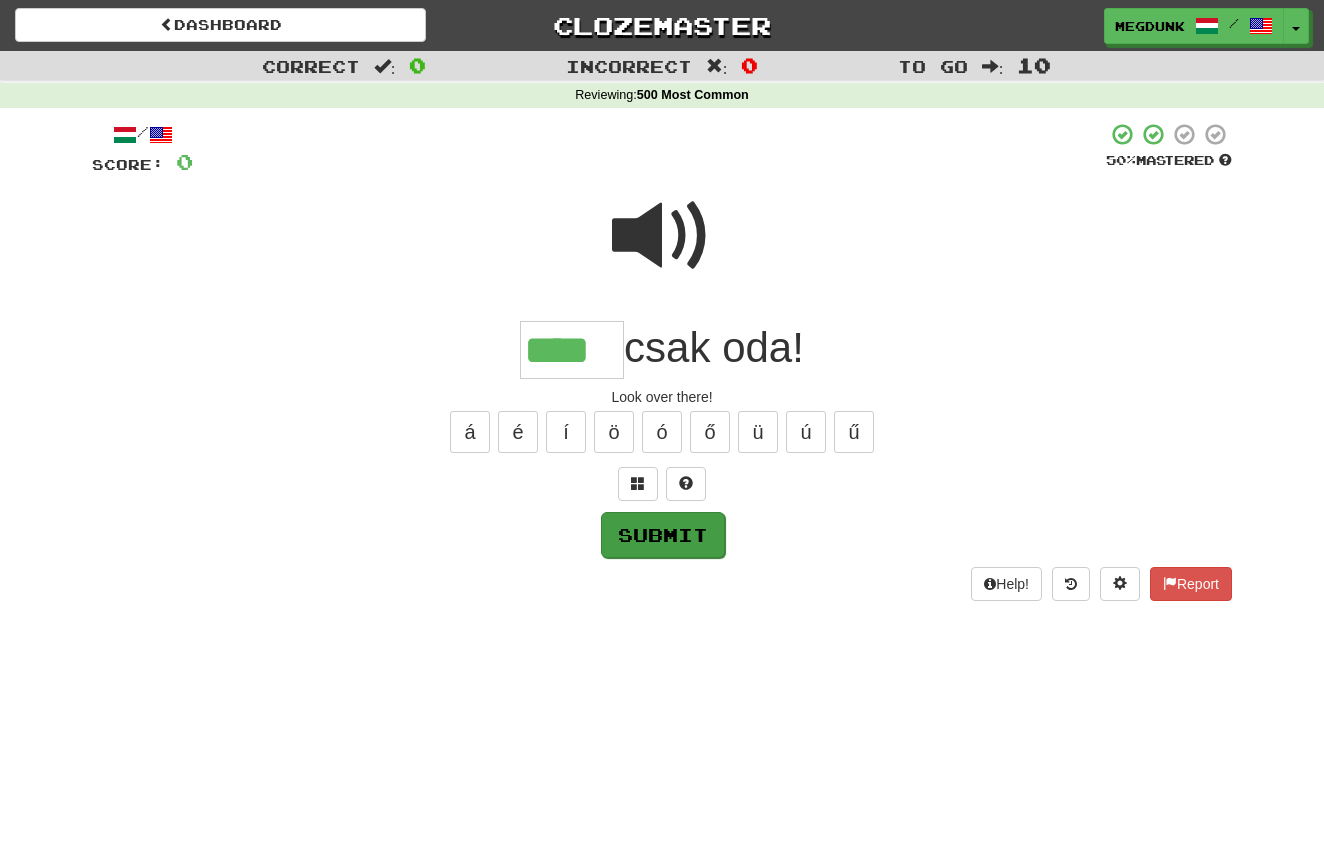 click on "Submit" at bounding box center [663, 535] 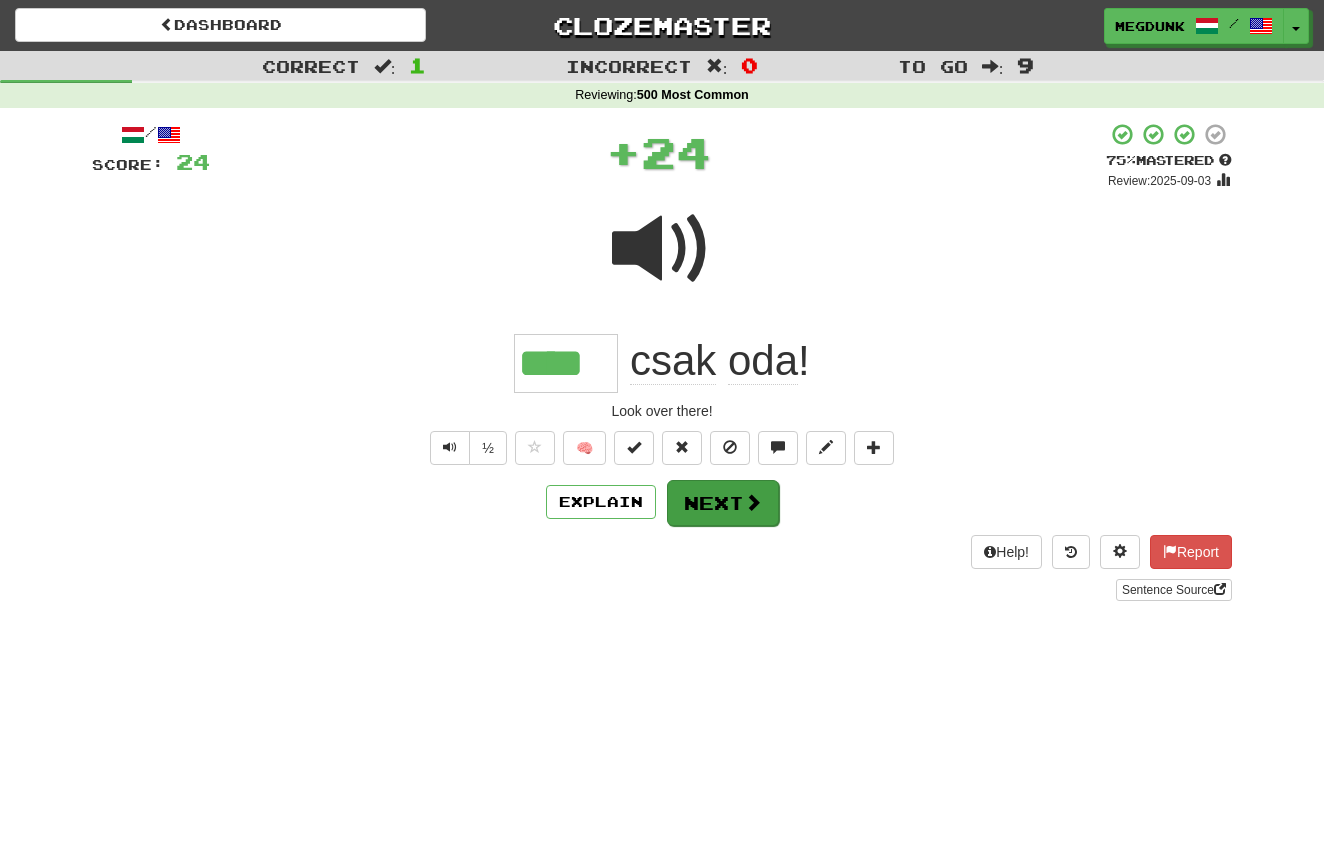 click on "Next" at bounding box center [723, 503] 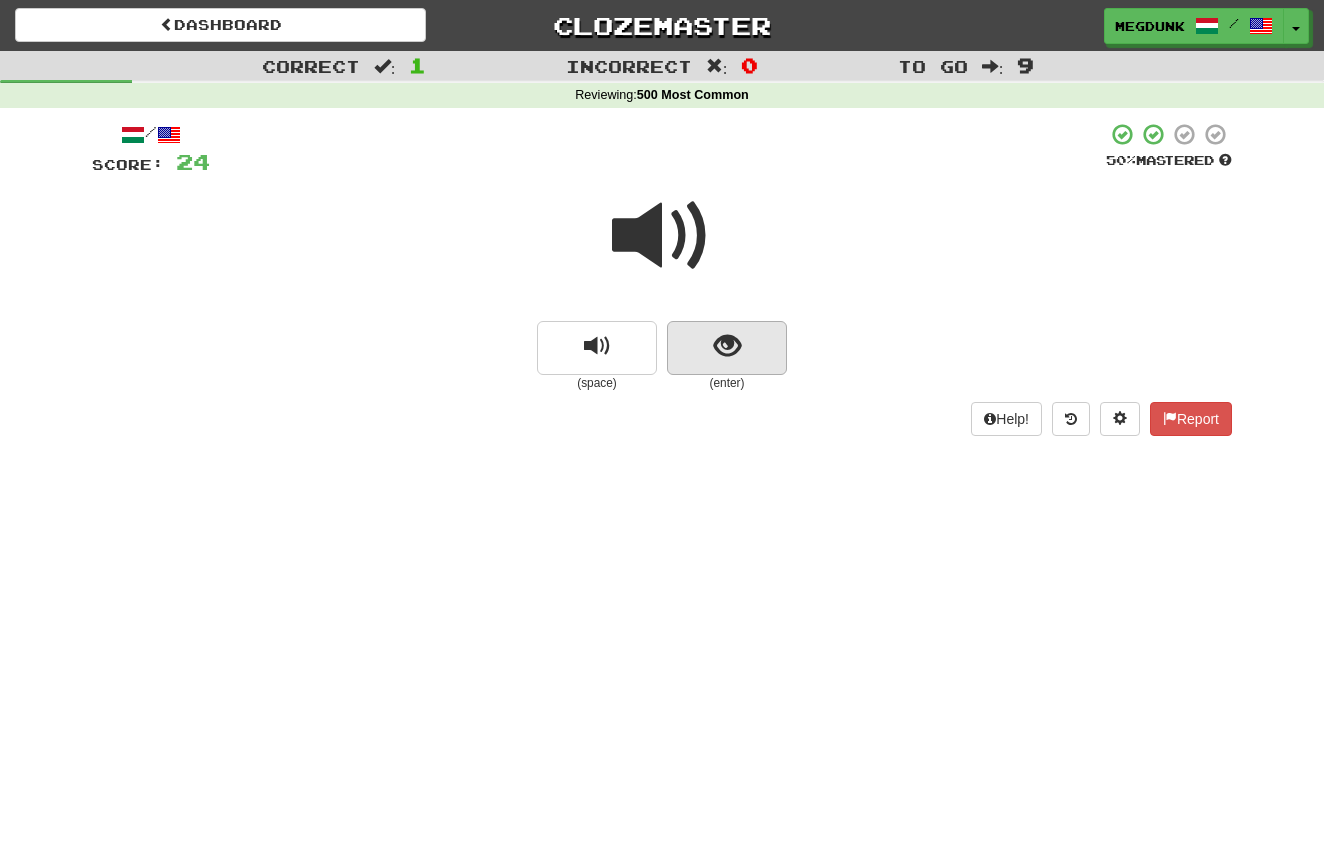click at bounding box center (727, 346) 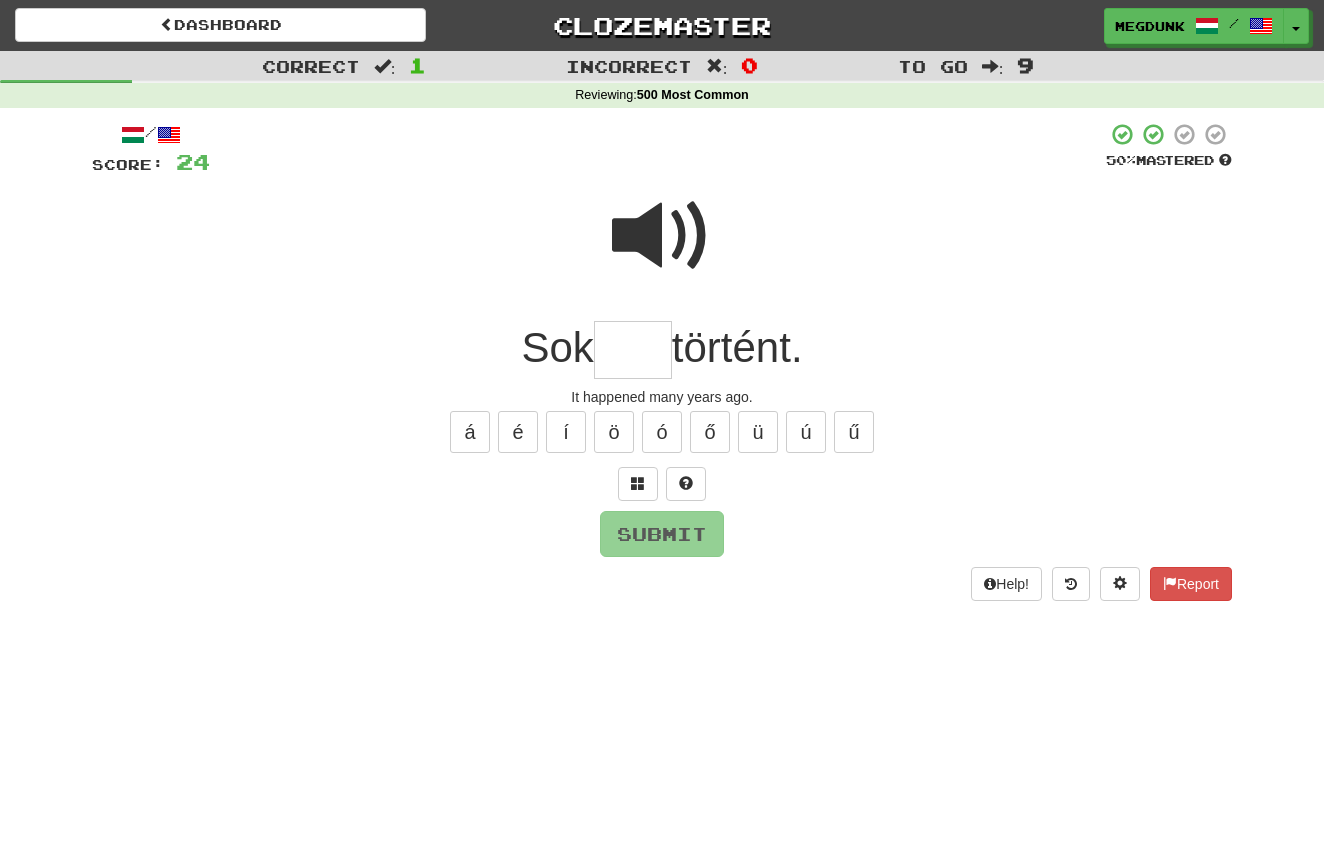 type on "*" 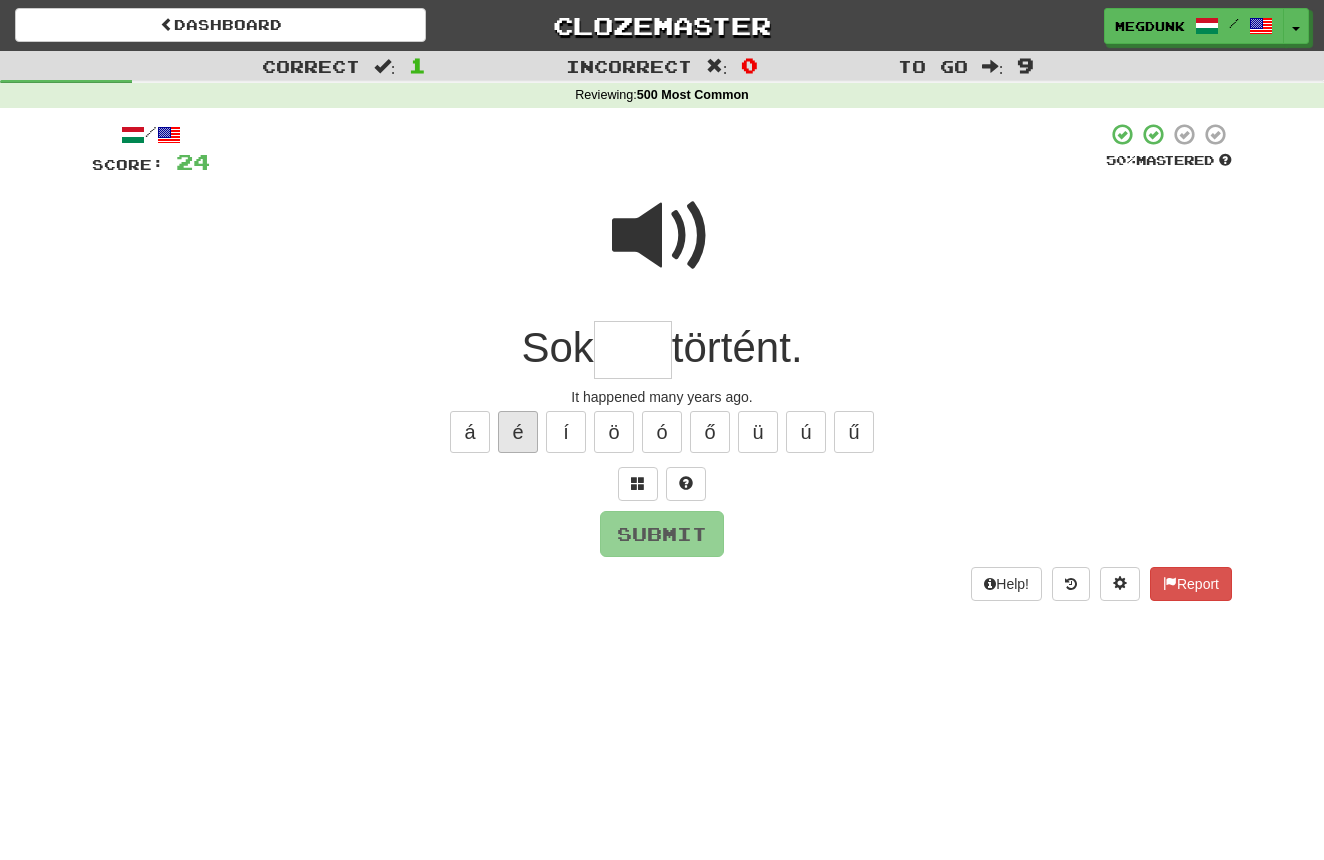 click on "é" at bounding box center (518, 432) 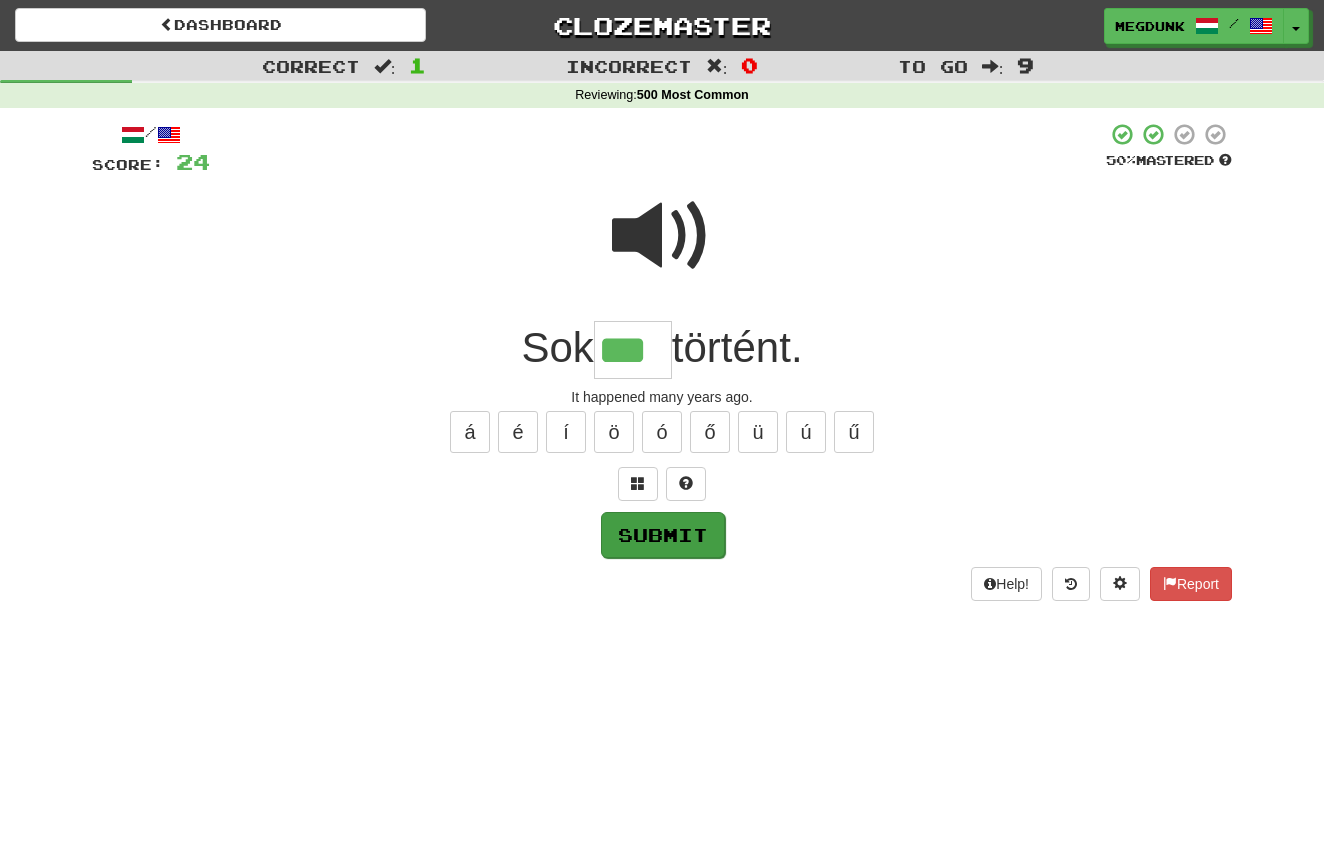 type on "***" 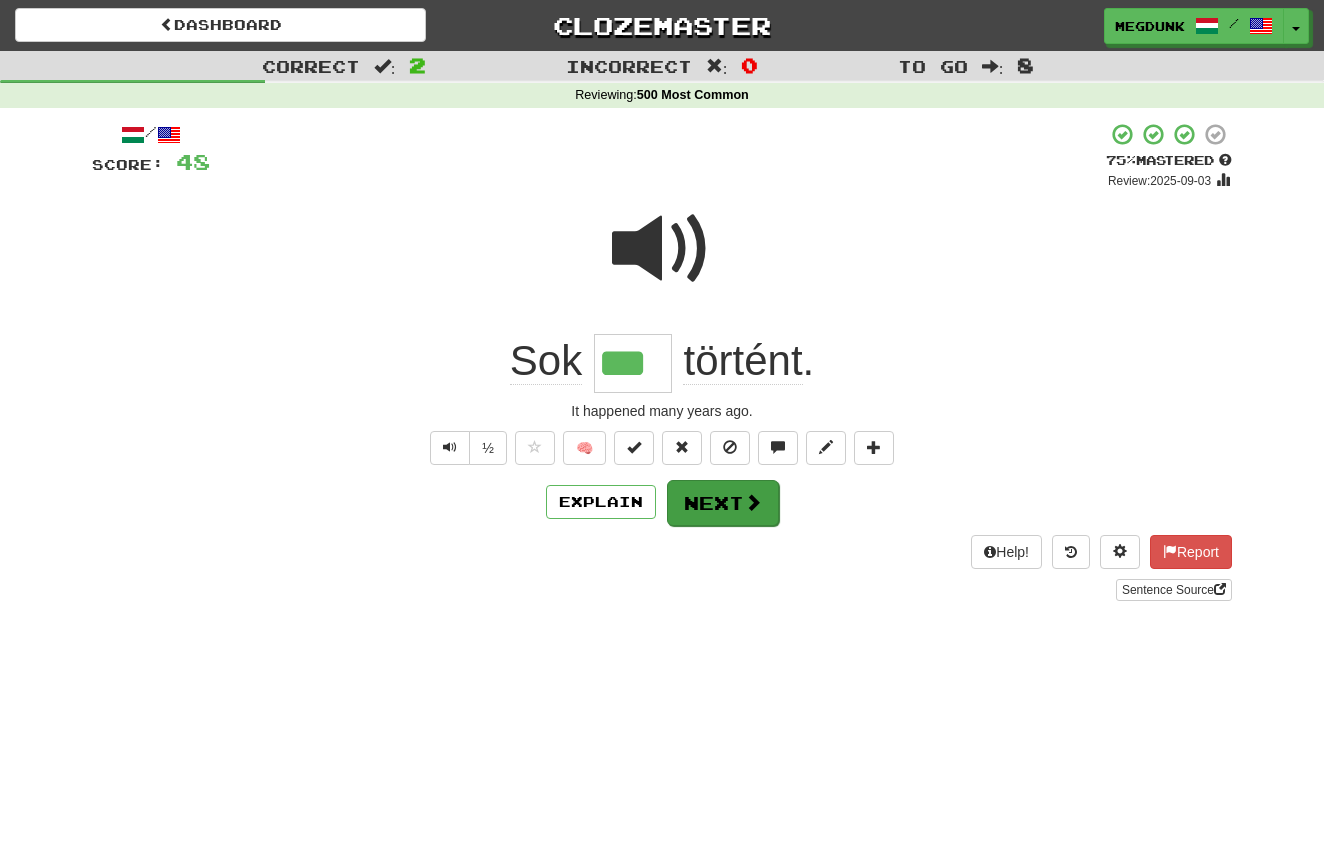 click on "Next" at bounding box center (723, 503) 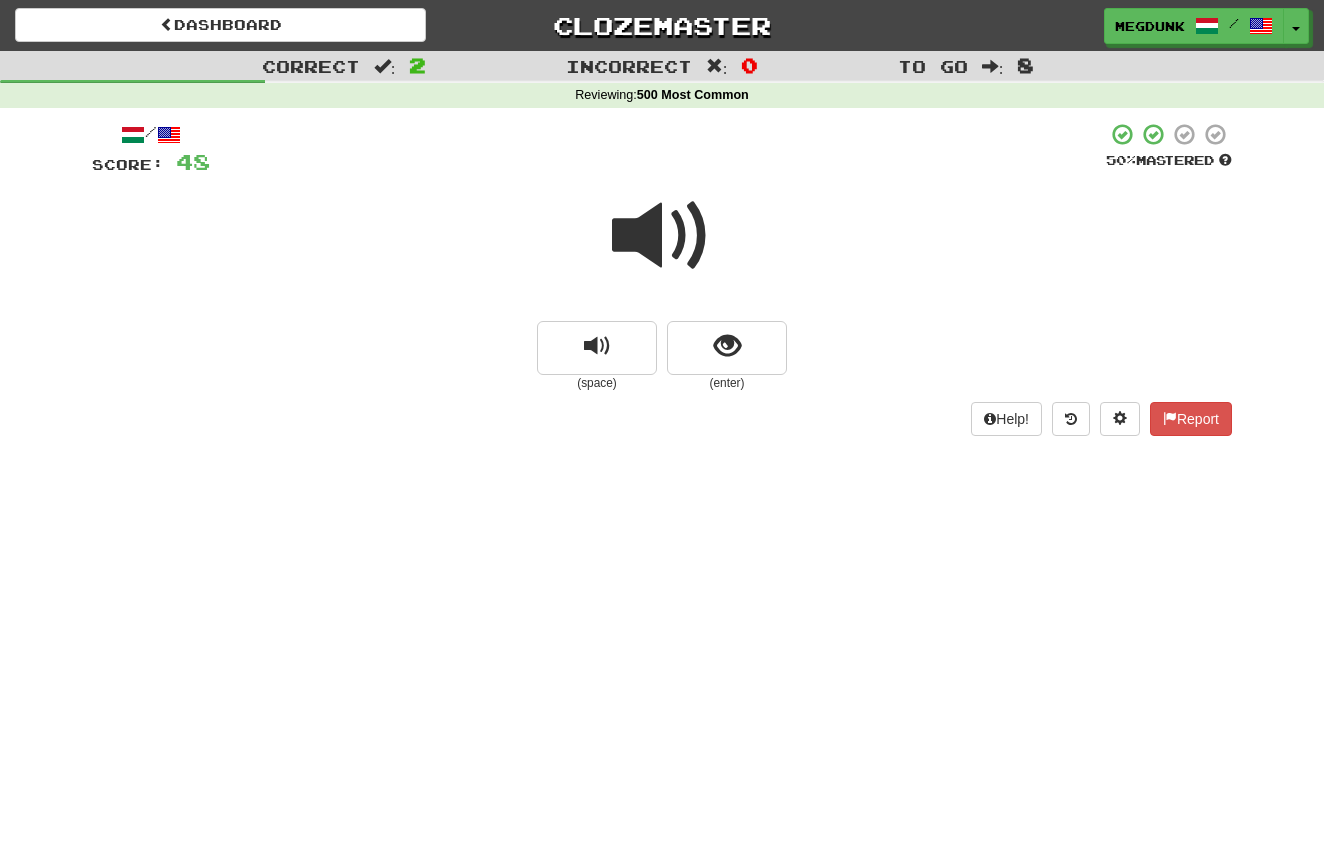 click at bounding box center (662, 236) 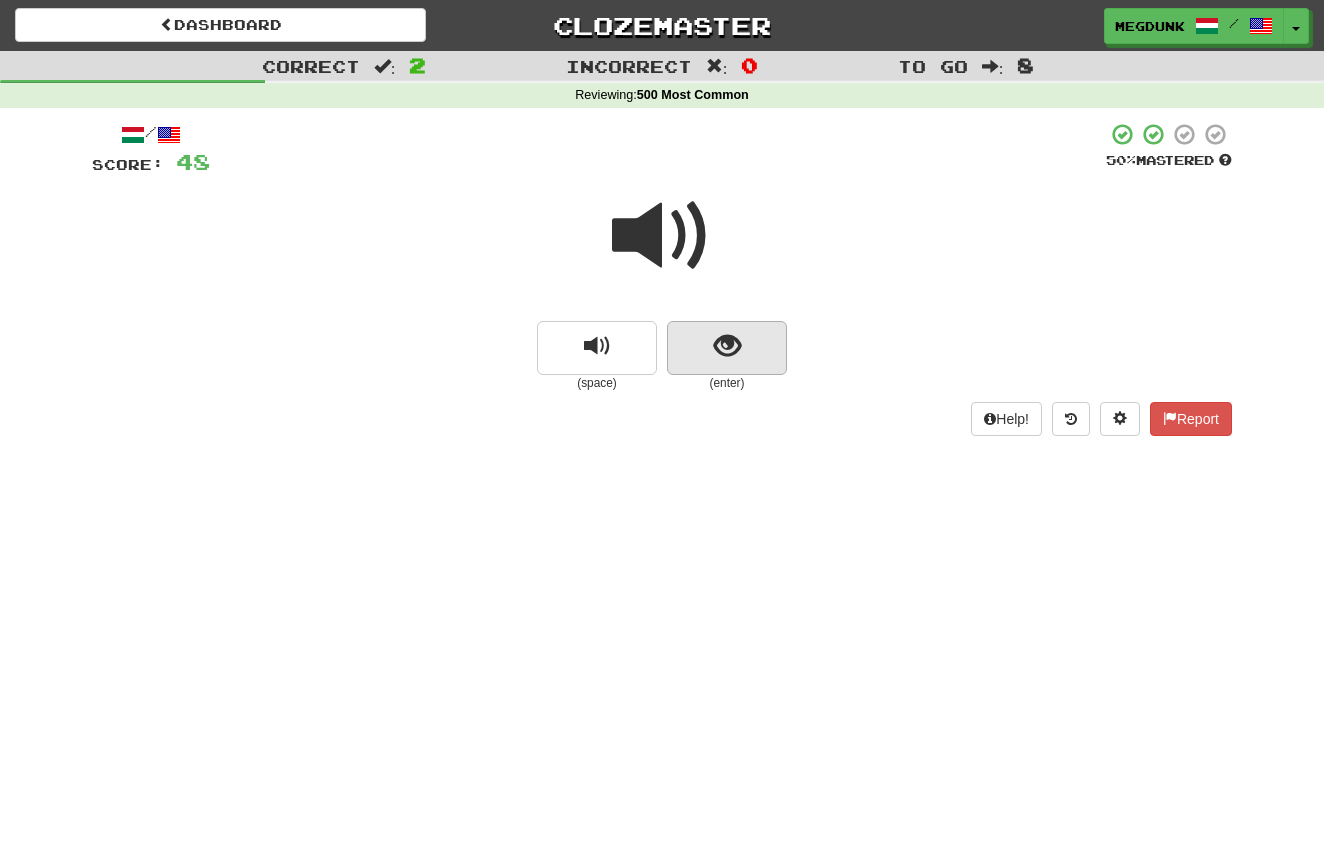 click at bounding box center (727, 346) 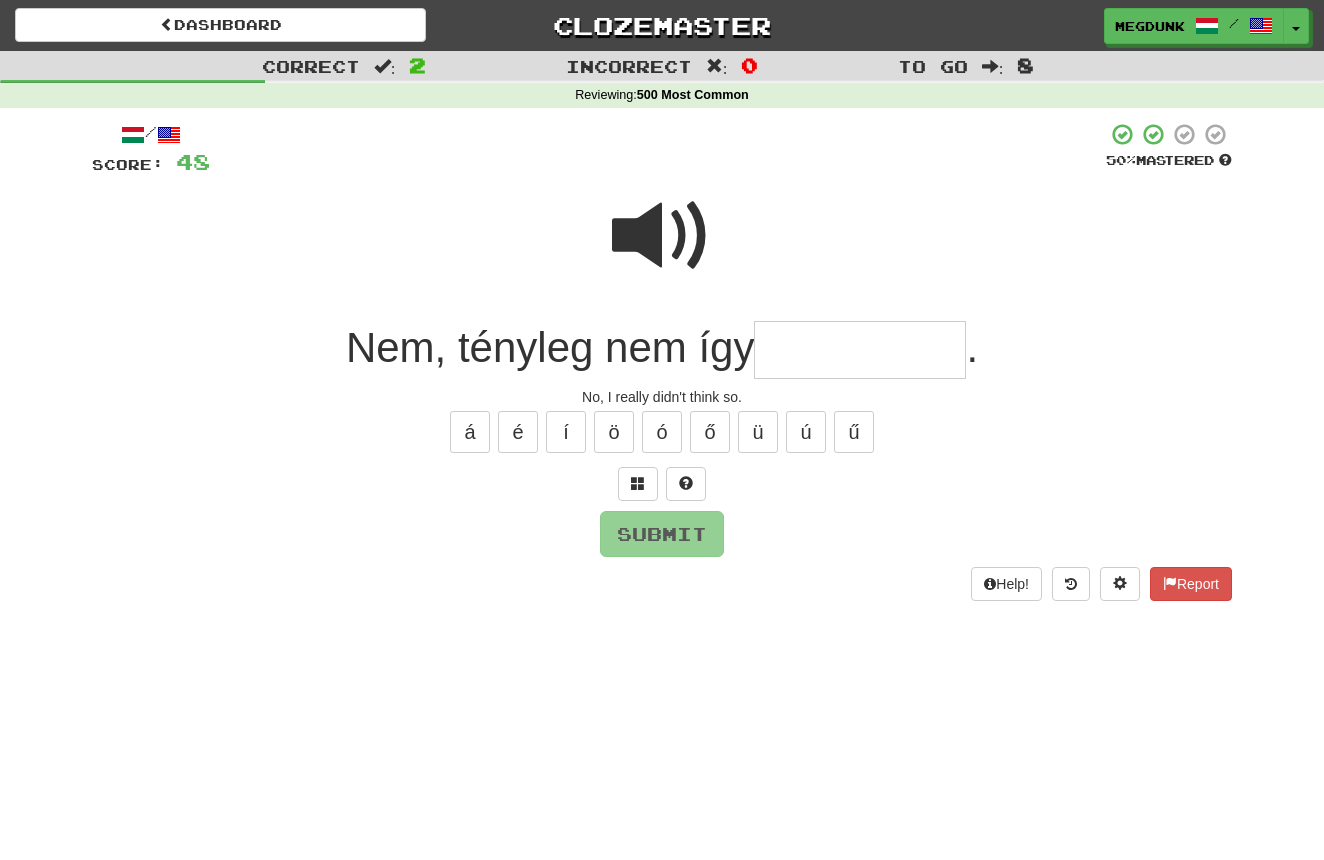 type on "*" 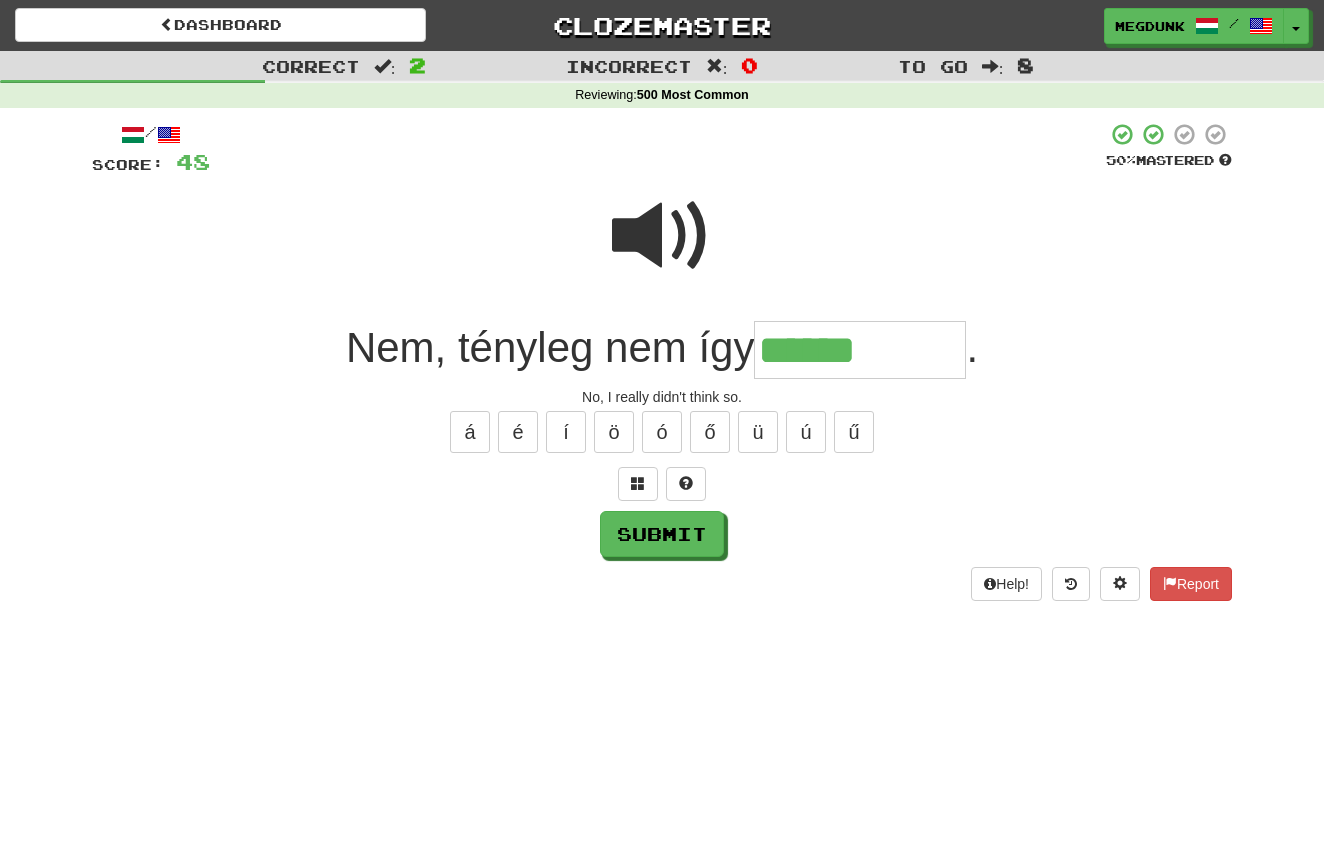 click at bounding box center [662, 236] 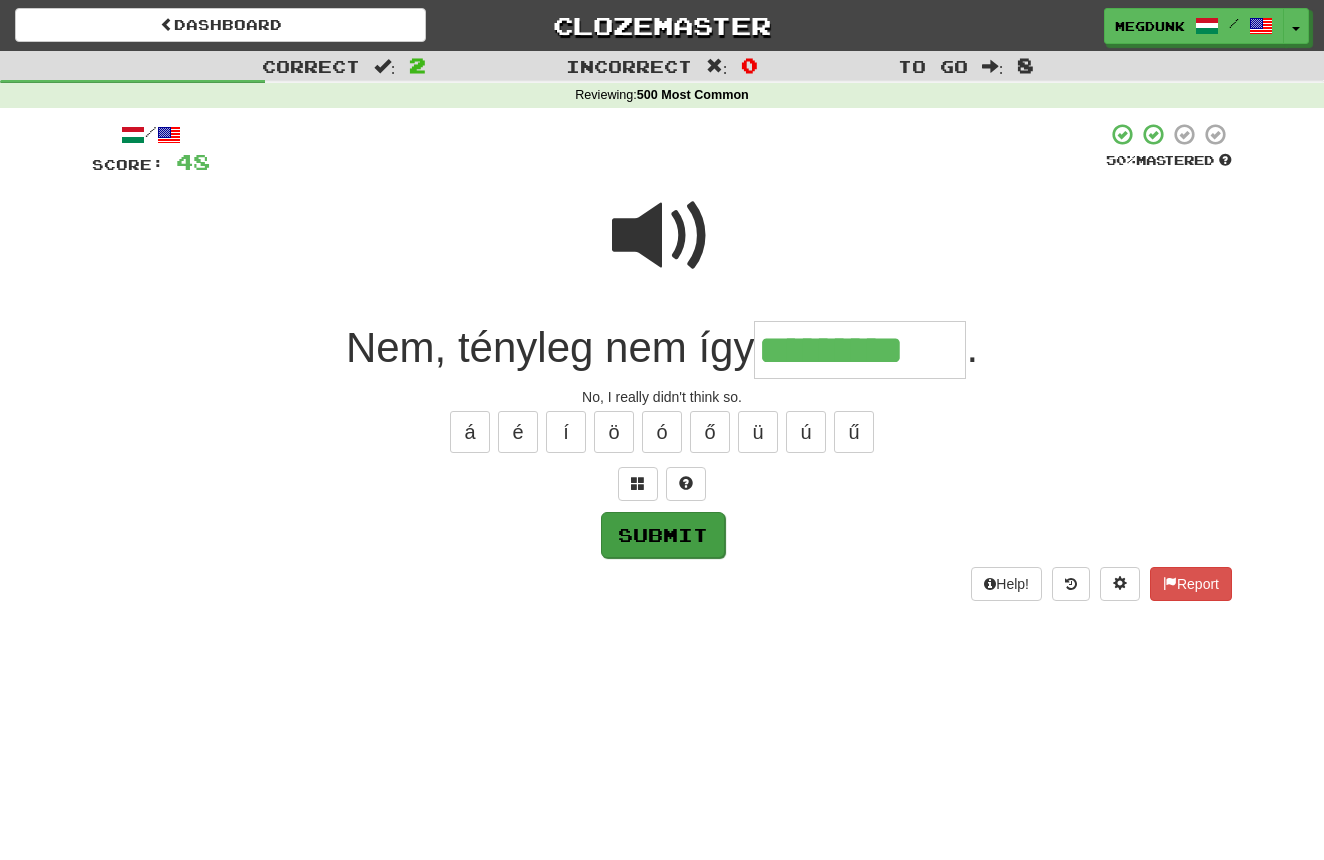type on "*********" 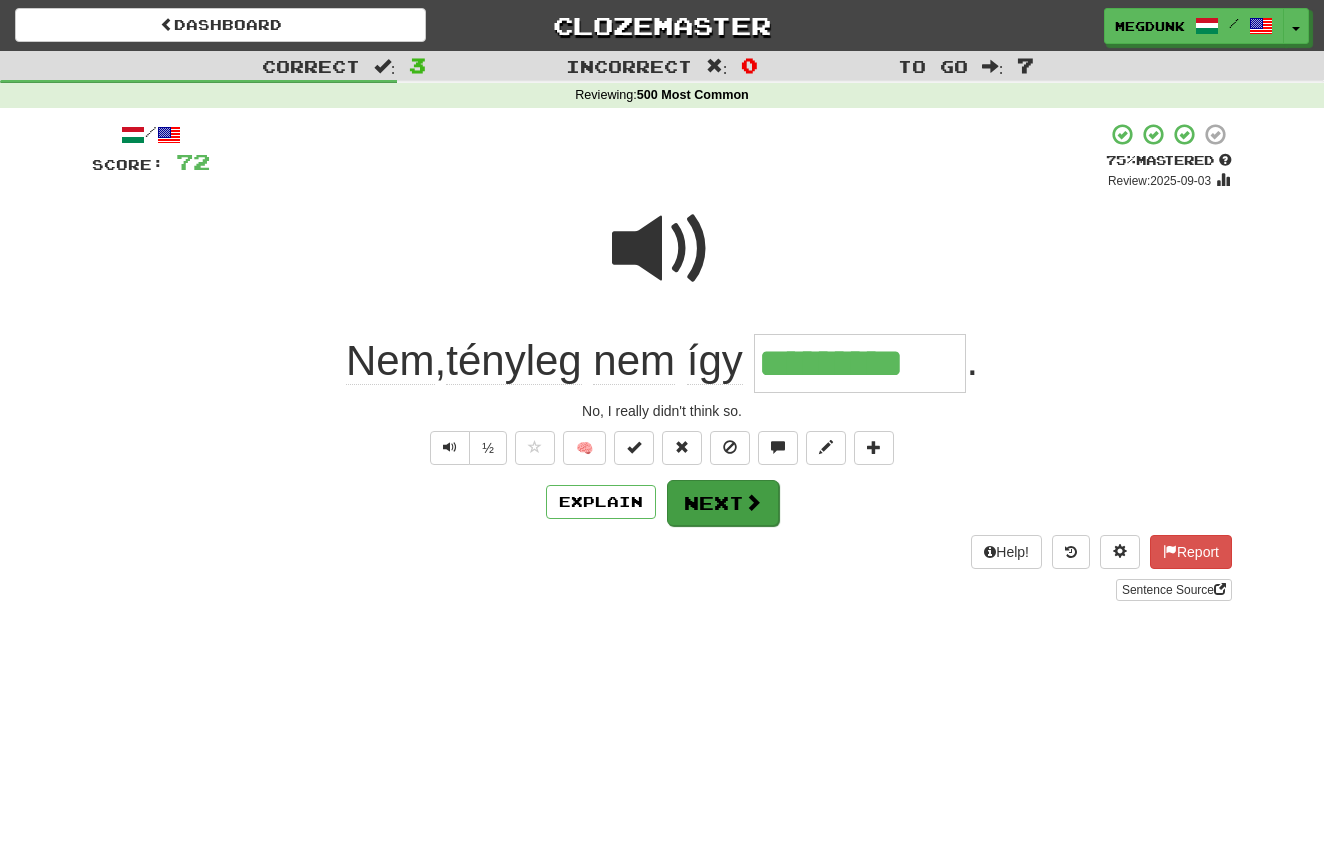 click on "Next" at bounding box center (723, 503) 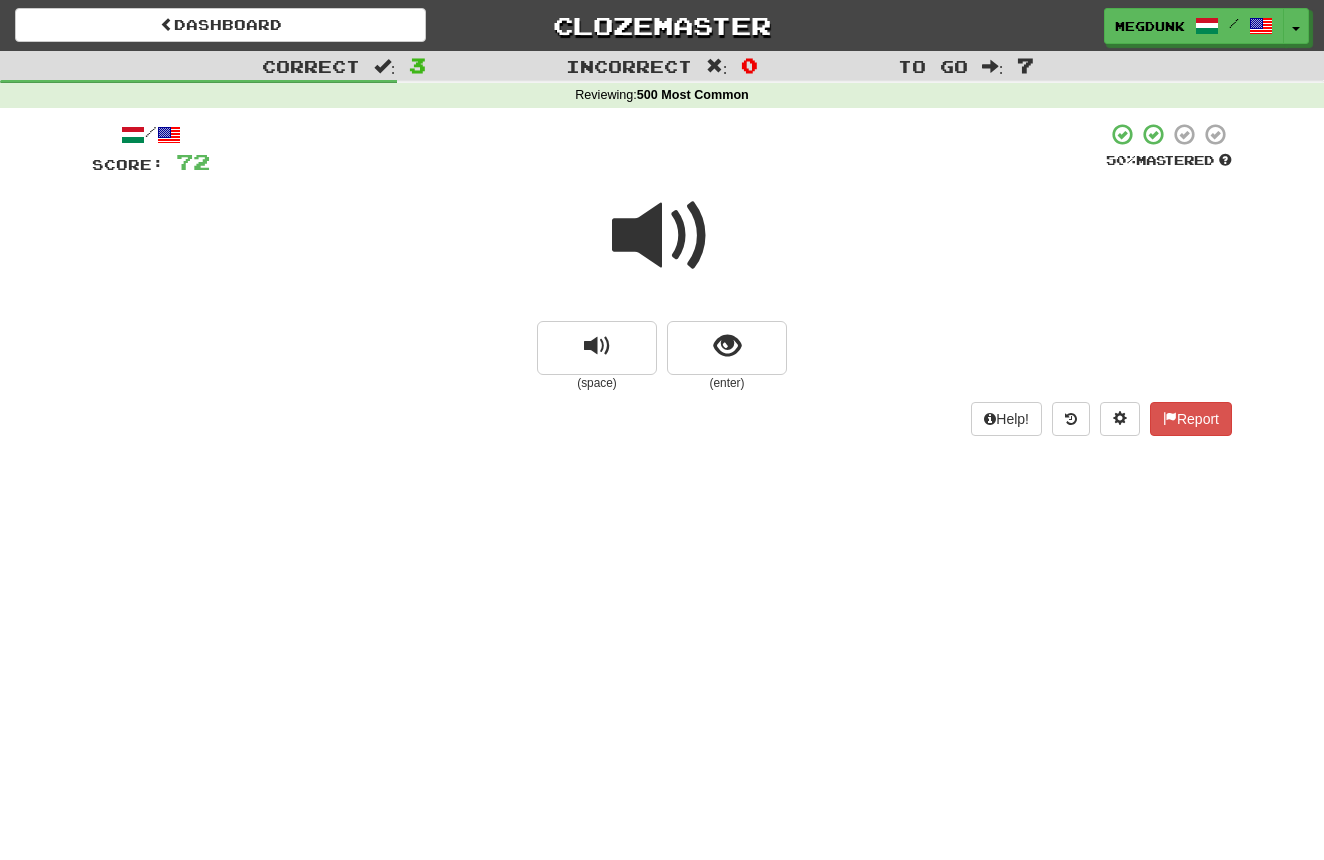 click at bounding box center (662, 236) 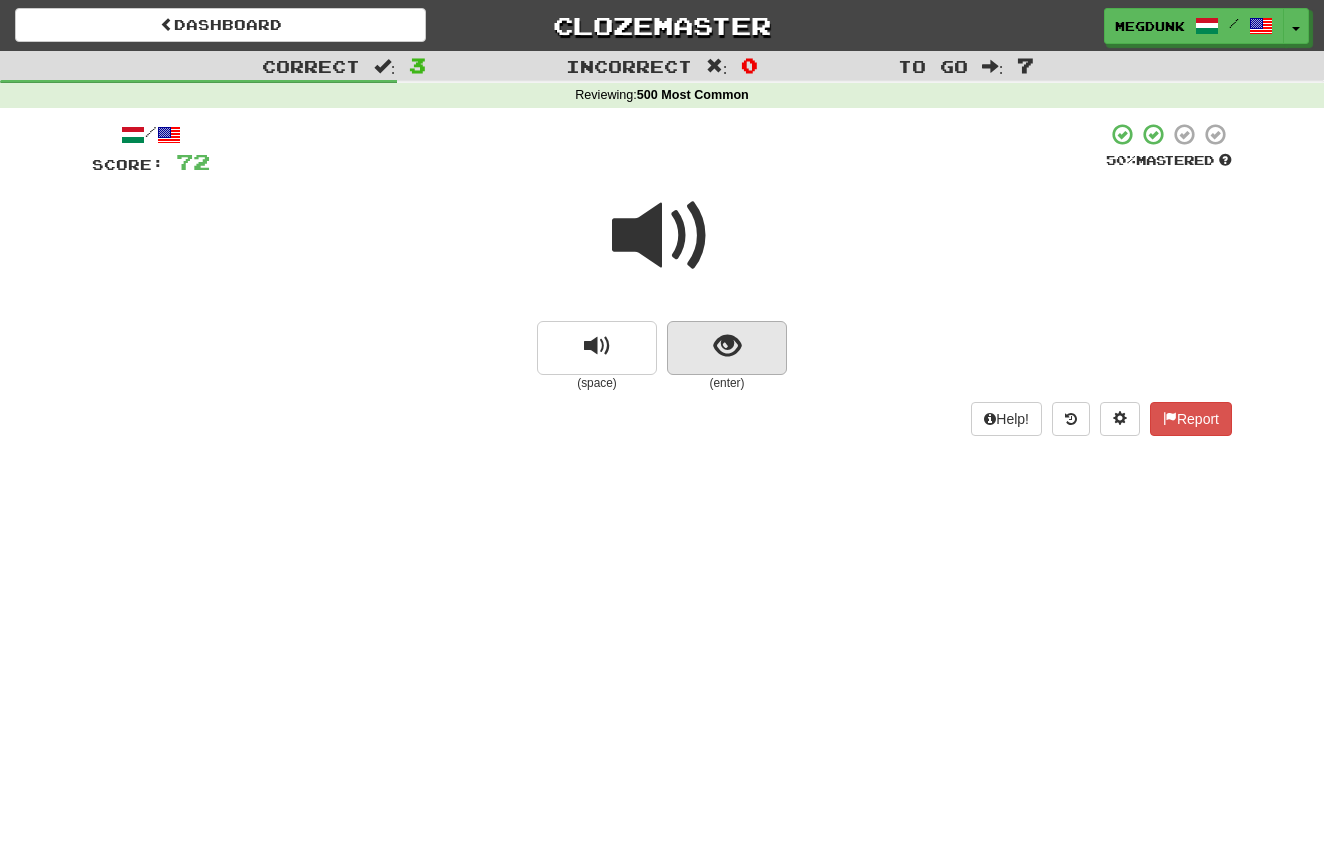 click at bounding box center (727, 346) 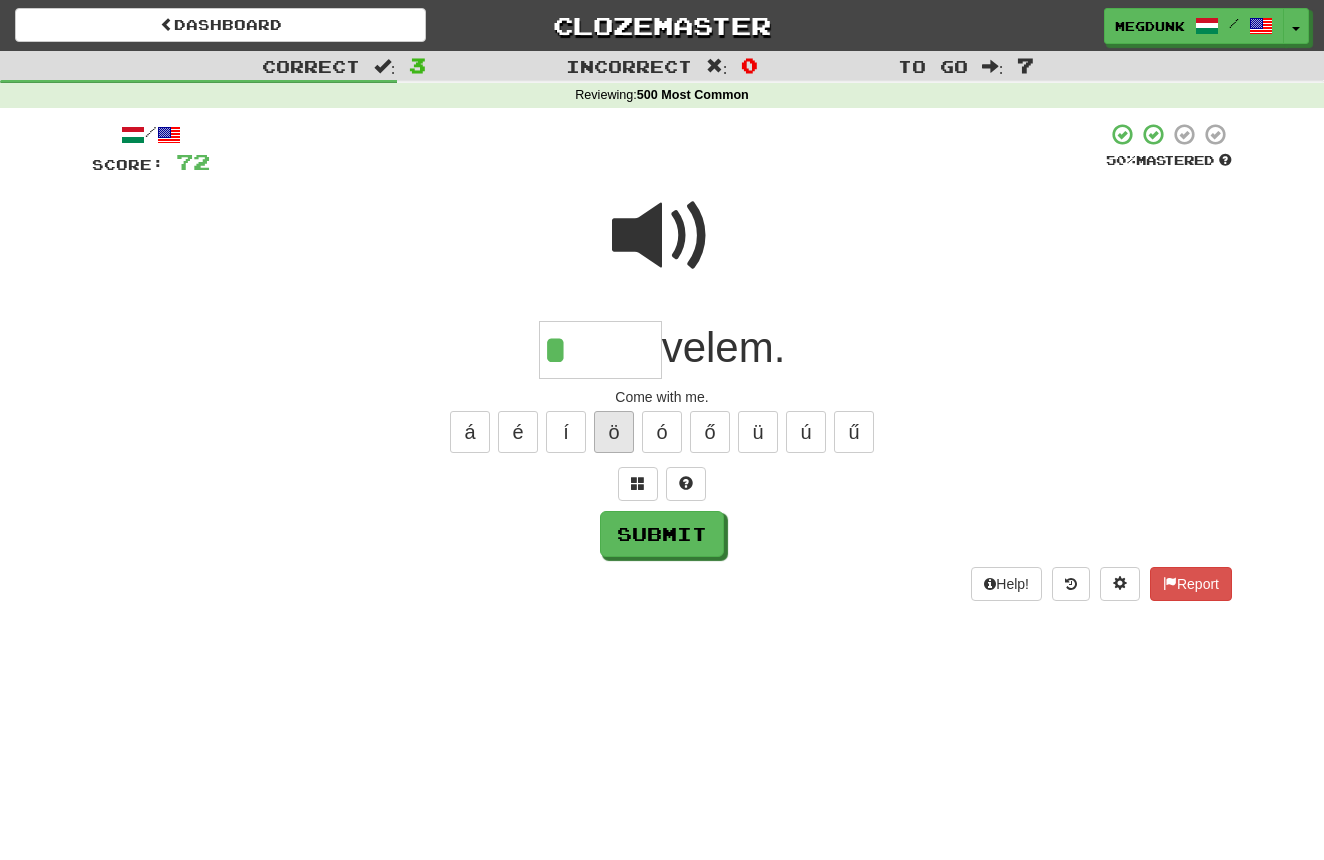 click on "ö" at bounding box center (614, 432) 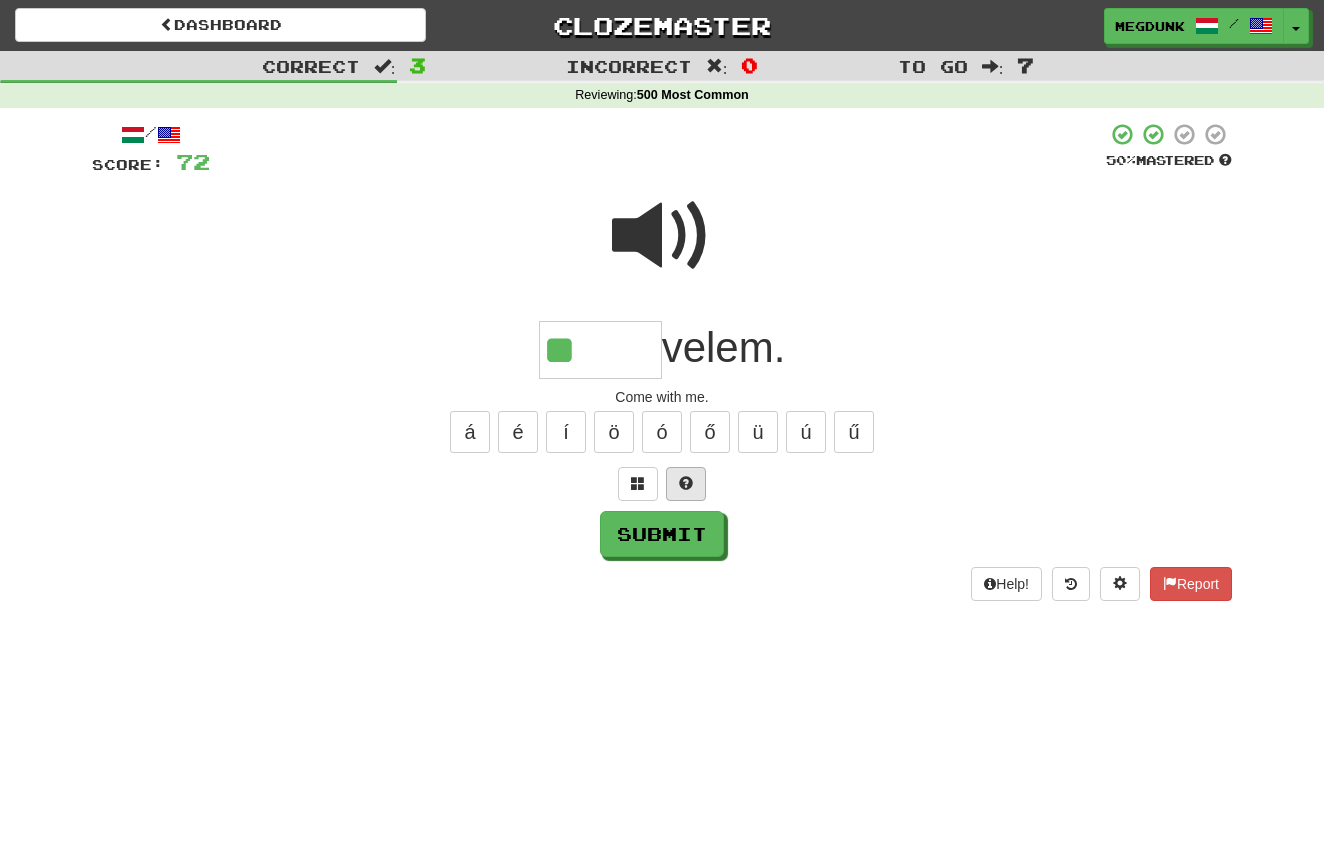 click at bounding box center [686, 483] 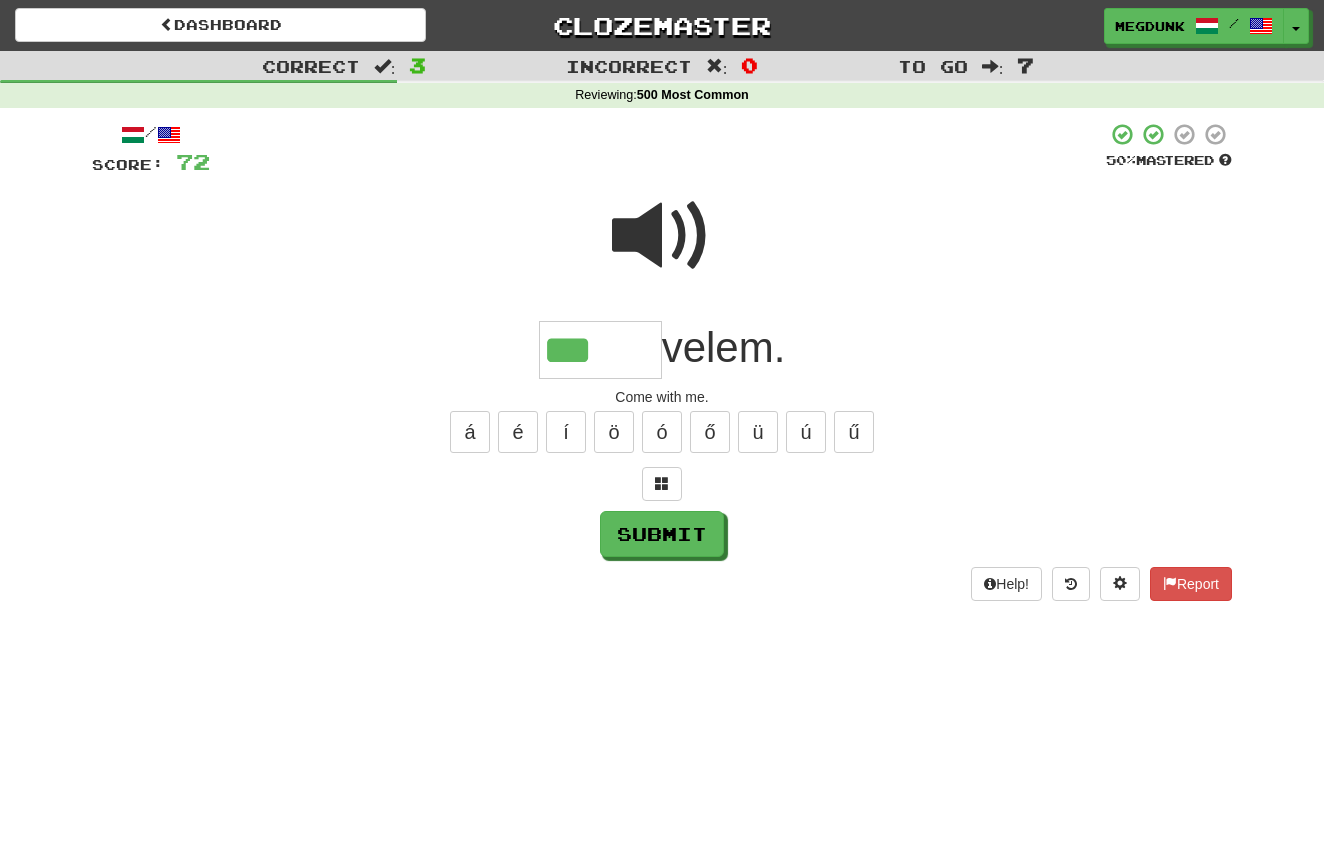 click at bounding box center (662, 236) 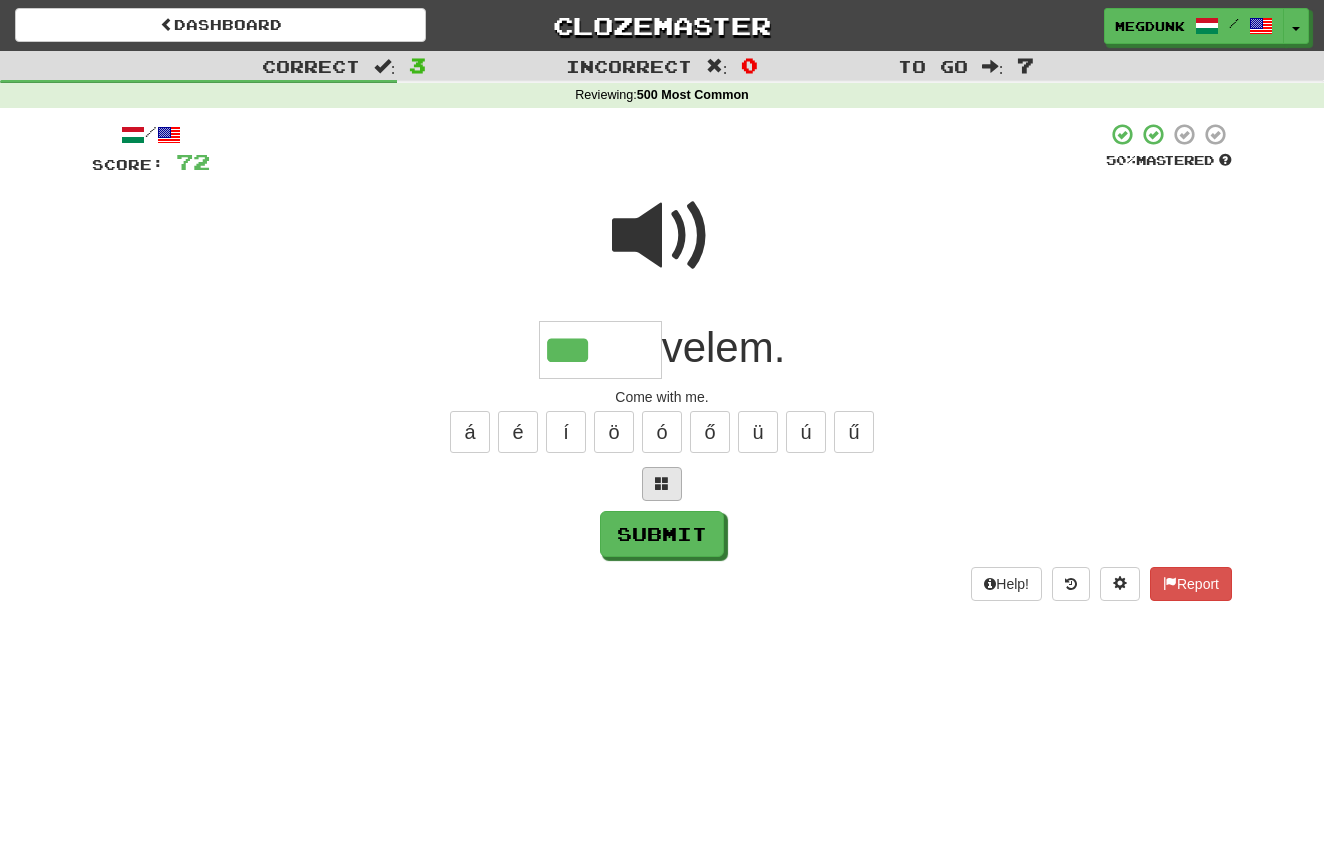 click at bounding box center (662, 484) 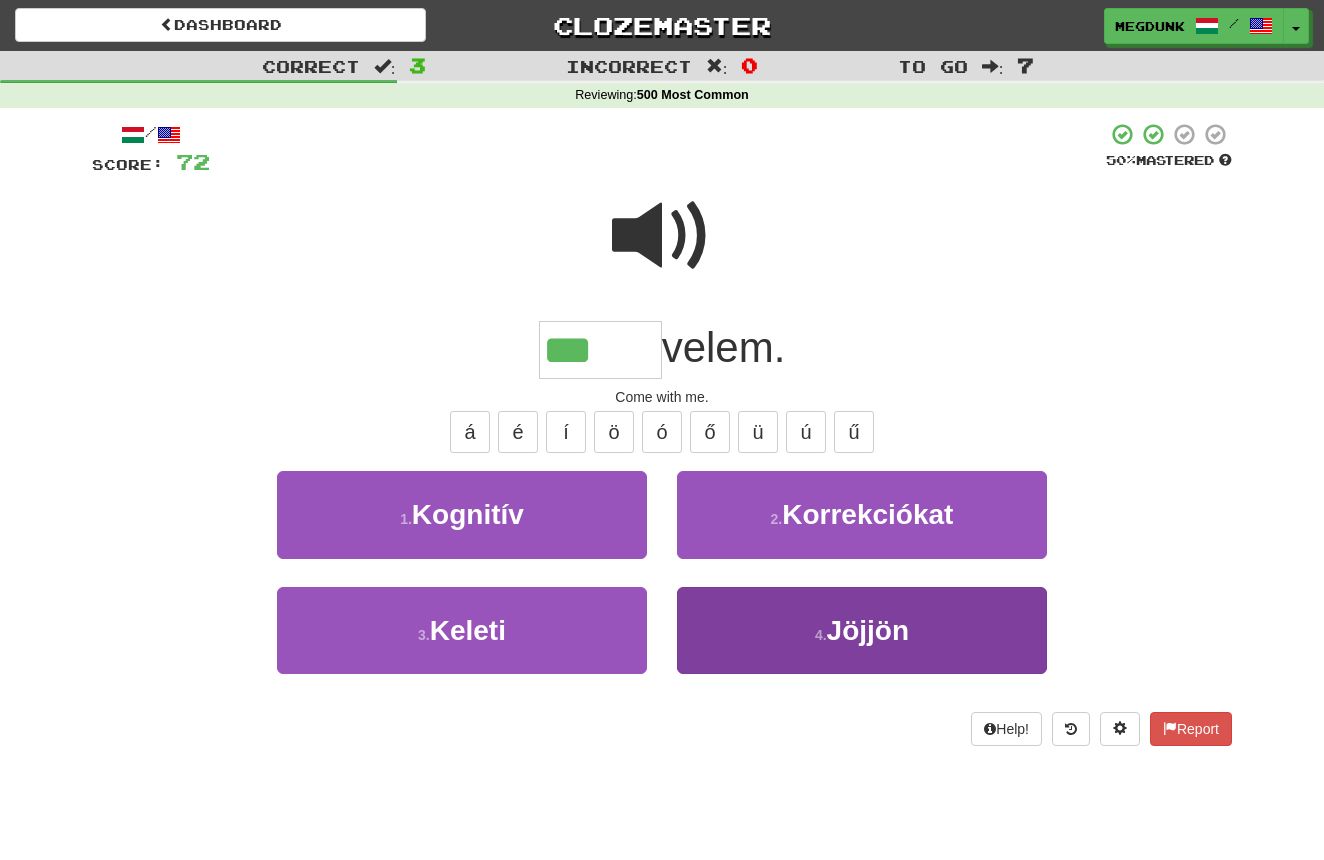 click on "4 .  Jöjjön" at bounding box center (862, 630) 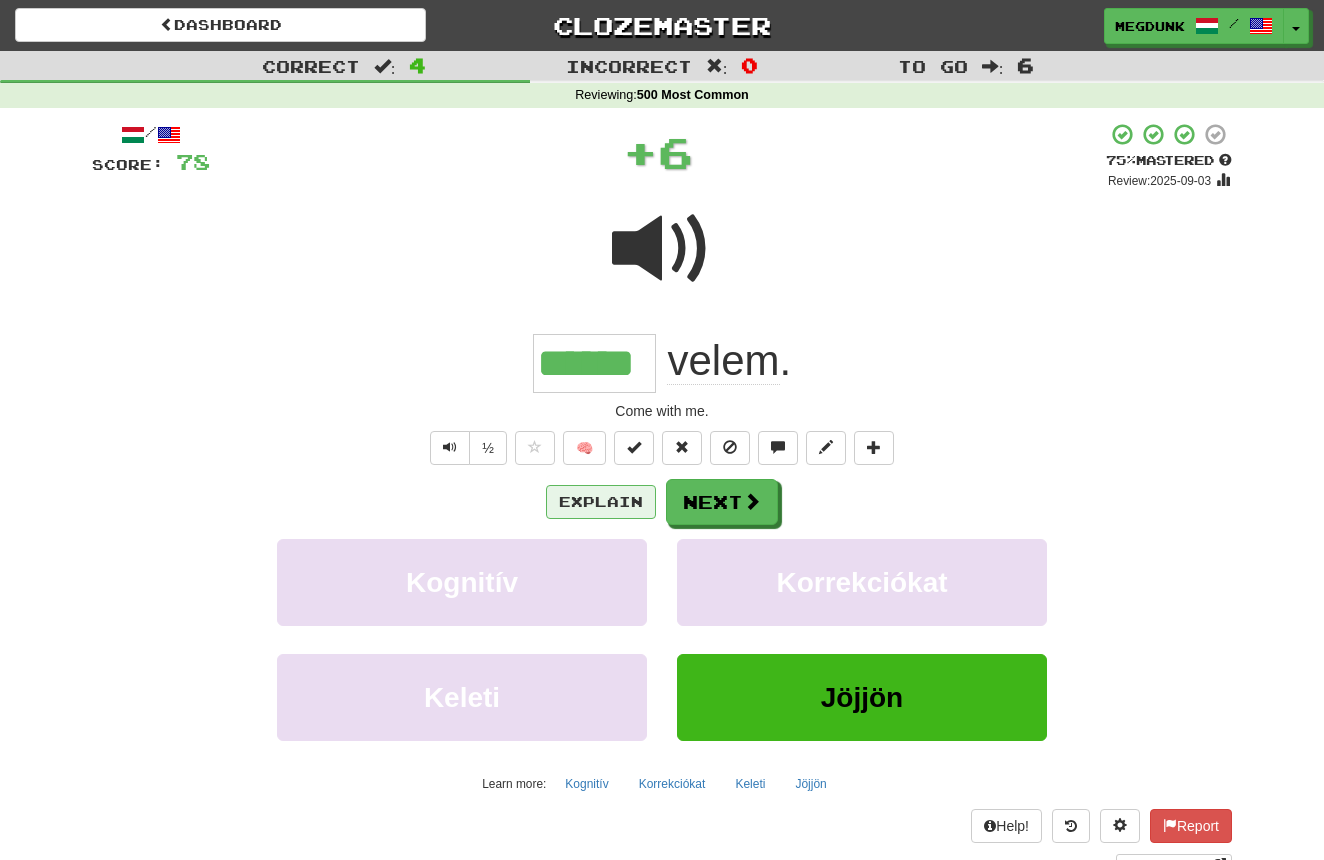 click on "Explain" at bounding box center [601, 502] 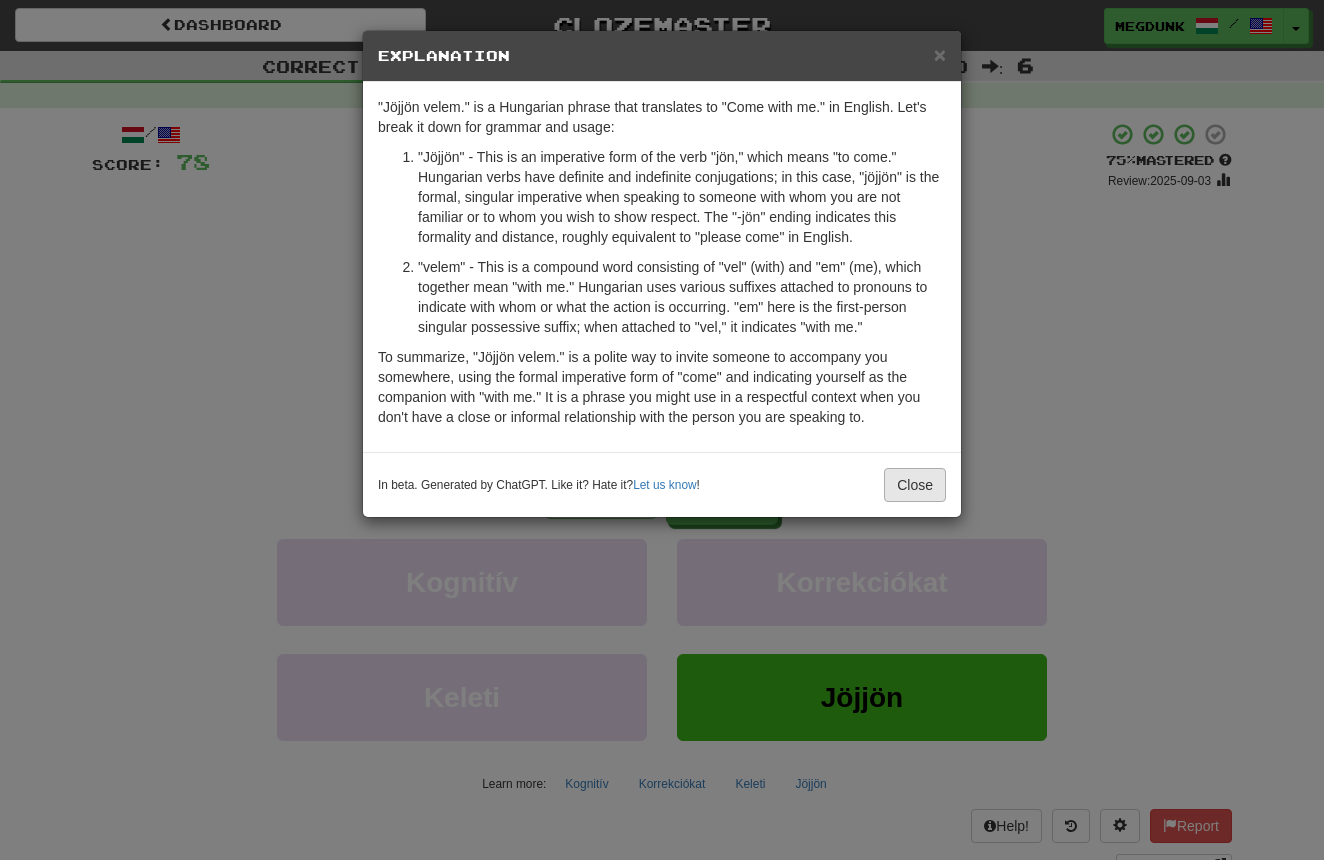 click on "Close" at bounding box center (915, 485) 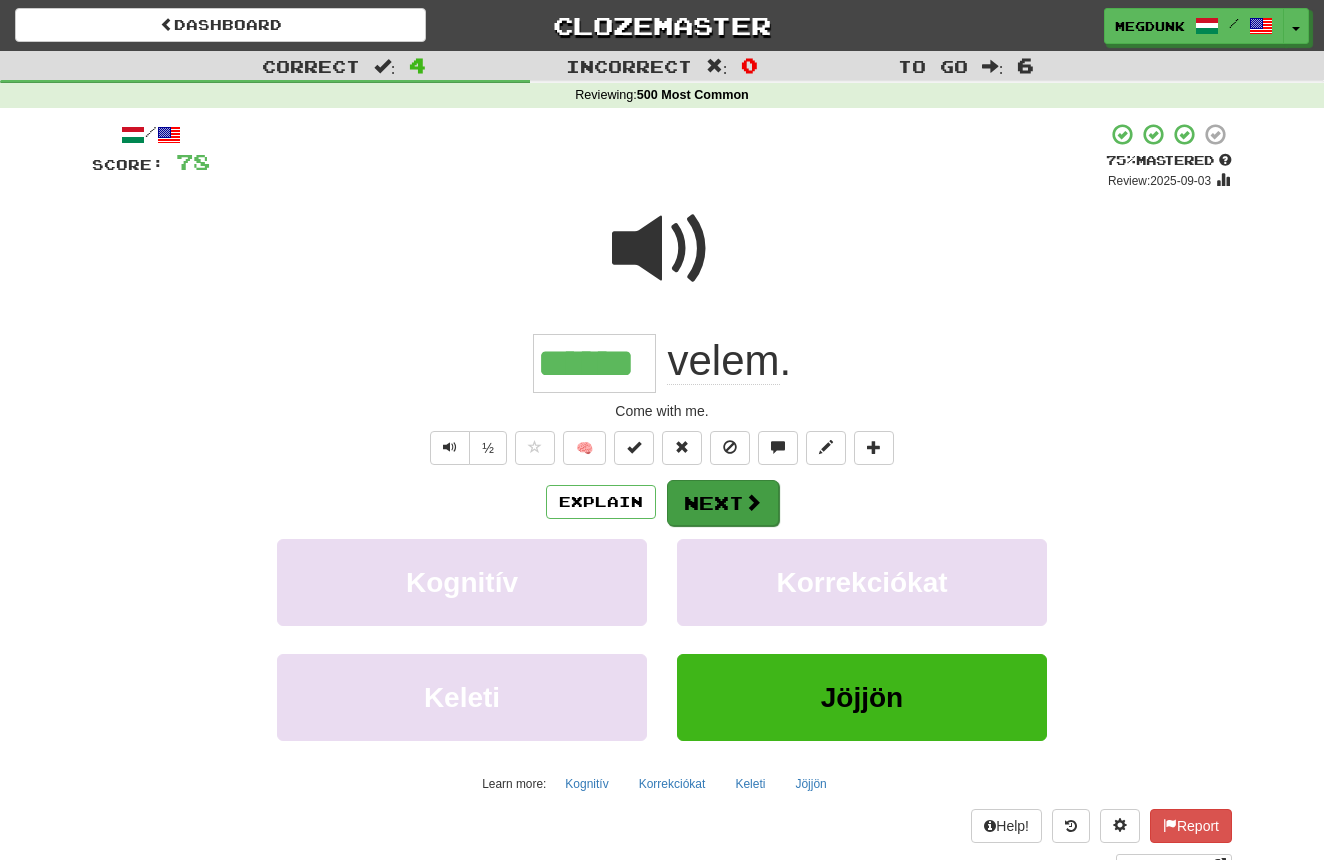 click on "Next" at bounding box center (723, 503) 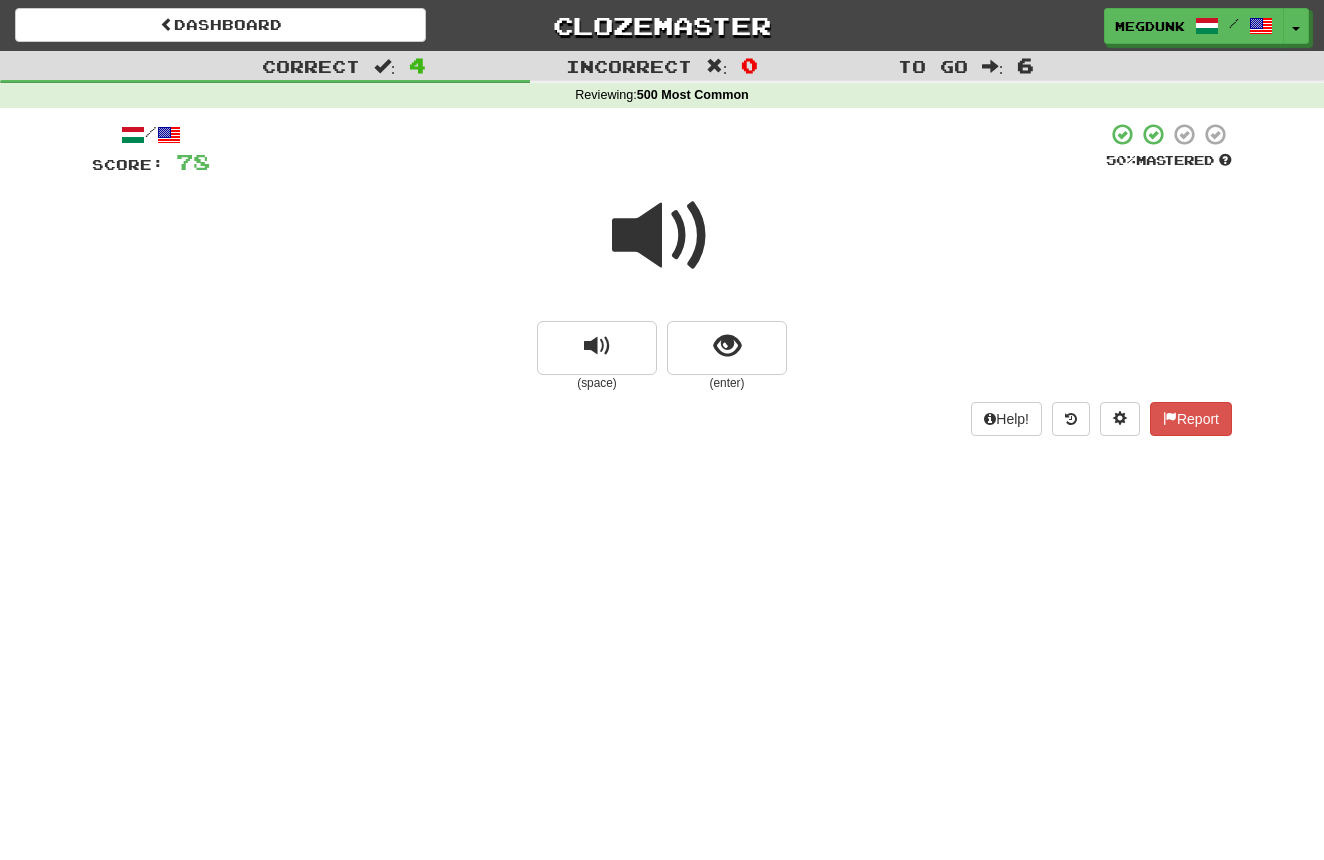 click at bounding box center (662, 236) 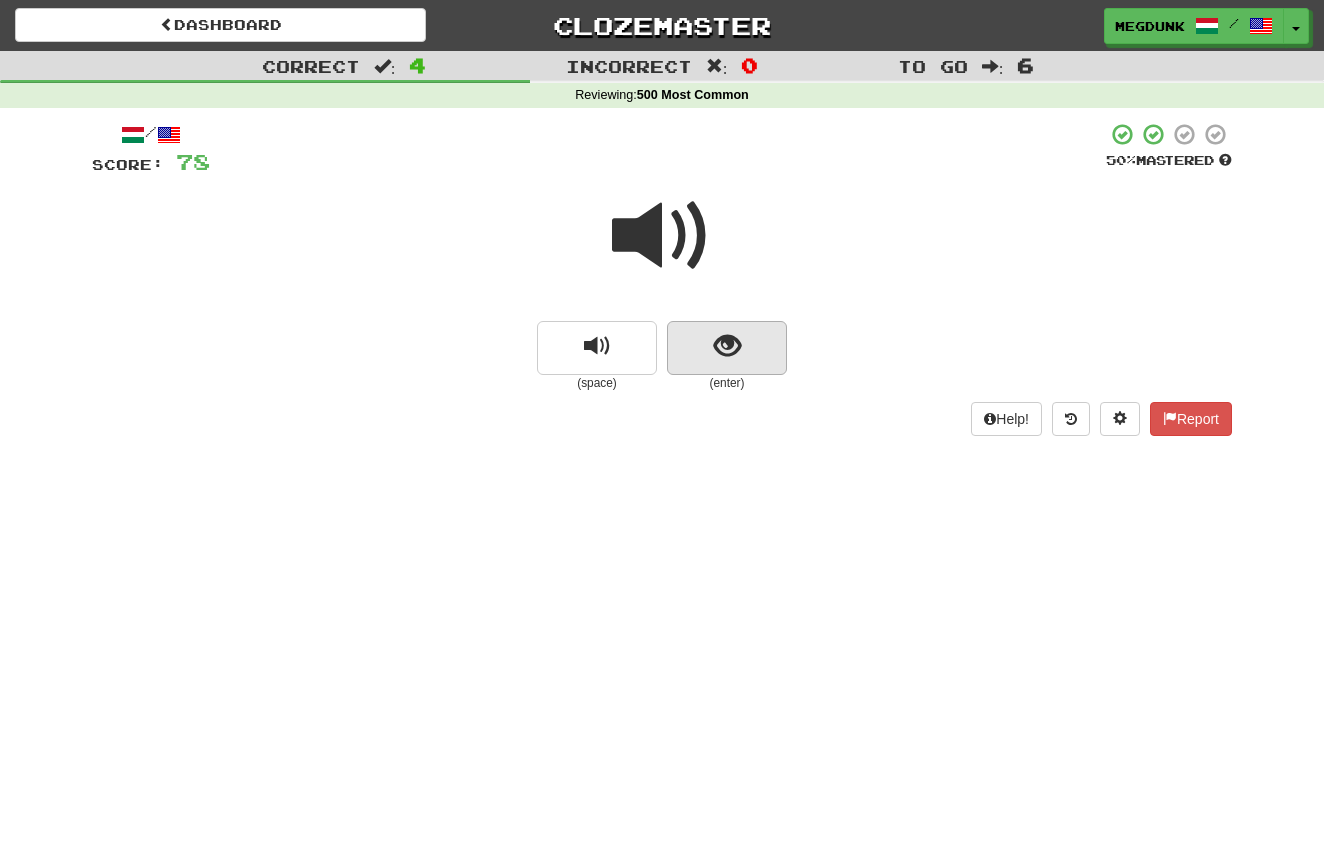 click at bounding box center [727, 346] 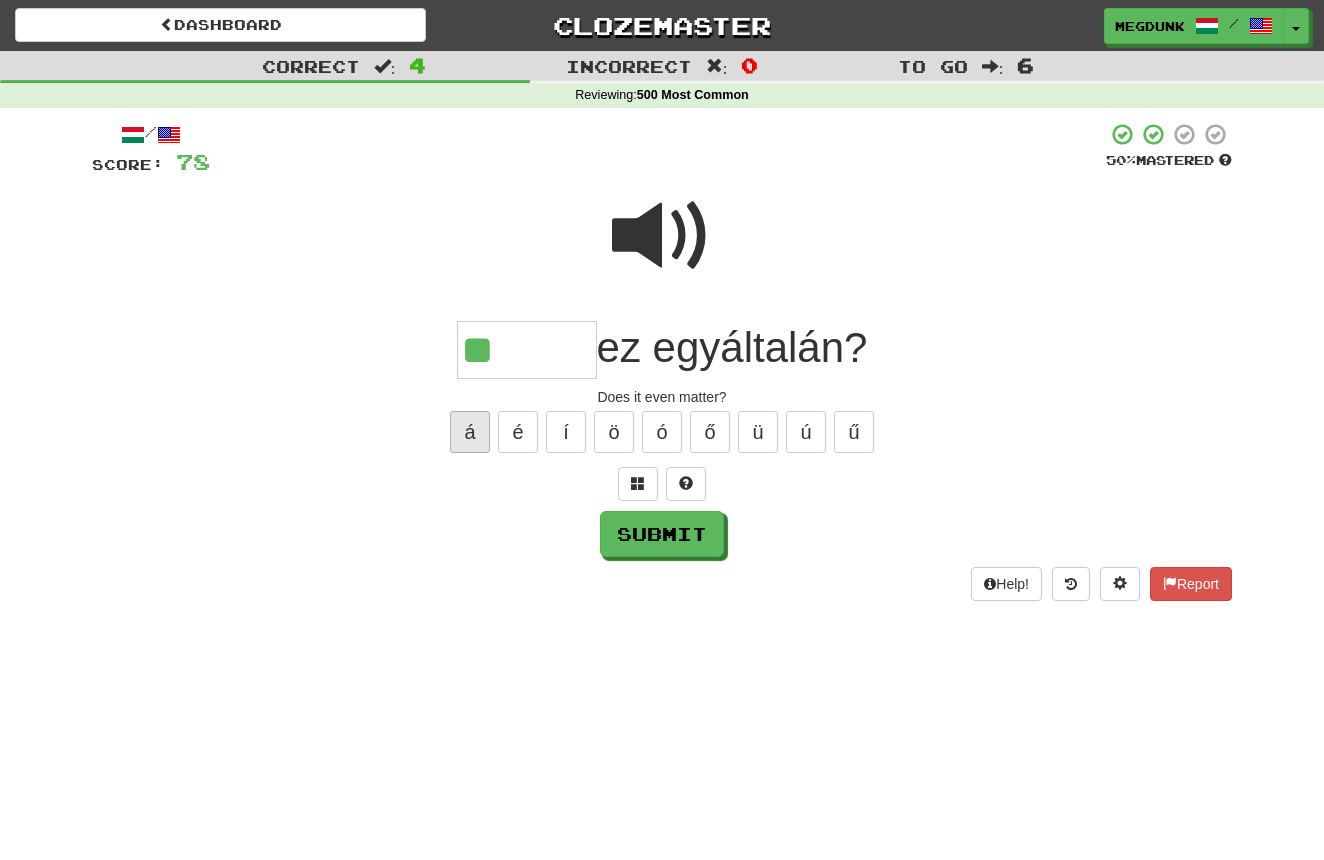 click on "á" at bounding box center [470, 432] 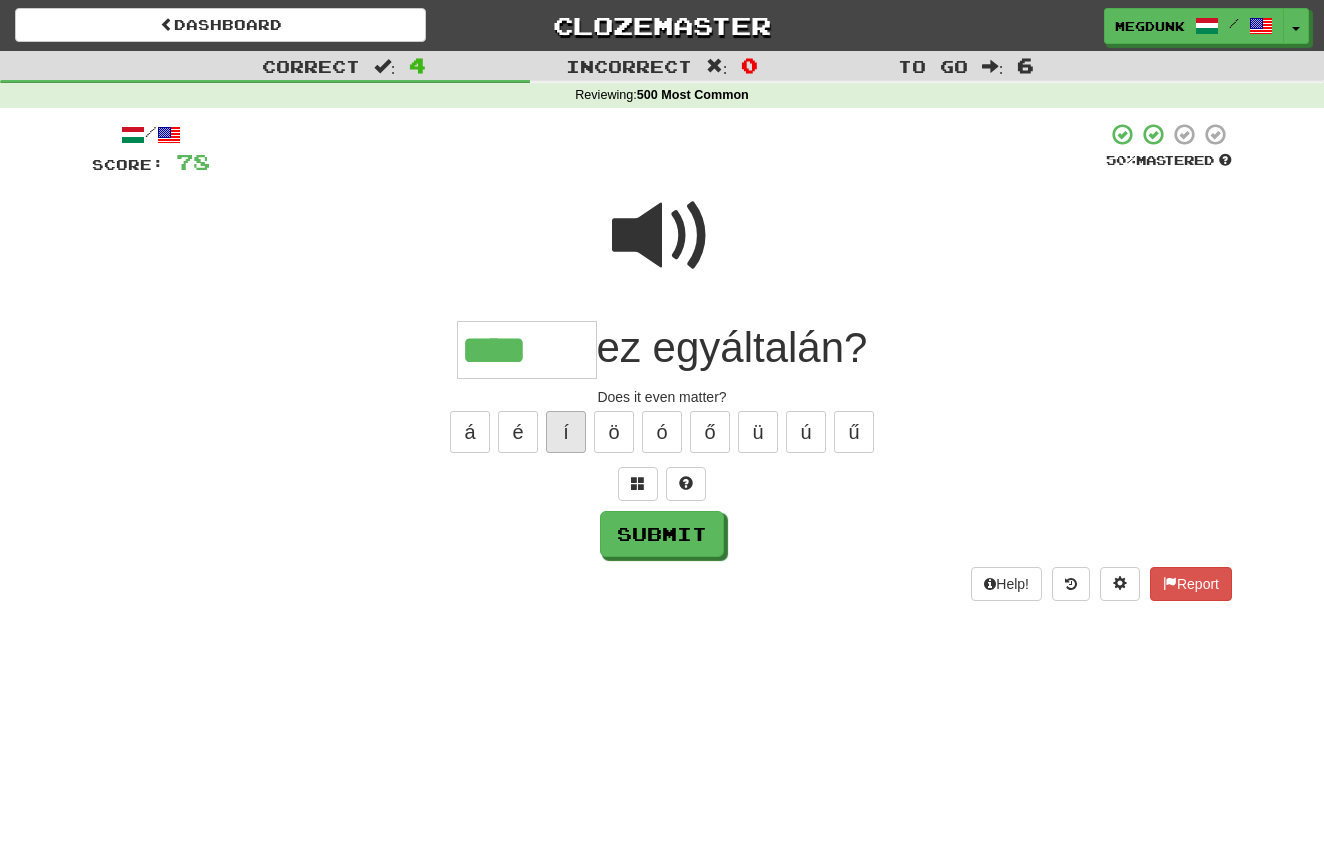 click on "í" at bounding box center [566, 432] 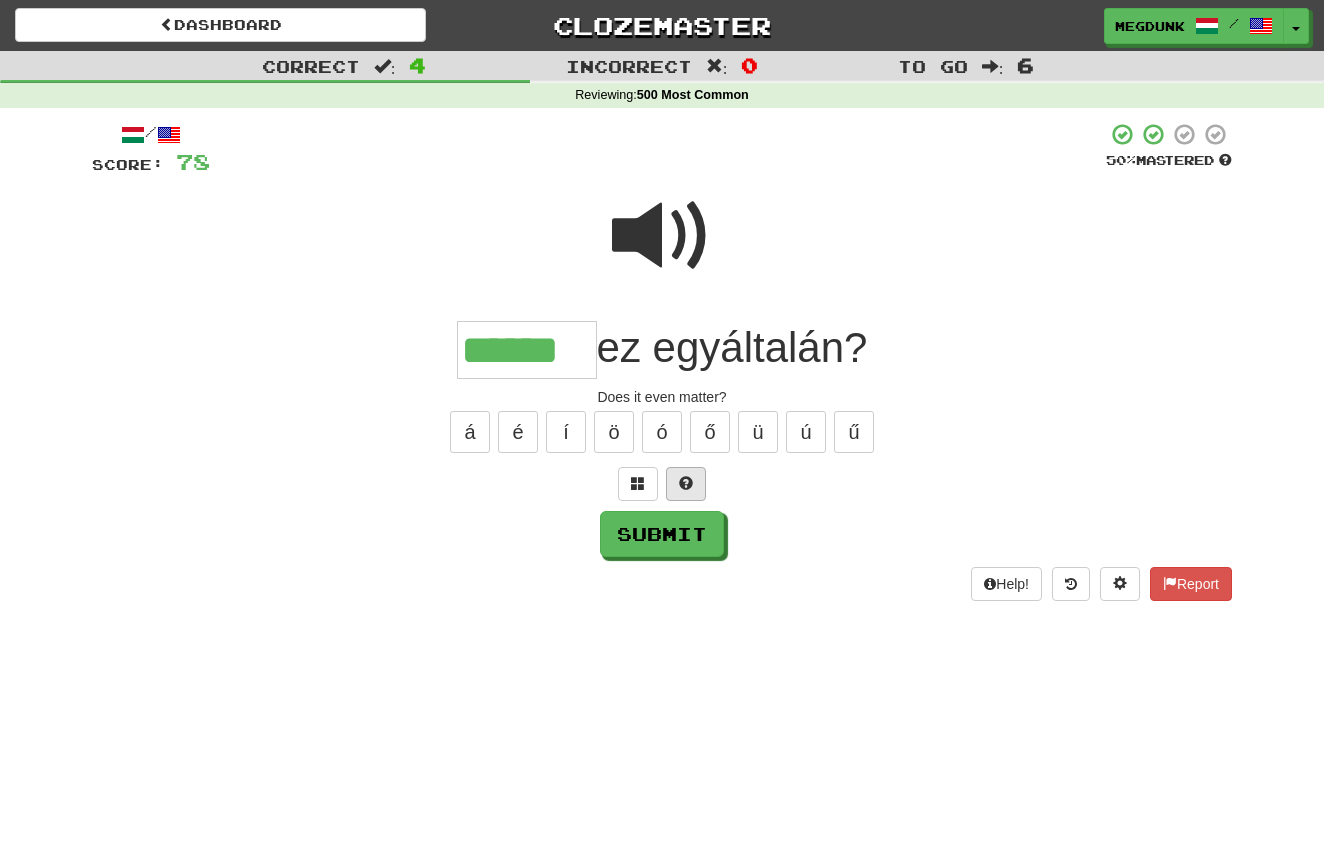 click at bounding box center (686, 483) 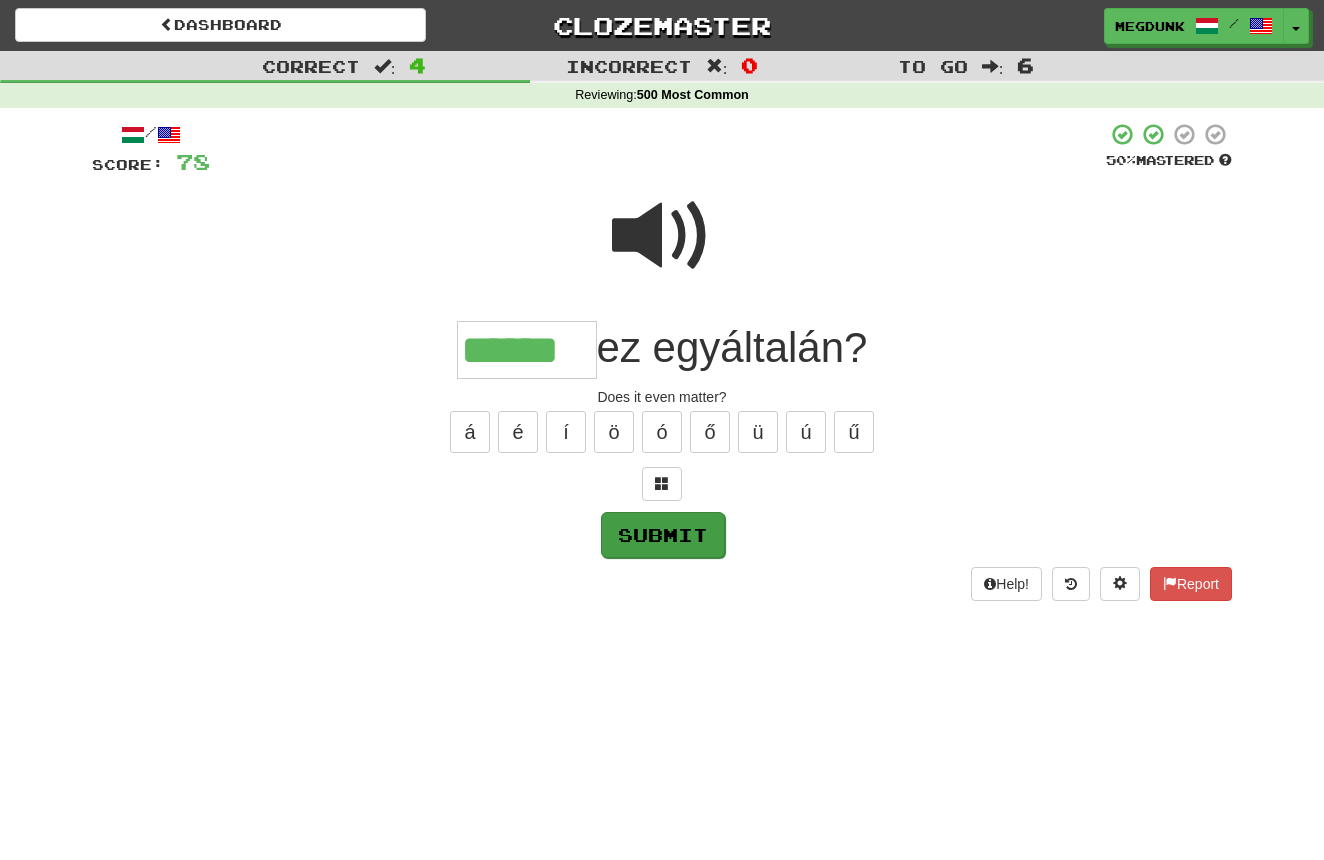 click on "Submit" at bounding box center (663, 535) 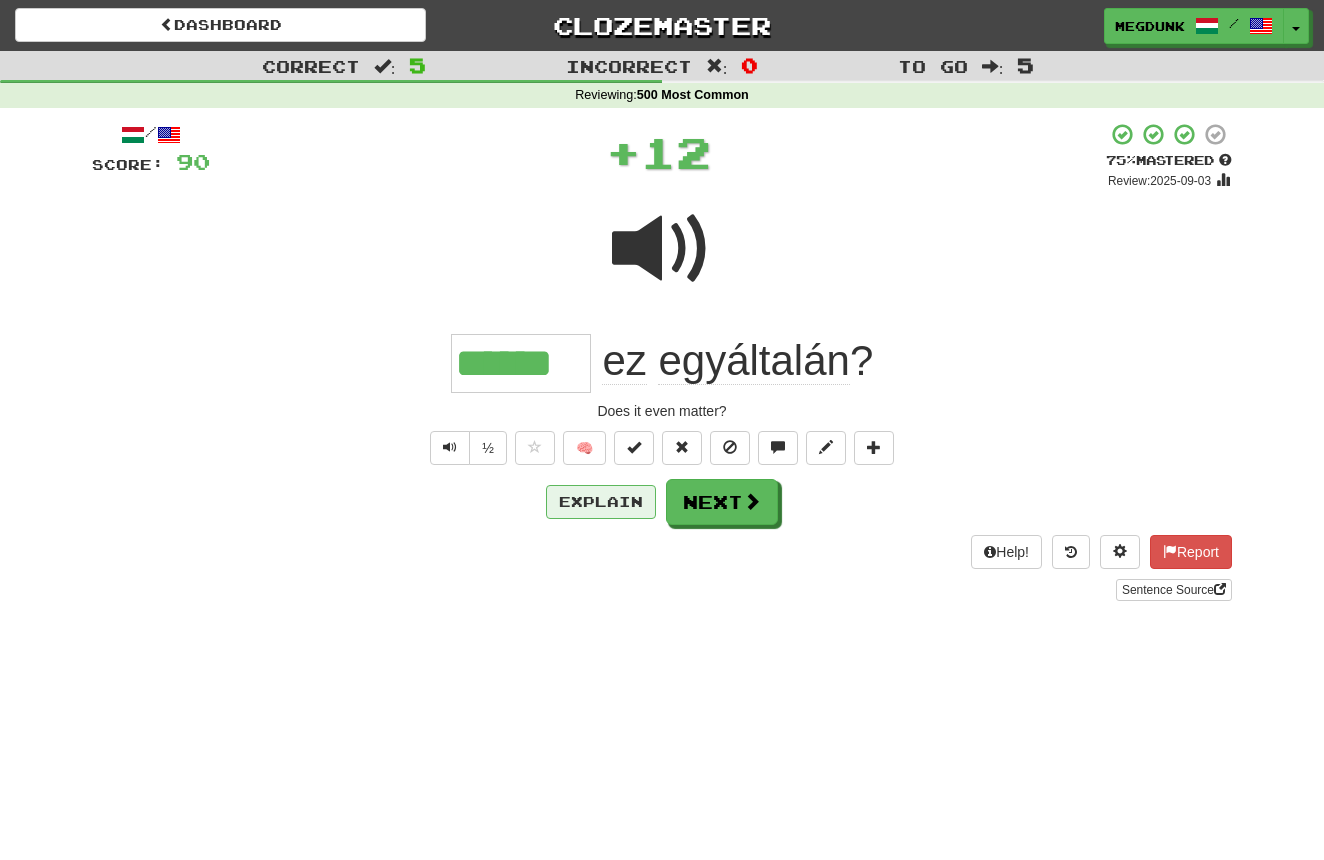 click on "Explain" at bounding box center [601, 502] 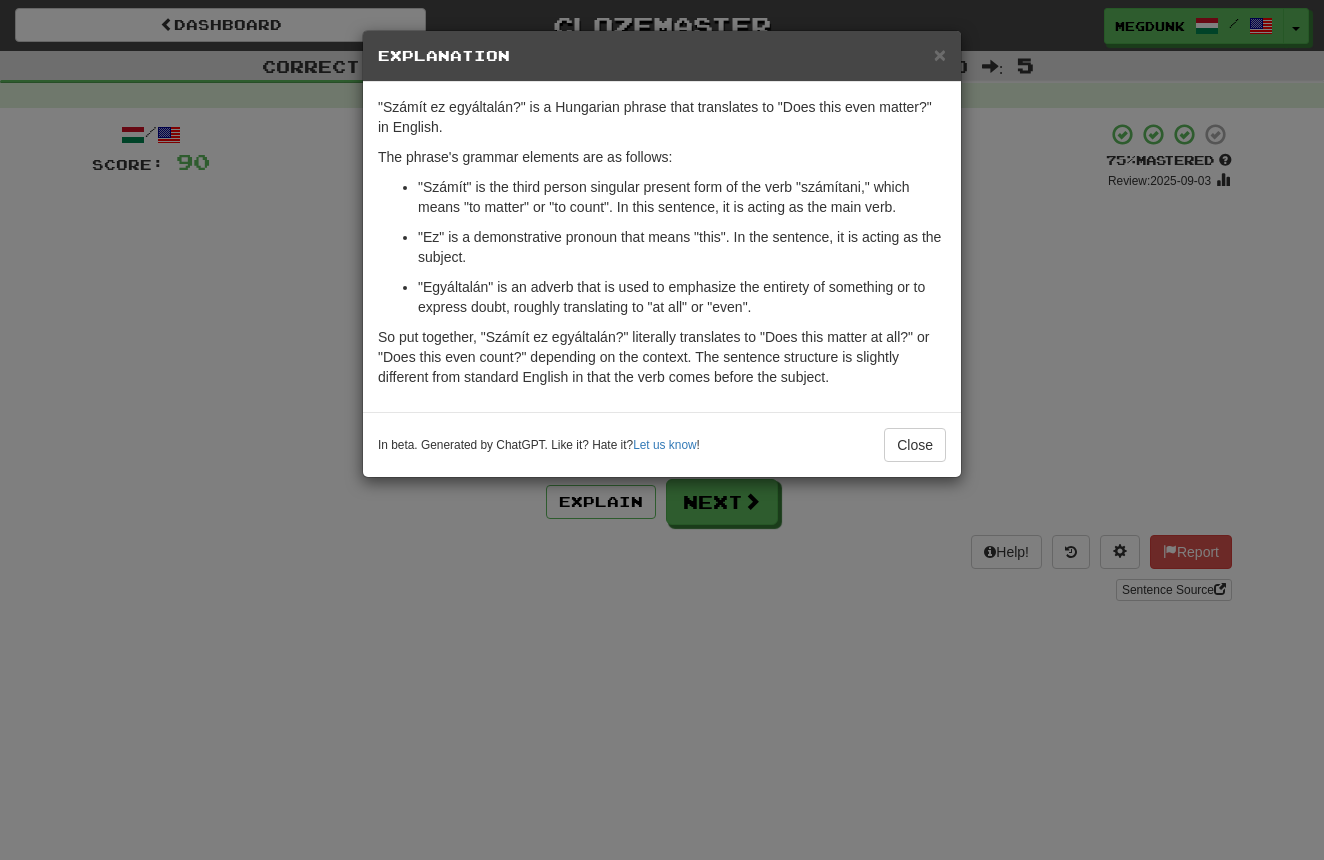 click on "× Explanation "Számít ez egyáltalán?" is a Hungarian phrase that translates to "Does this even matter?" in English.
The phrase's grammar elements are as follows:
"Számít" is the third person singular present form of the verb "számítani," which means "to matter" or "to count". In this sentence, it is acting as the main verb.
"Ez" is a demonstrative pronoun that means "this". In the sentence, it is acting as the subject.
"Egyáltalán" is an adverb that is used to emphasize the entirety of something or to express doubt, roughly translating to "at all" or "even".
So put together, "Számít ez egyáltalán?" literally translates to "Does this matter at all?" or "Does this even count?" depending on the context. The sentence structure is slightly different from standard English in that the verb comes before the subject. In beta. Generated by ChatGPT. Like it? Hate it?  Let us know ! Close" at bounding box center (662, 430) 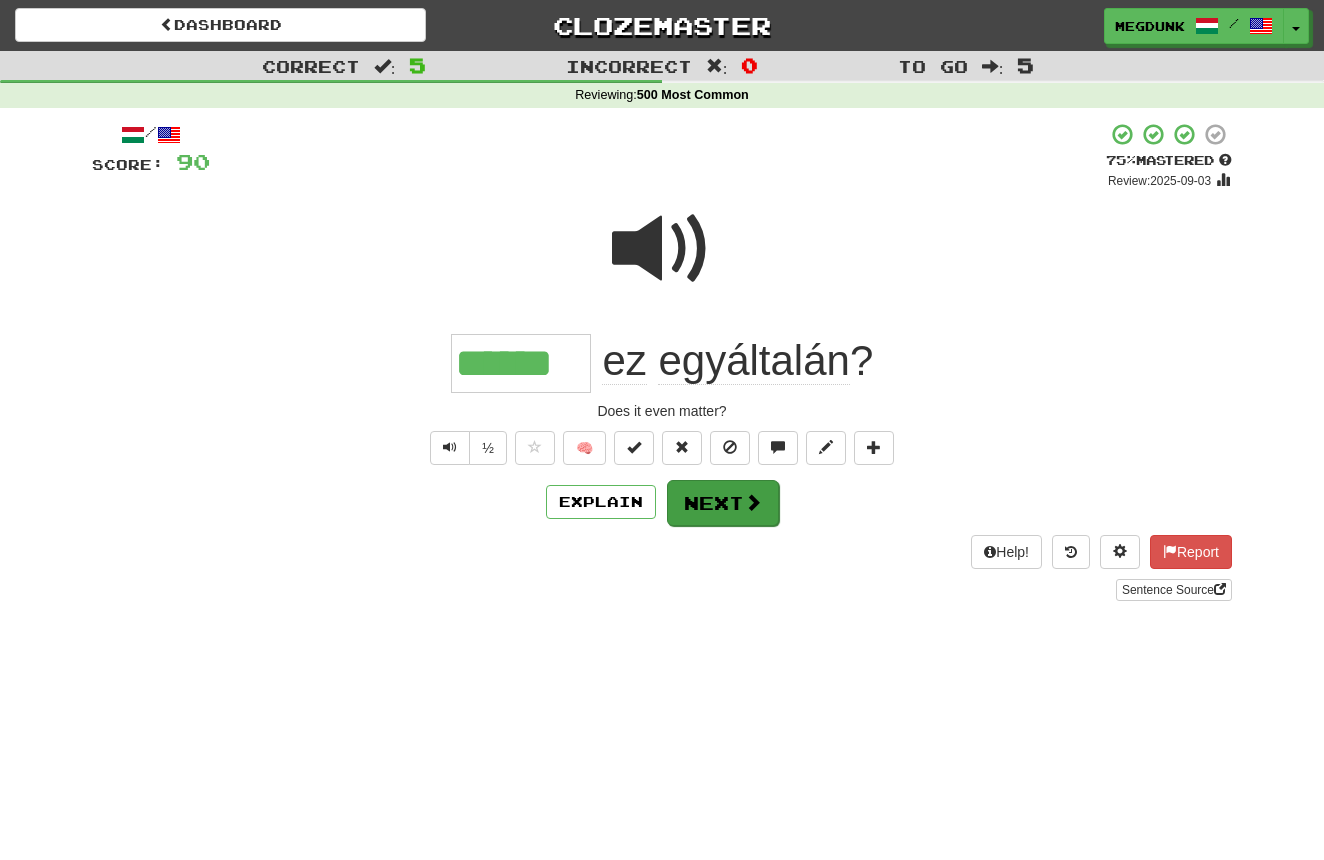 click on "Next" at bounding box center [723, 503] 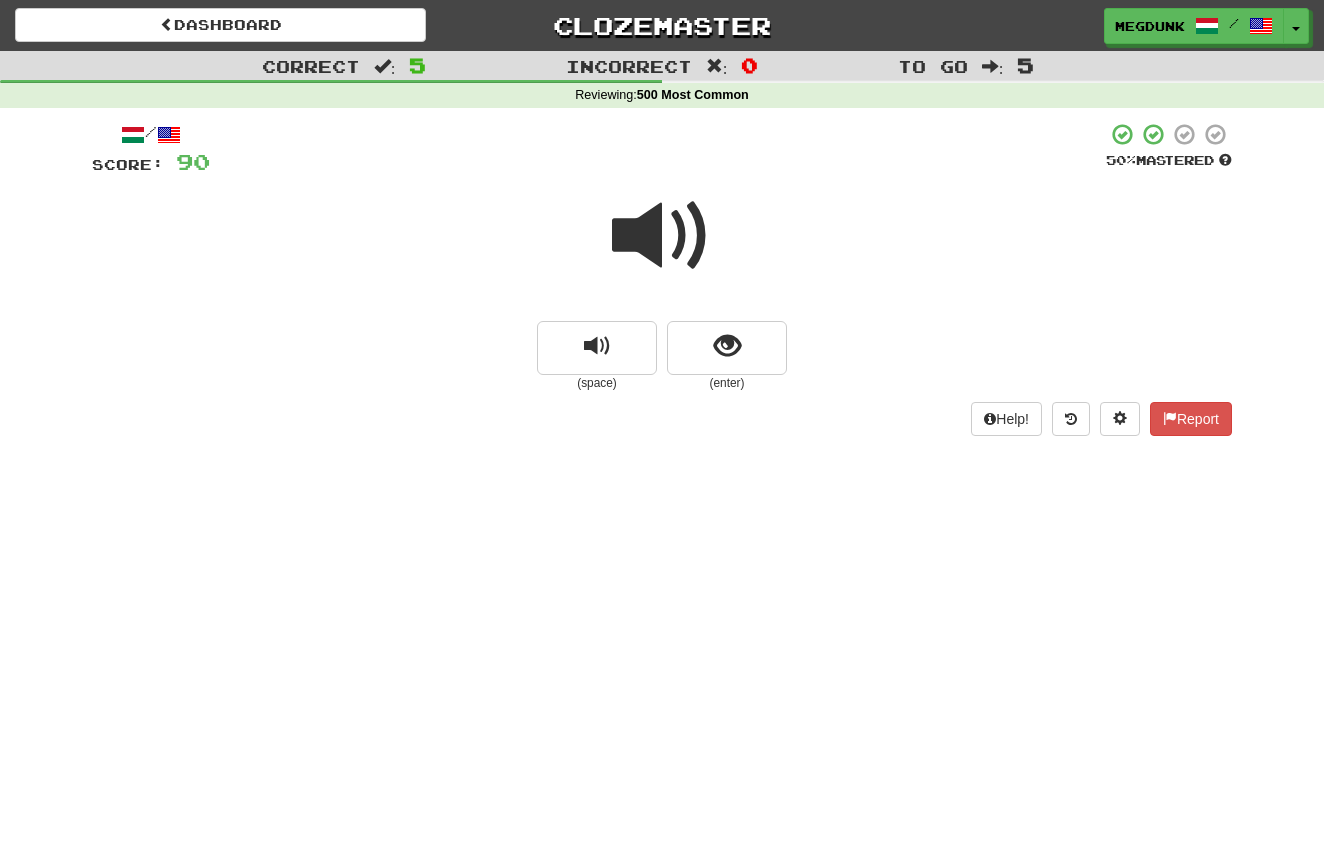 click at bounding box center (662, 236) 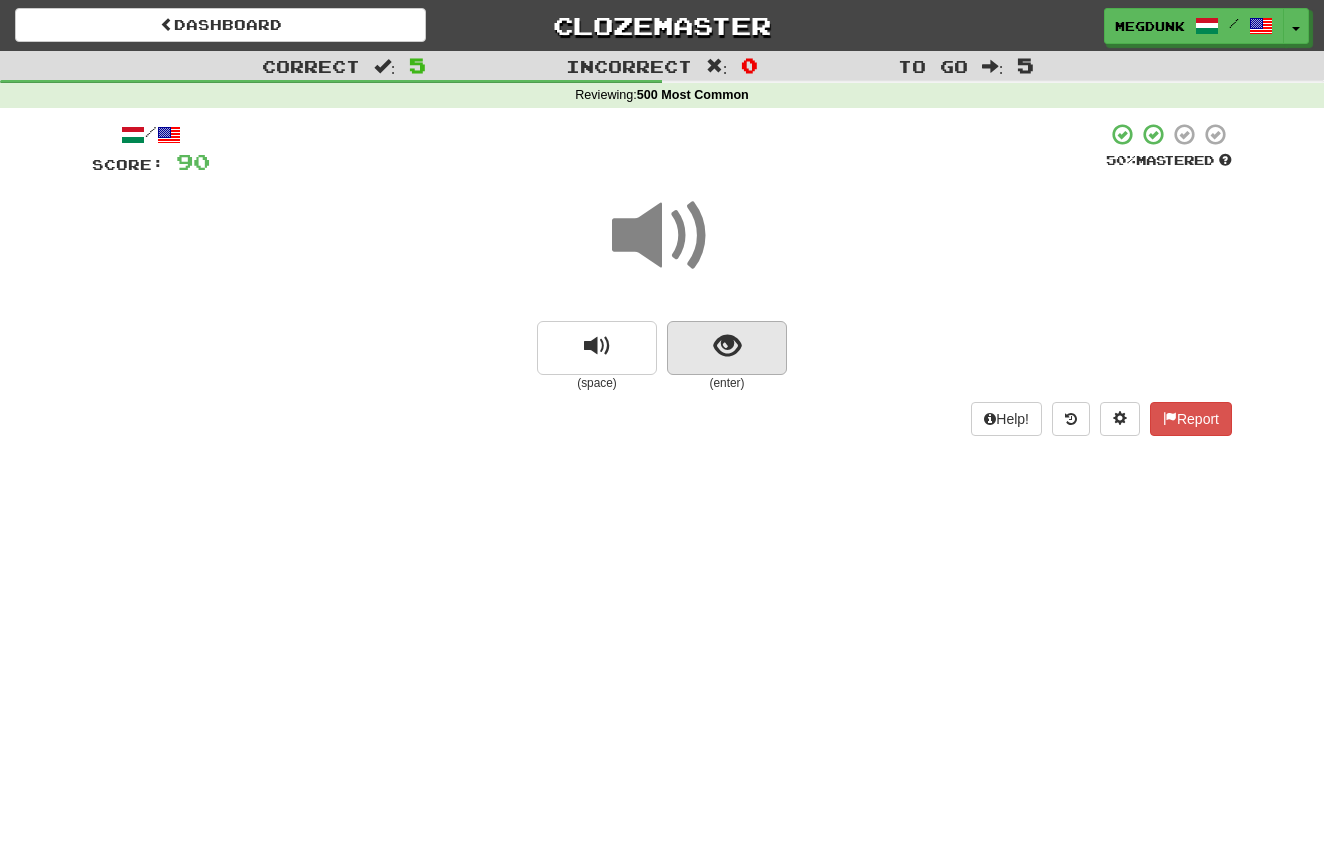 click at bounding box center [727, 346] 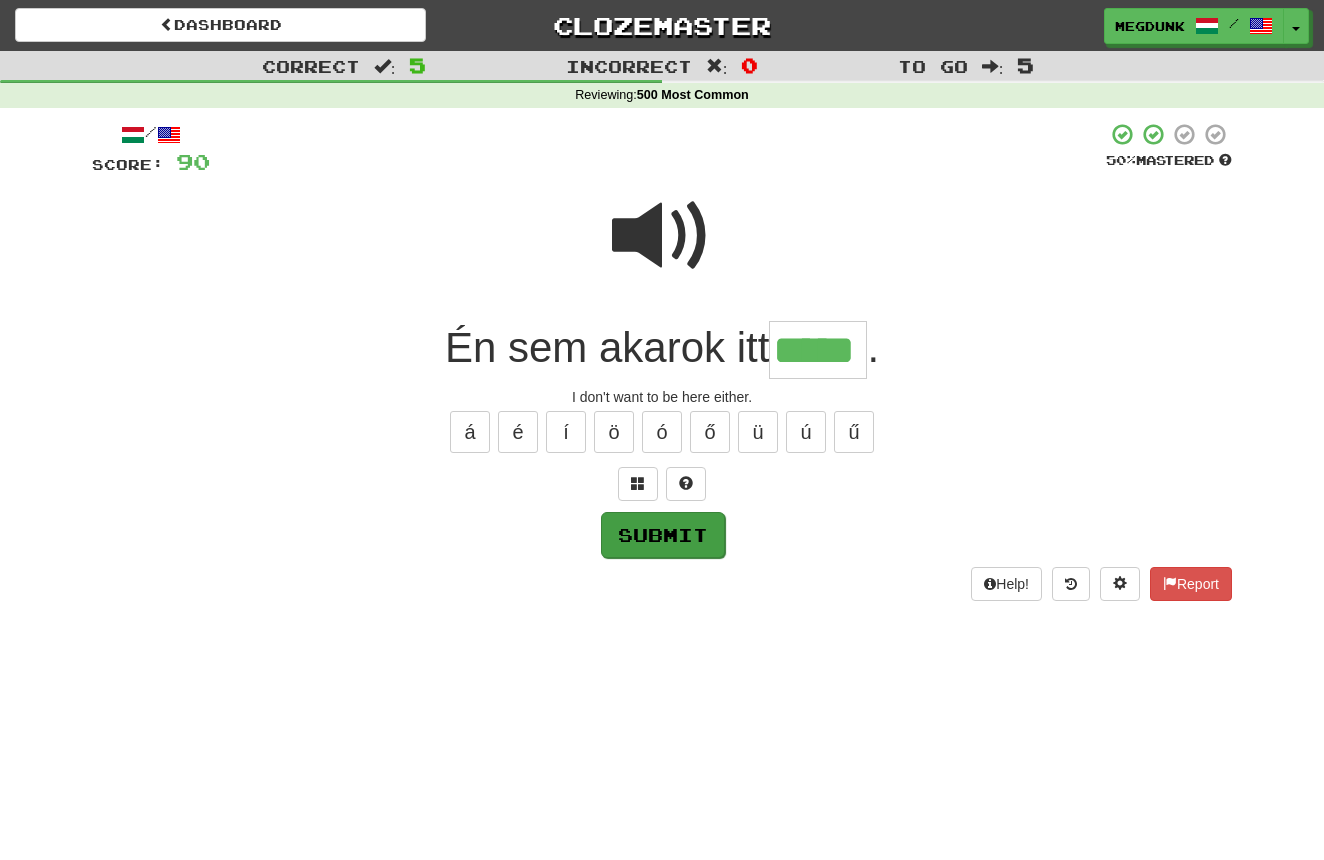 type on "*****" 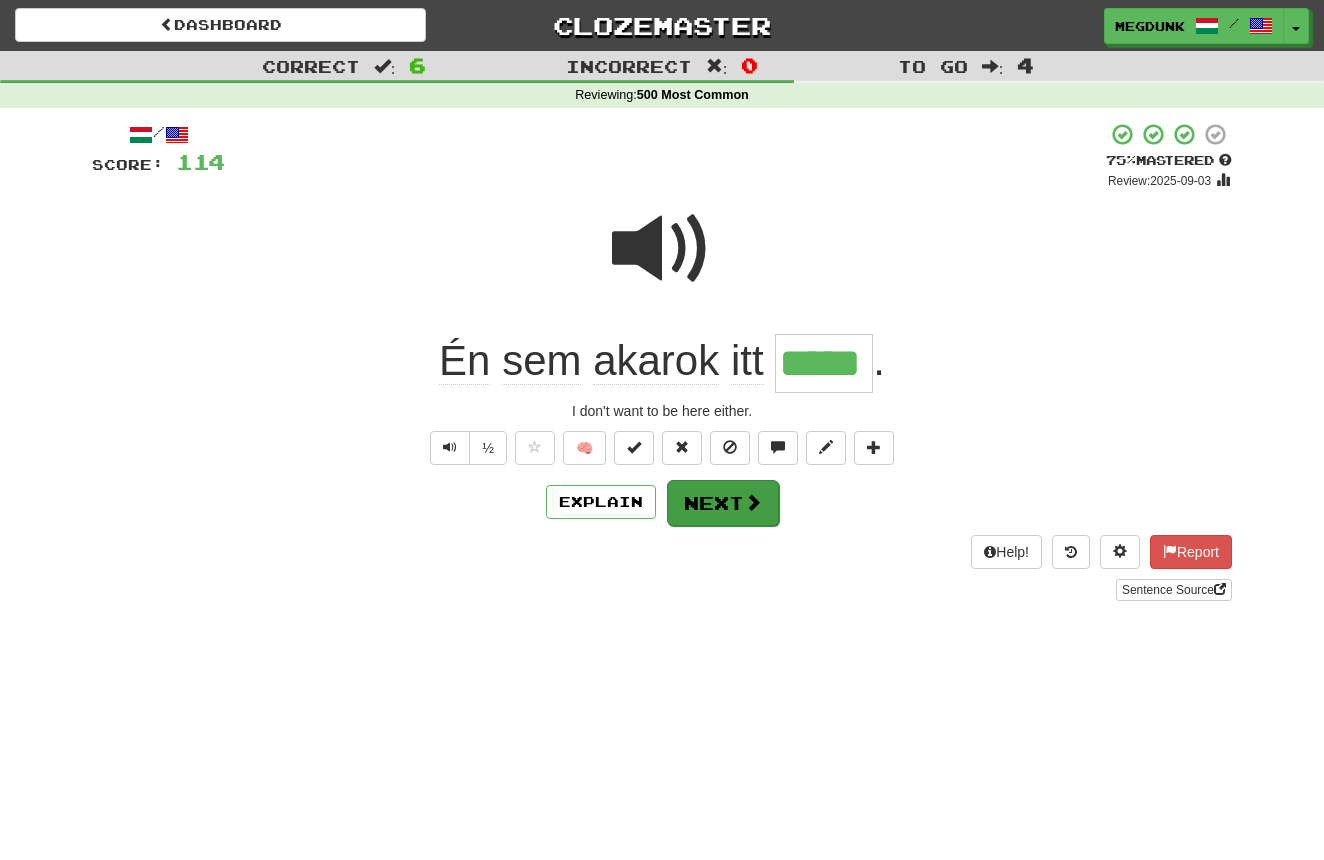 click on "Next" at bounding box center [723, 503] 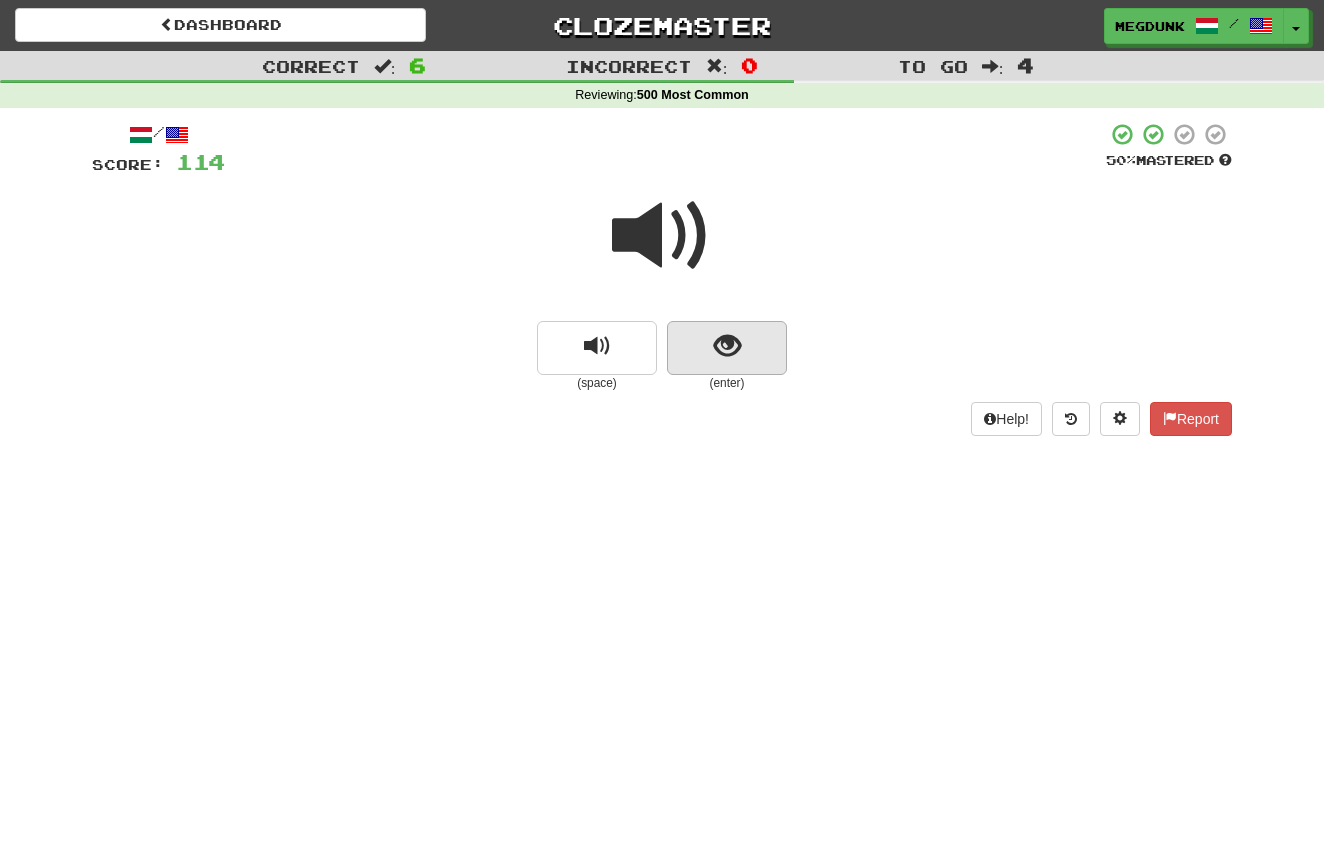 click at bounding box center (727, 346) 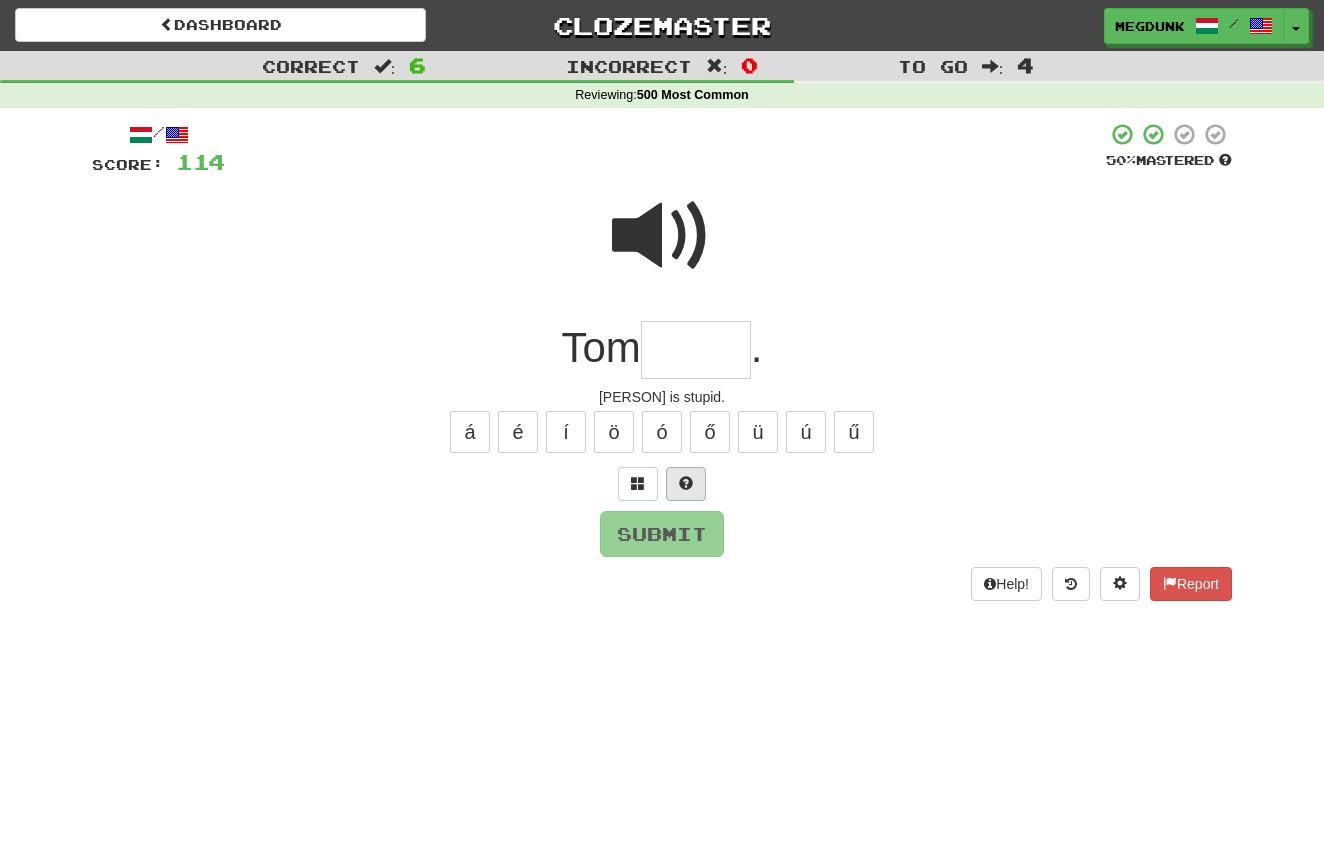 click at bounding box center (686, 484) 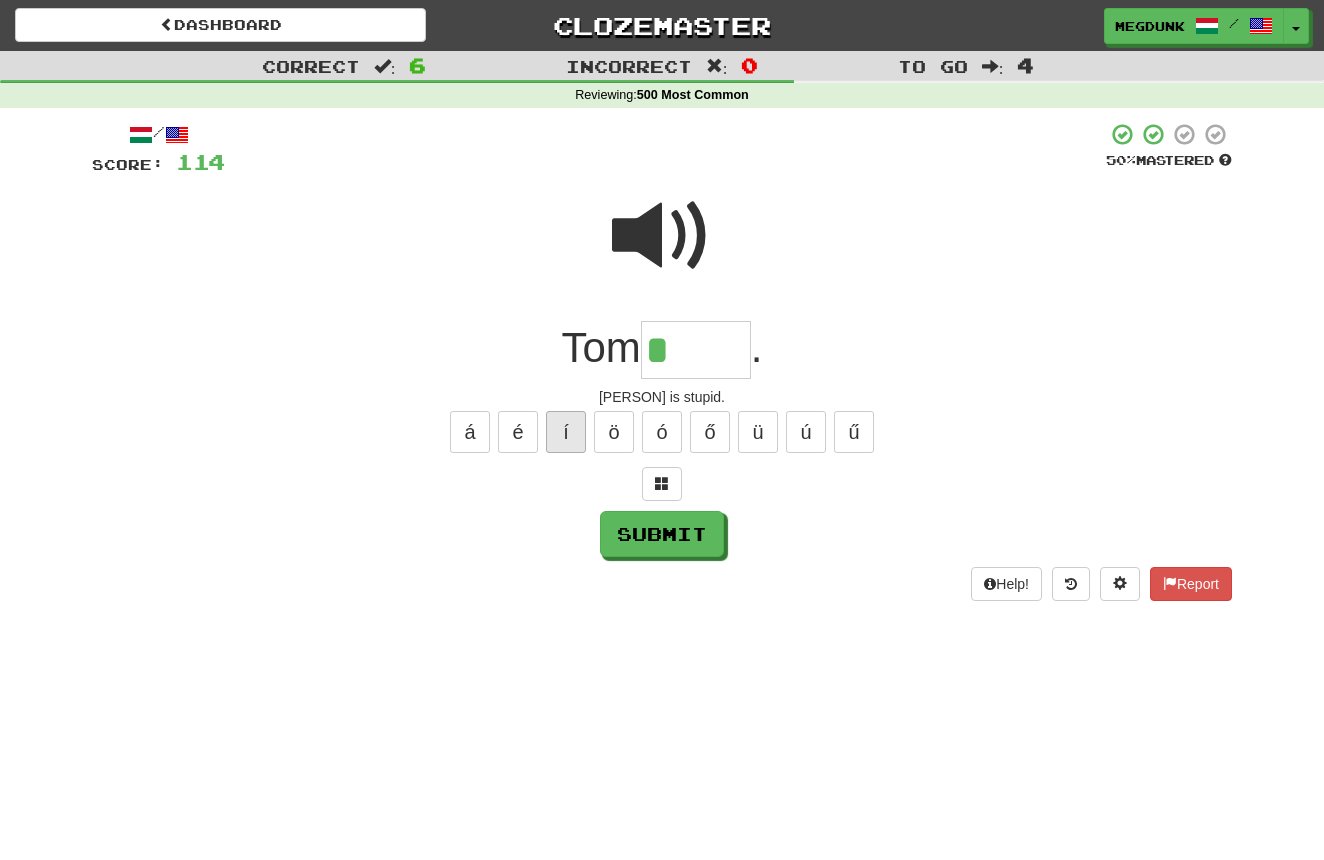 click on "í" at bounding box center (566, 432) 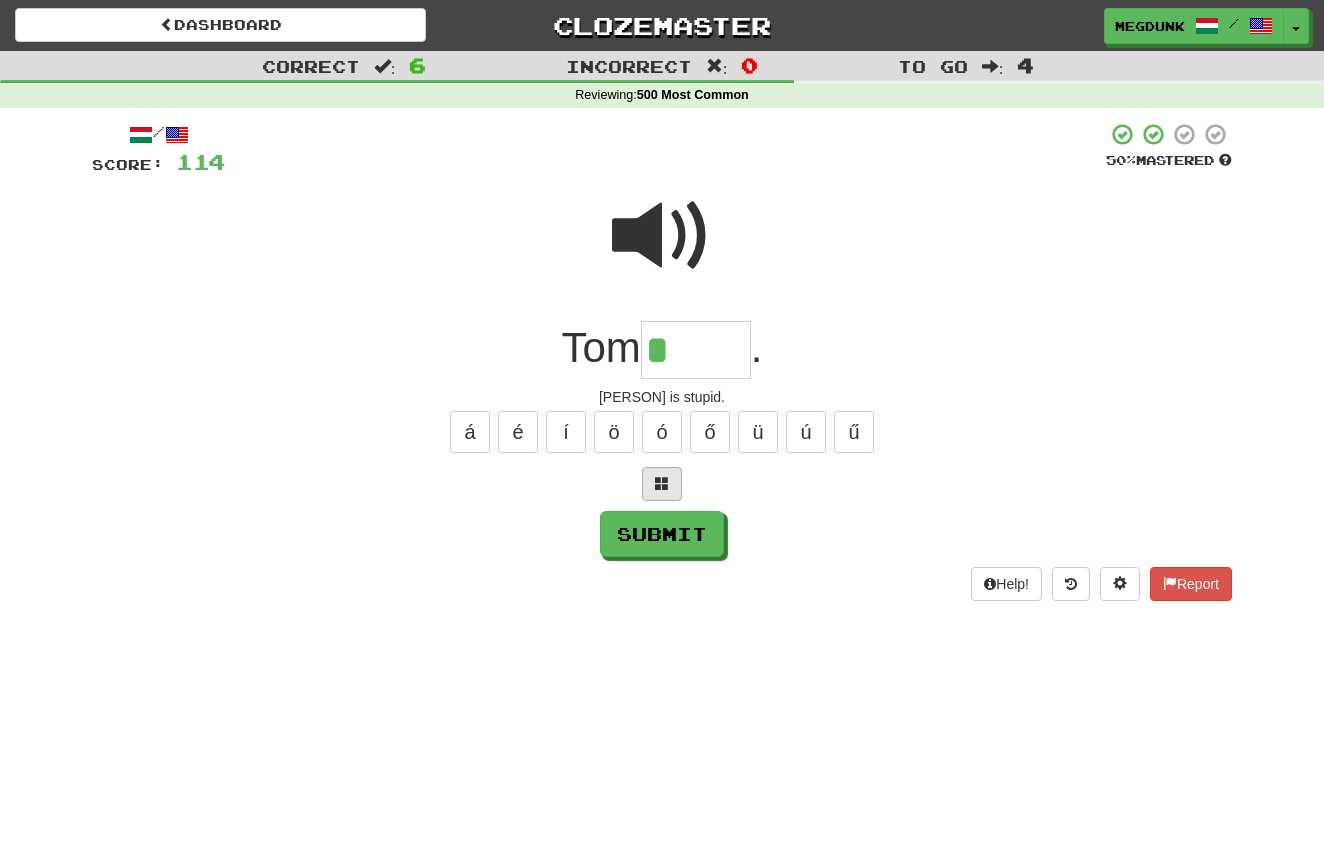 click at bounding box center [662, 483] 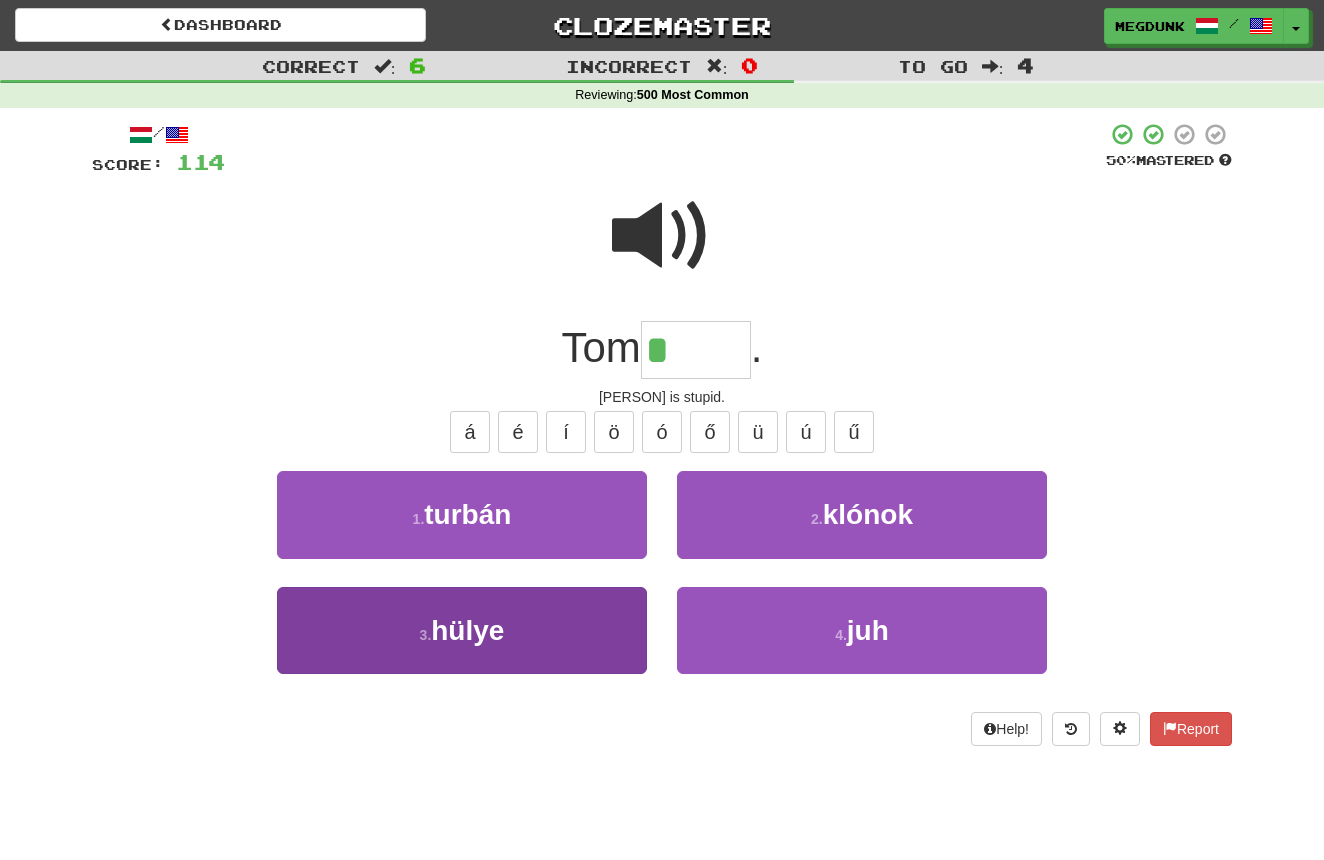 click on "3 .  hülye" at bounding box center (462, 630) 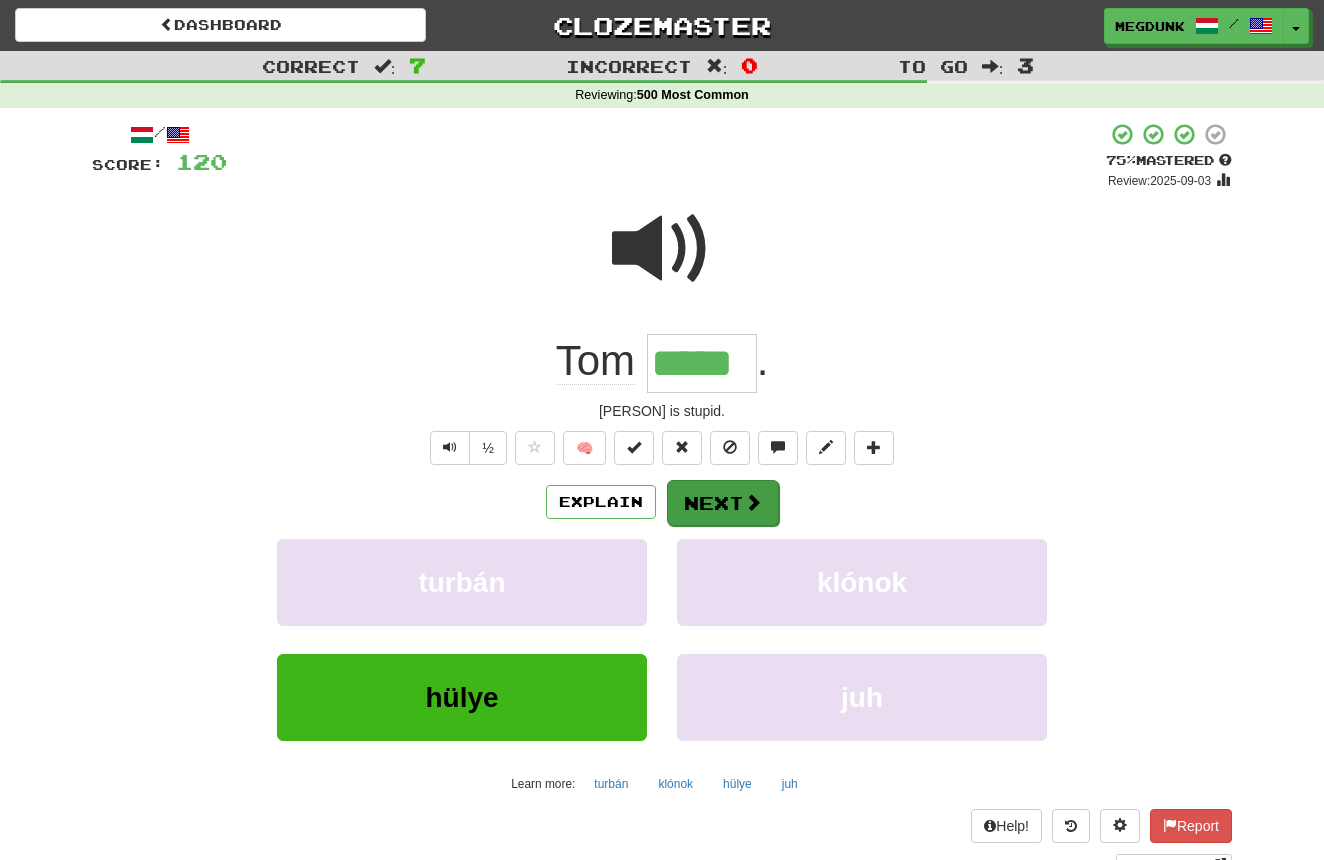 click on "Next" at bounding box center (723, 503) 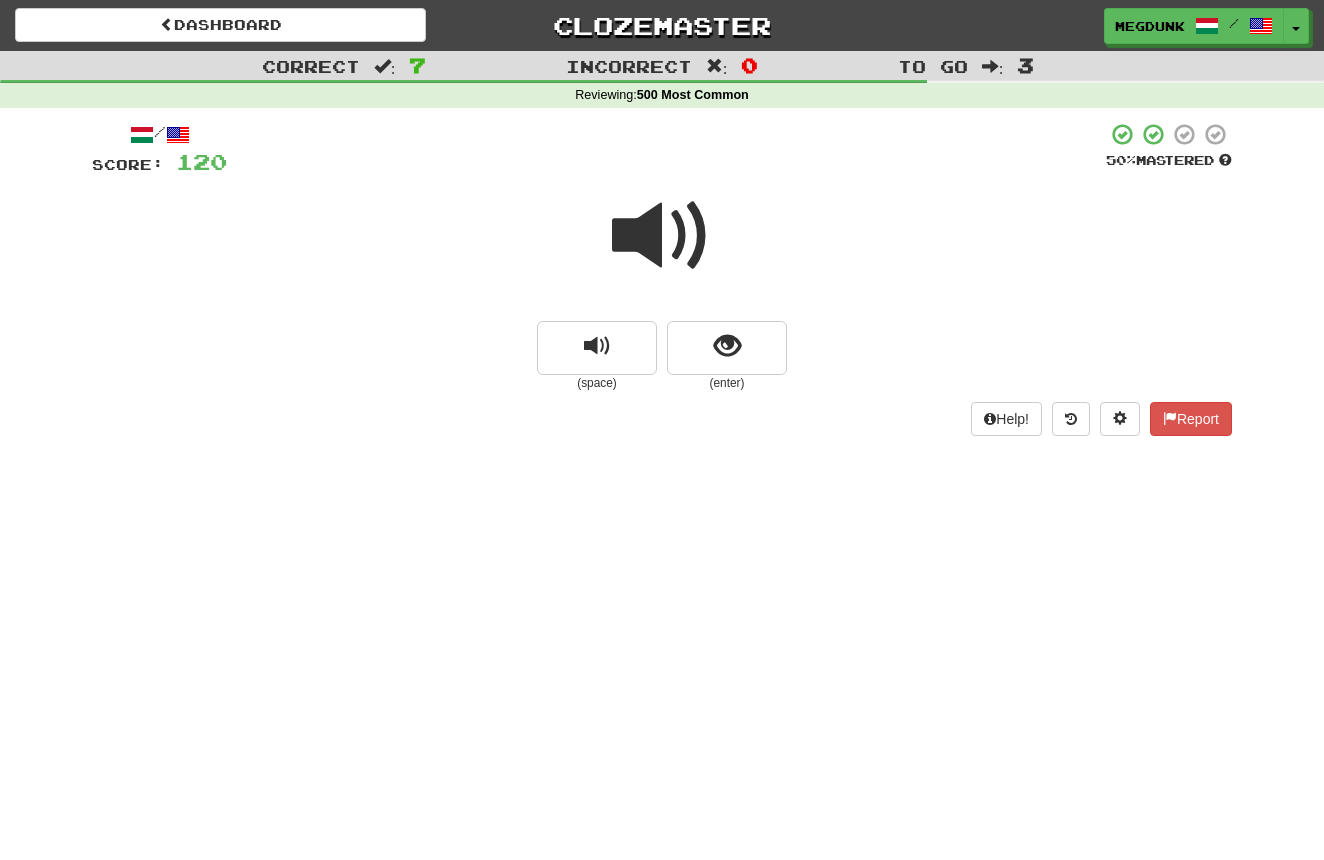 click at bounding box center [662, 236] 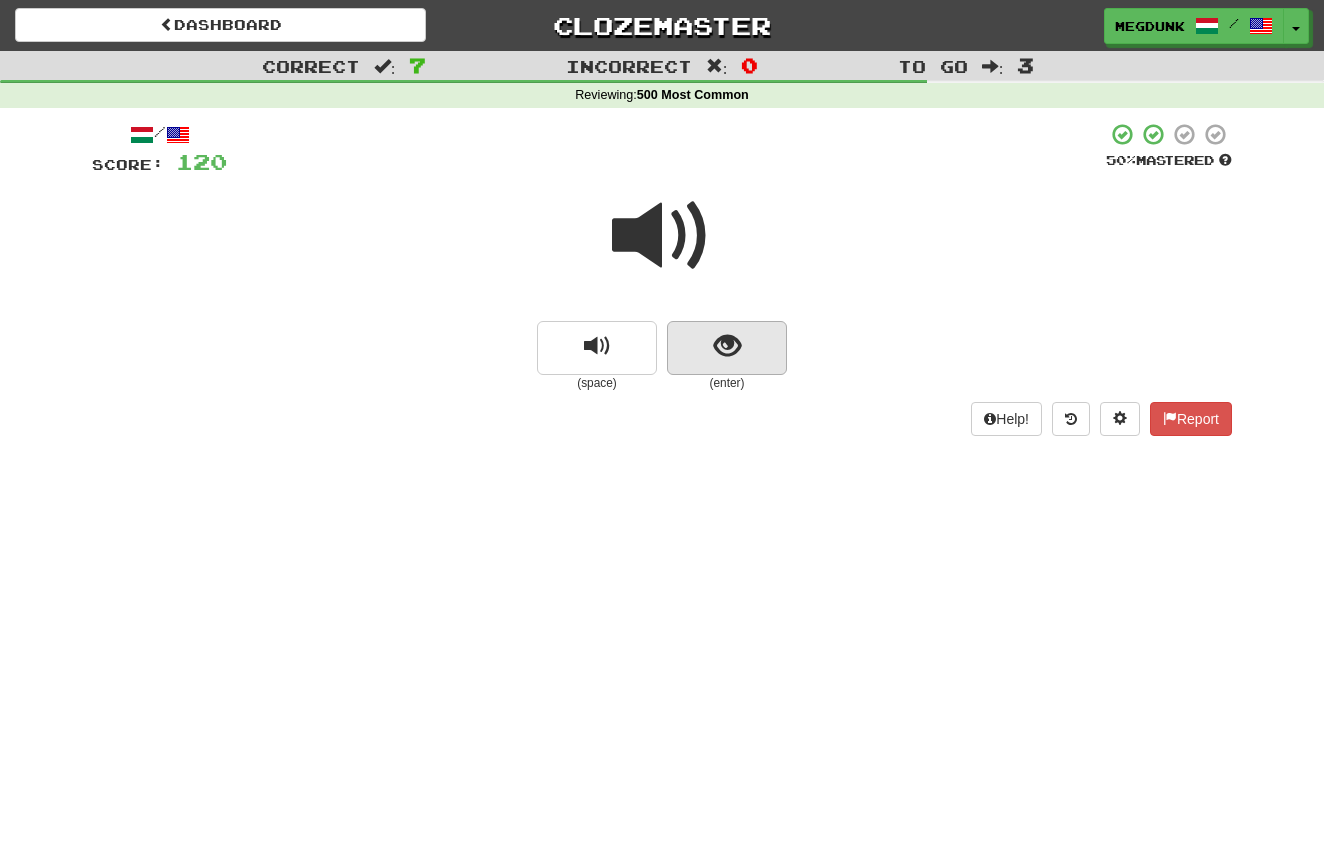 click at bounding box center [727, 346] 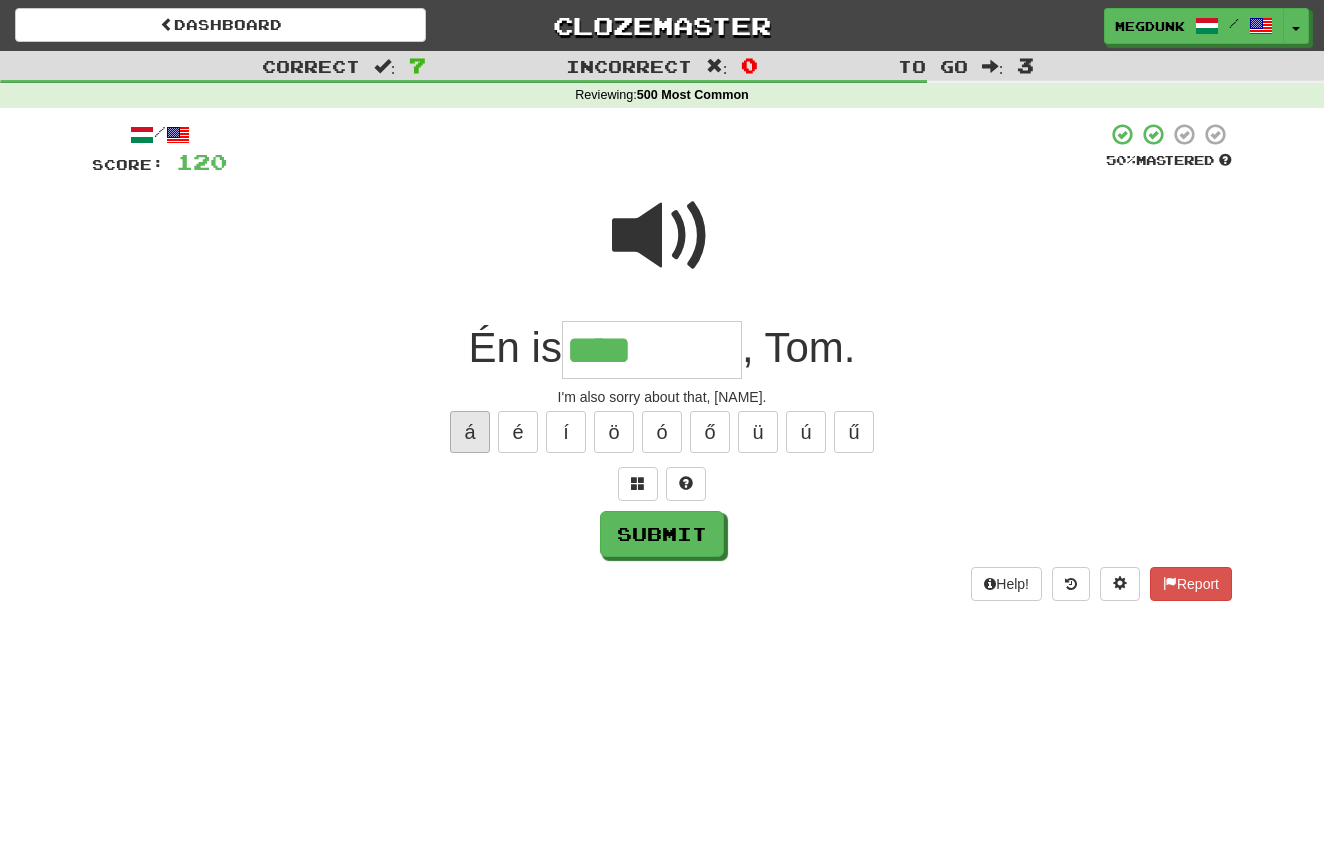 click on "á" at bounding box center (470, 432) 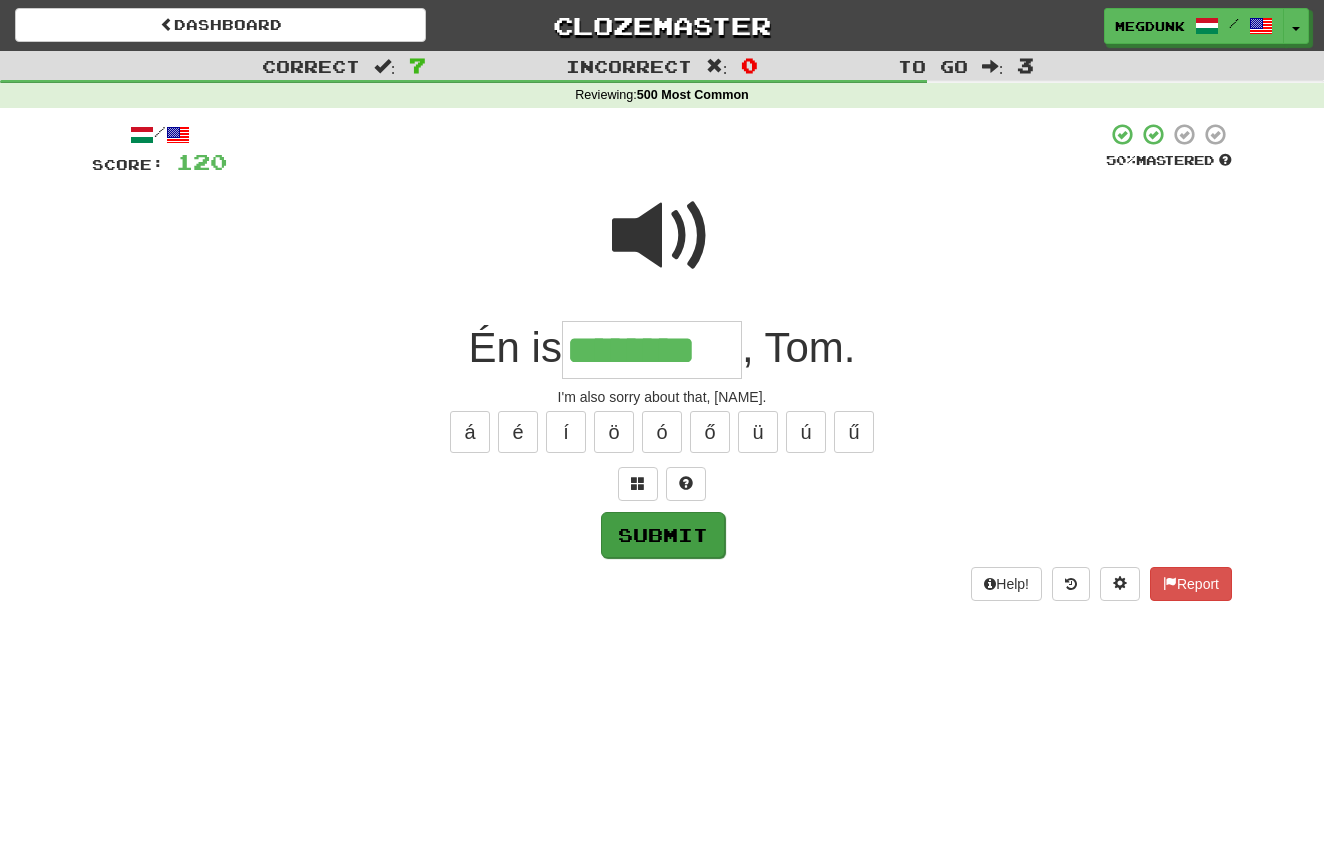 type on "********" 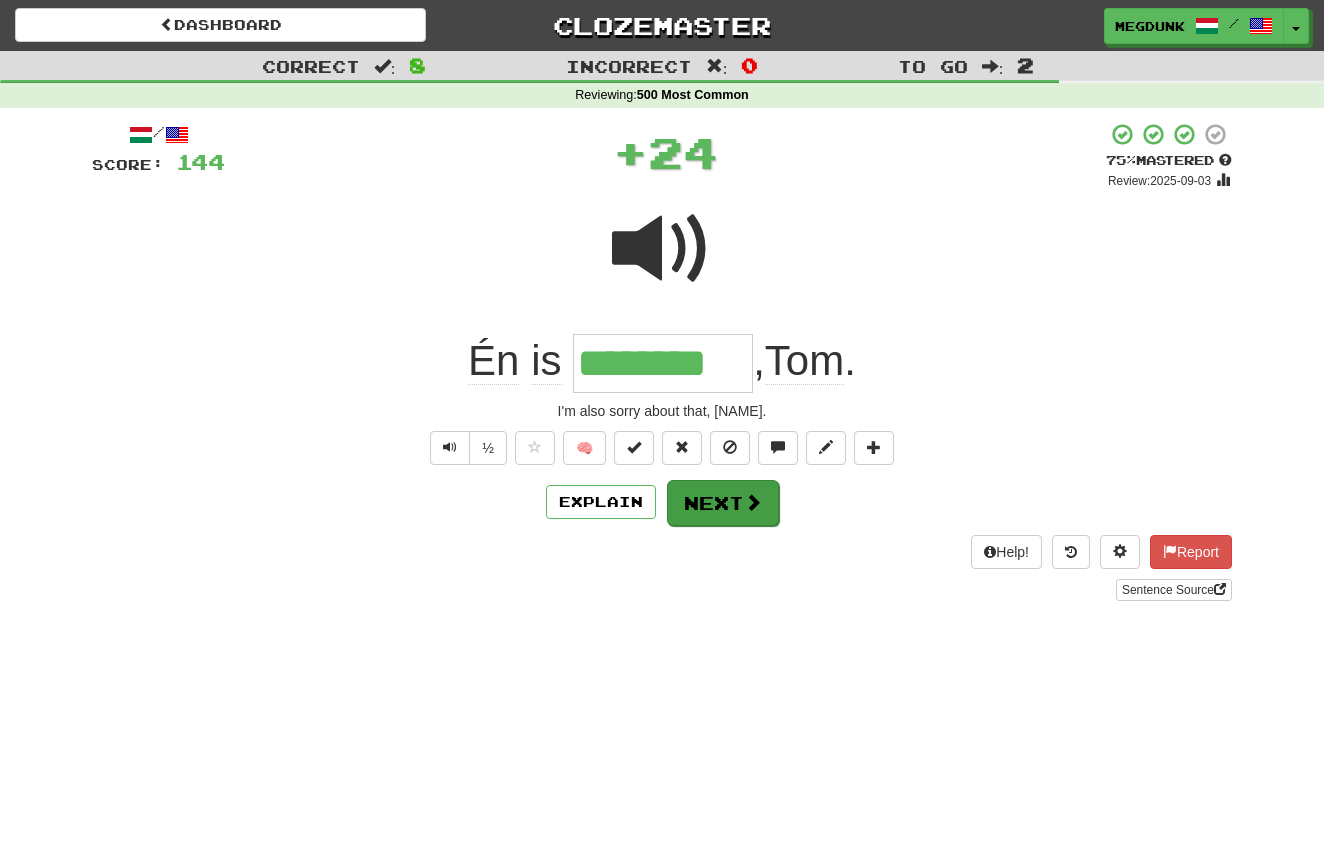 click on "Next" at bounding box center [723, 503] 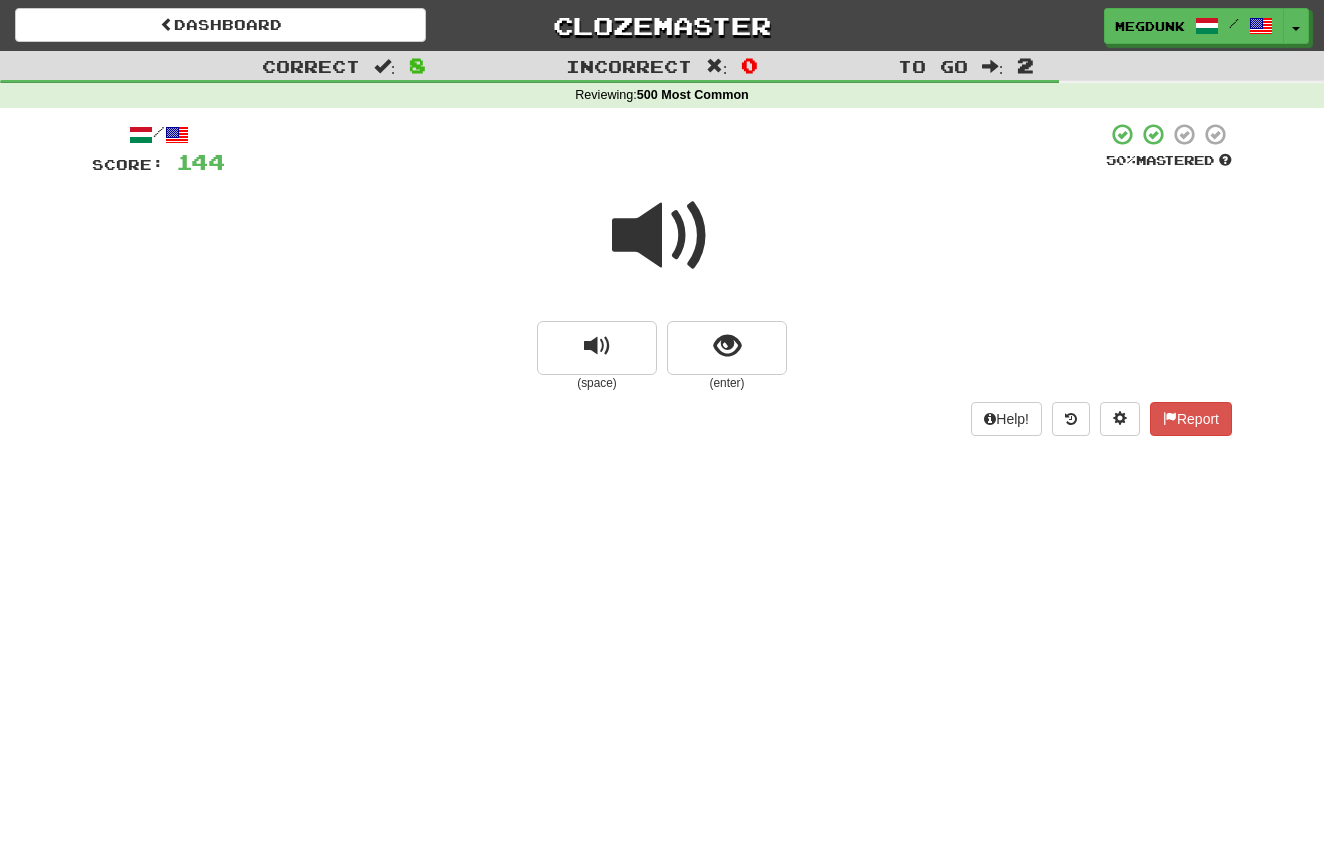 click at bounding box center (662, 236) 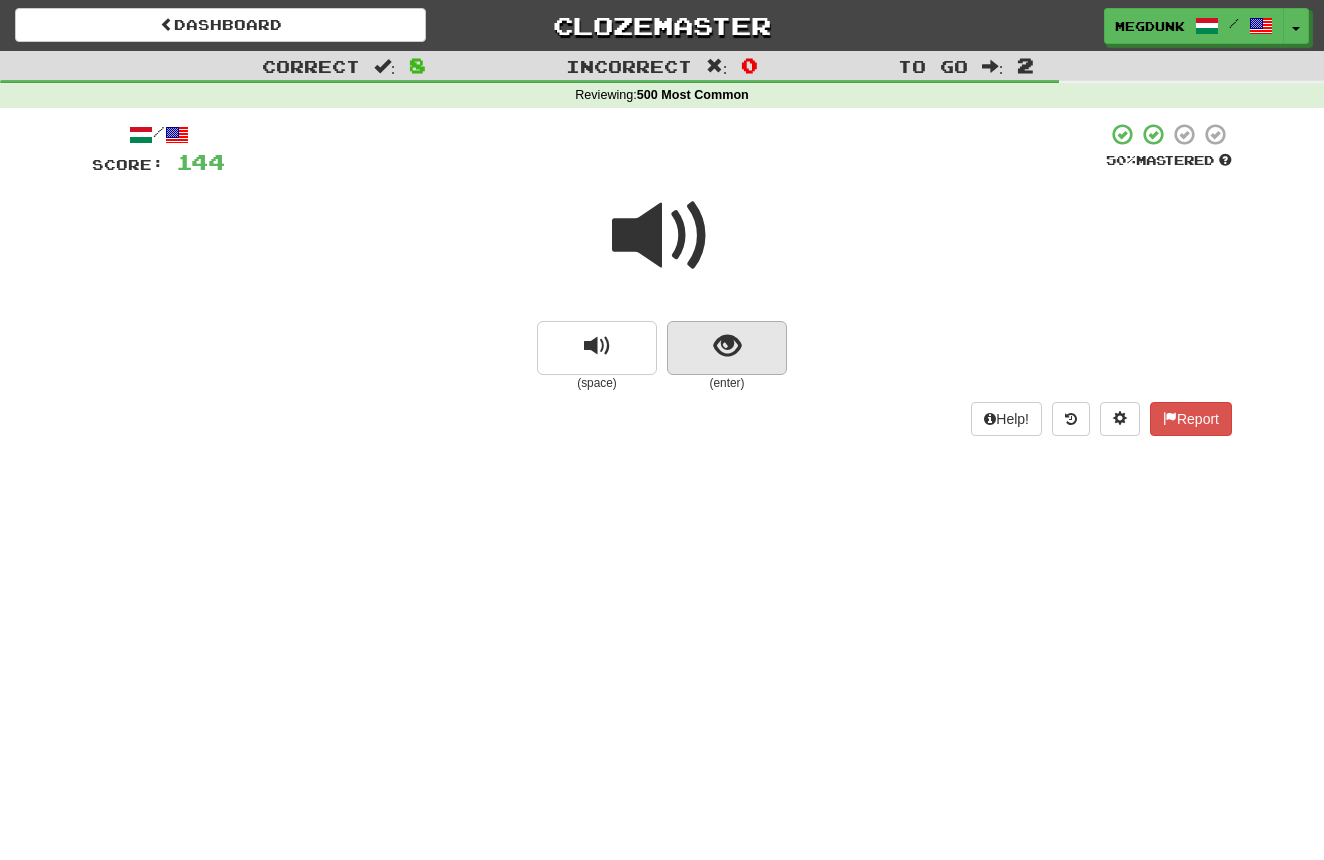 click at bounding box center [727, 346] 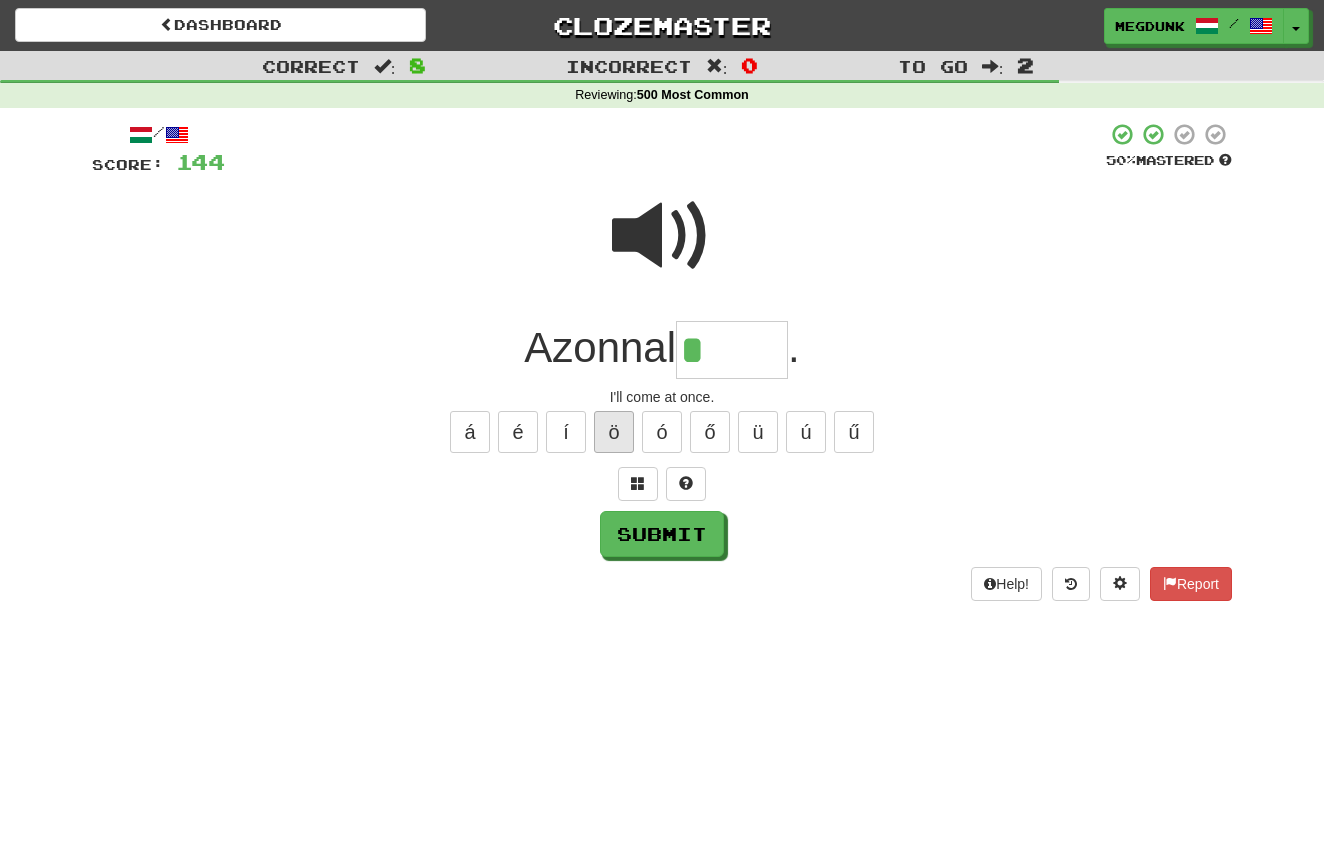 click on "ö" at bounding box center [614, 432] 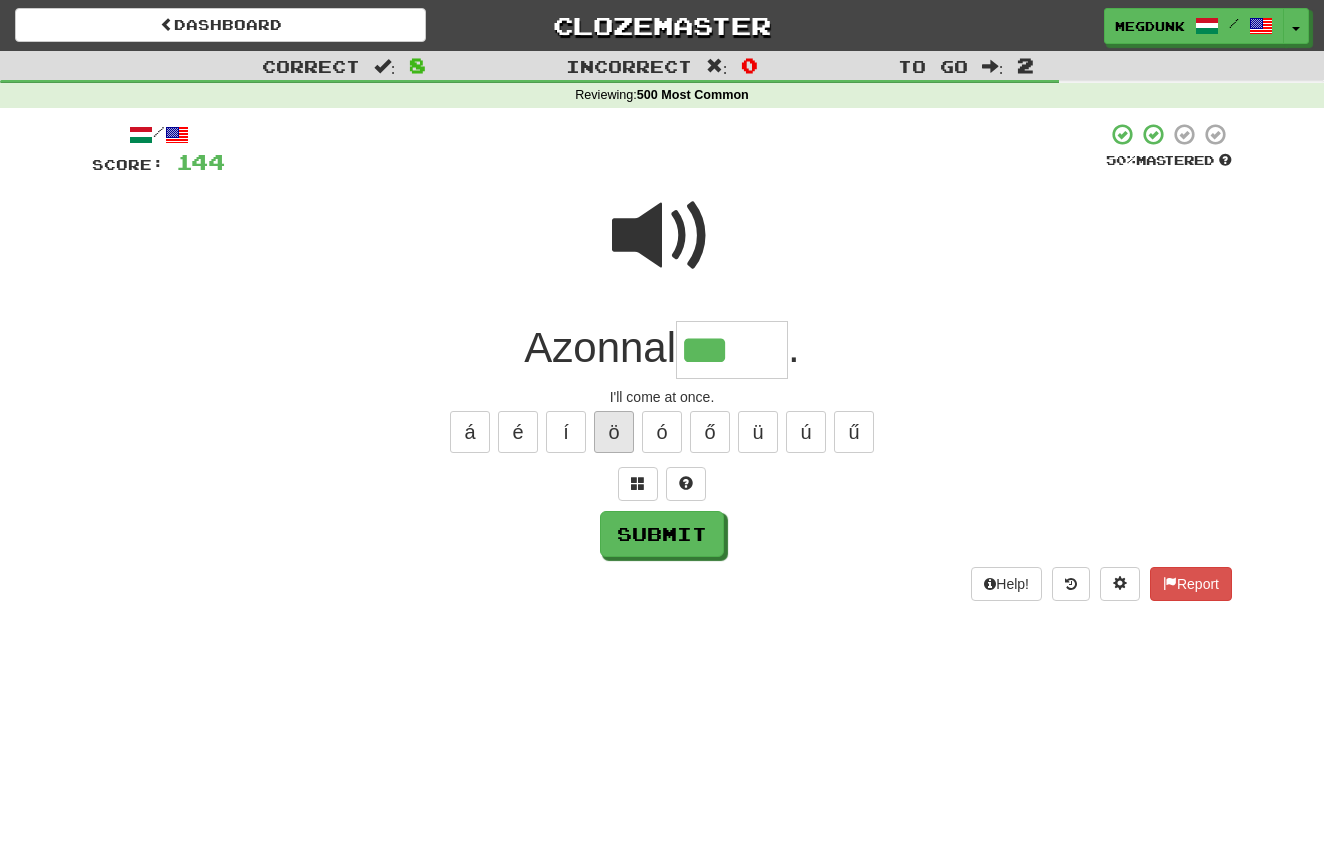 click on "ö" at bounding box center (614, 432) 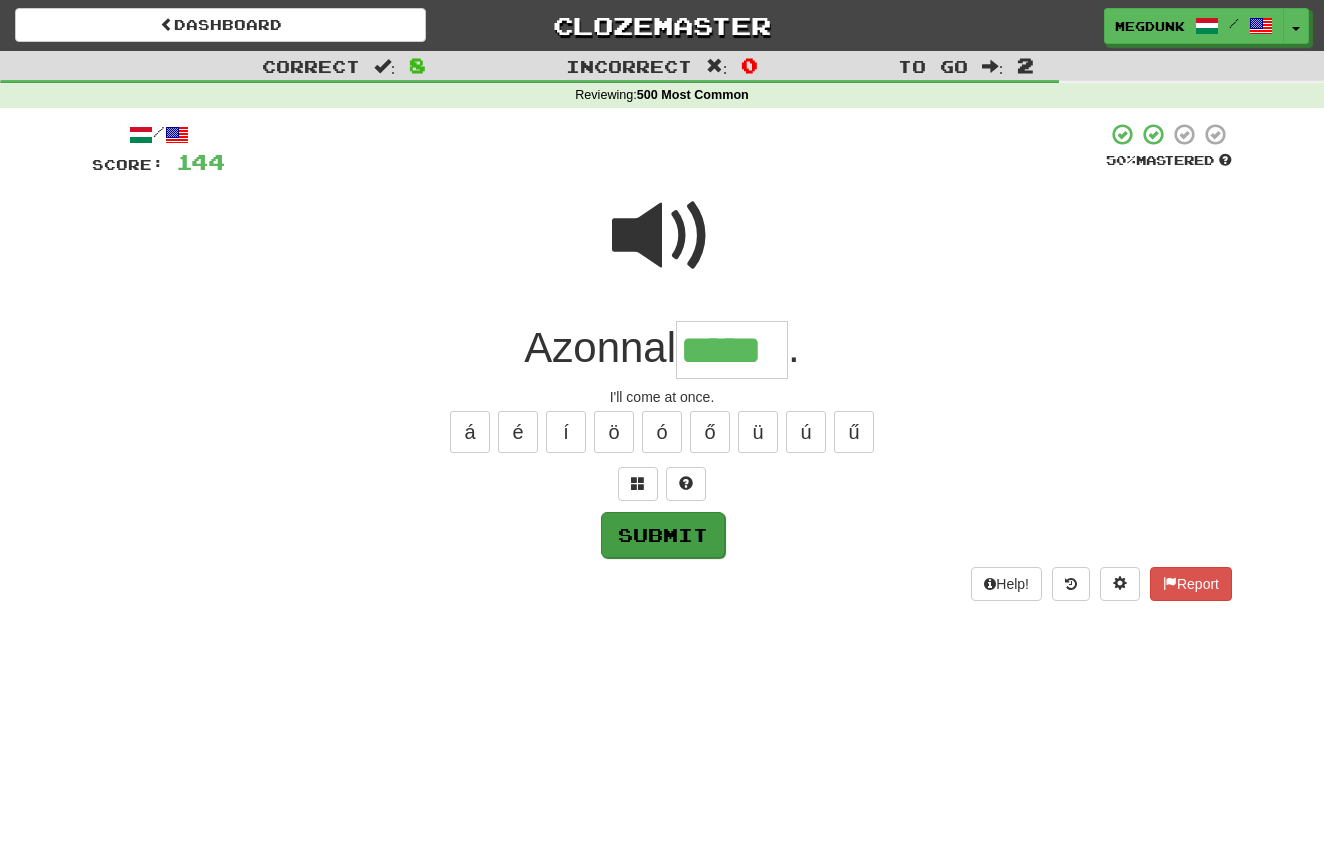 type on "*****" 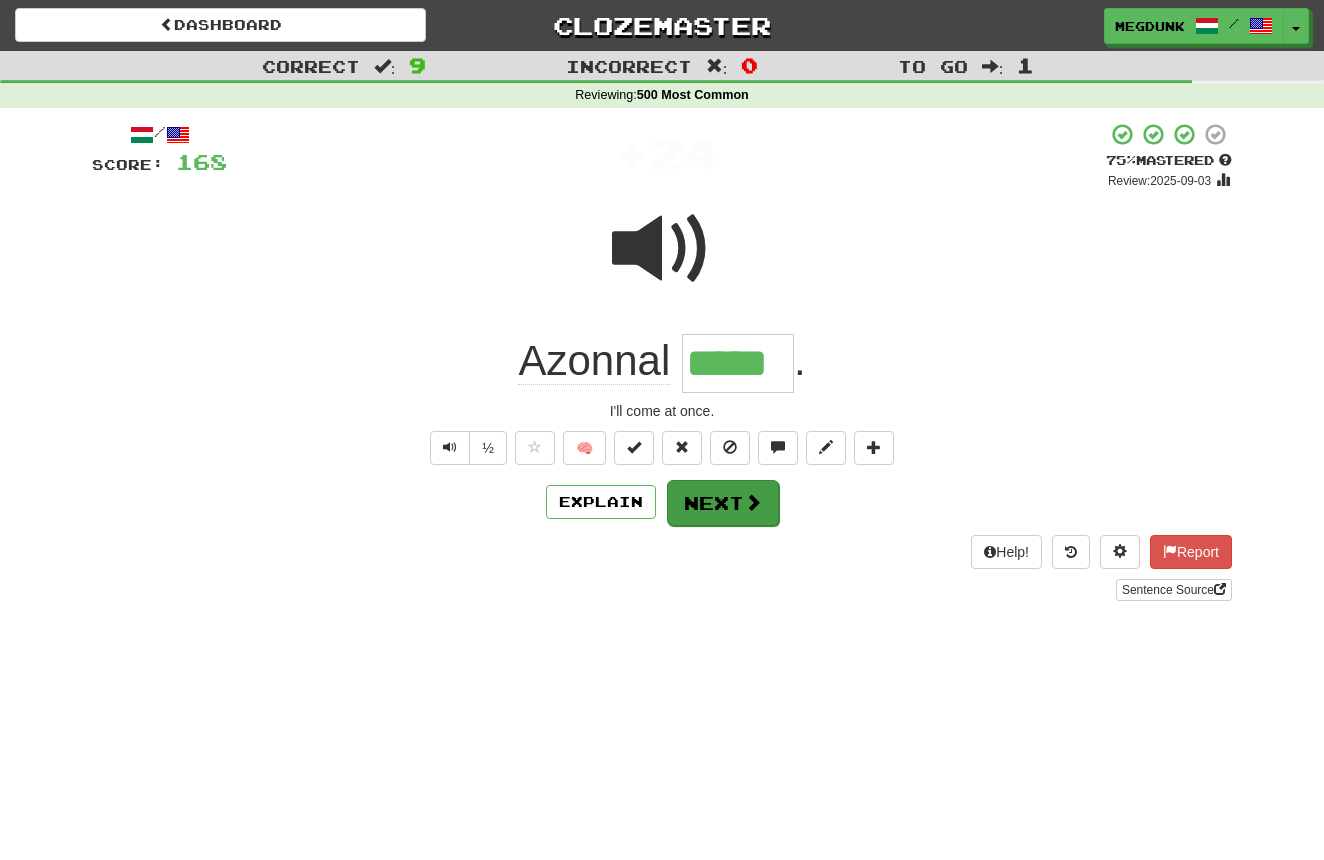 click on "Next" at bounding box center [723, 503] 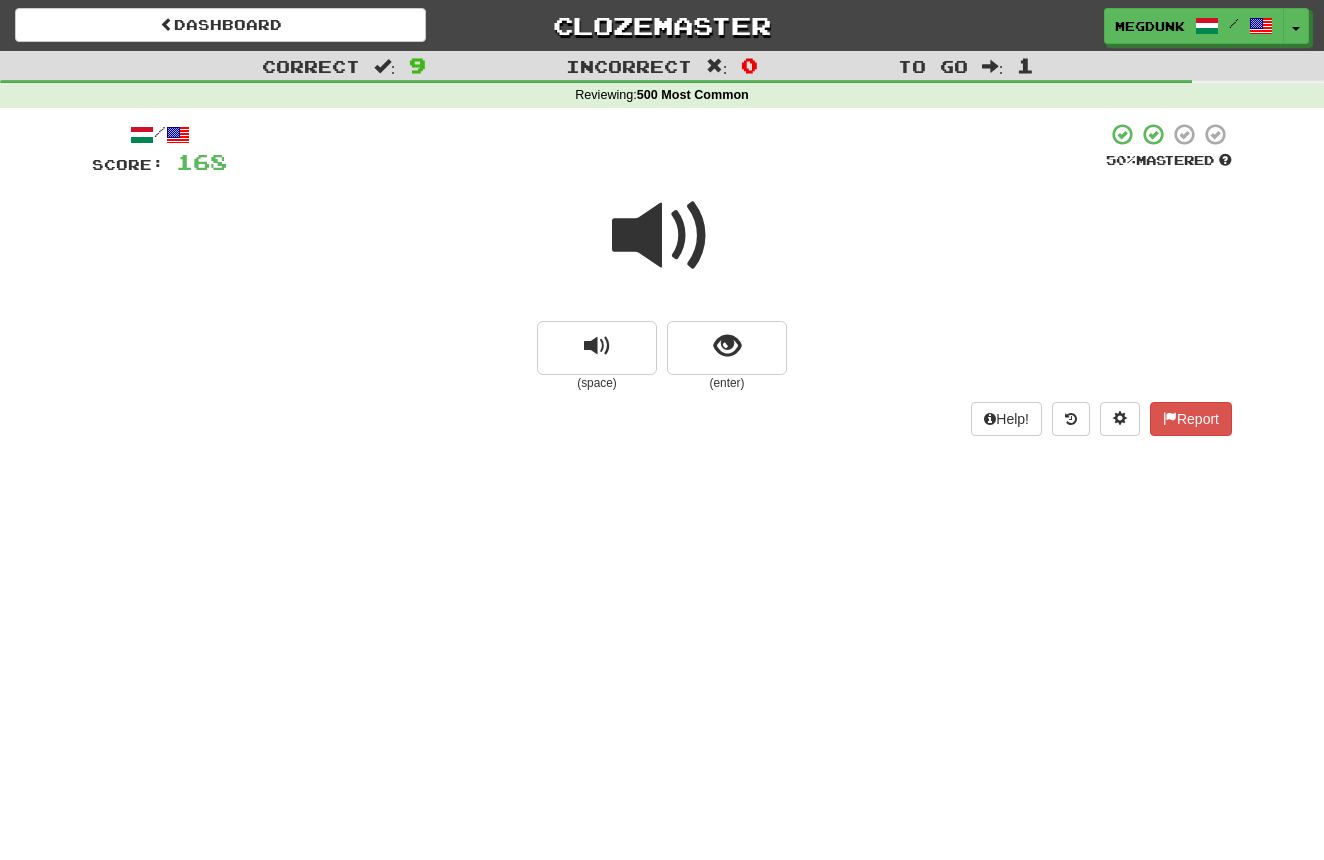click at bounding box center [662, 236] 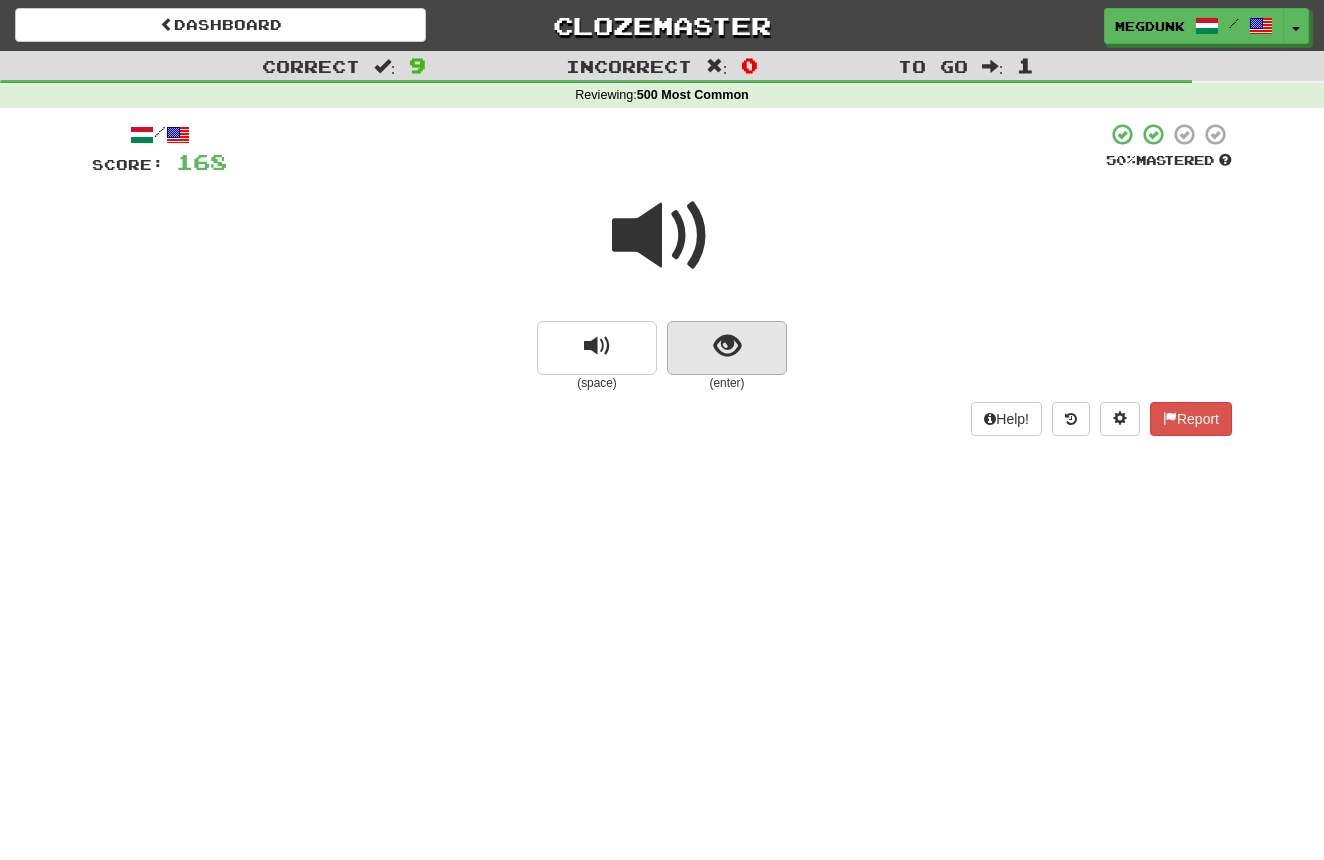 click at bounding box center (727, 346) 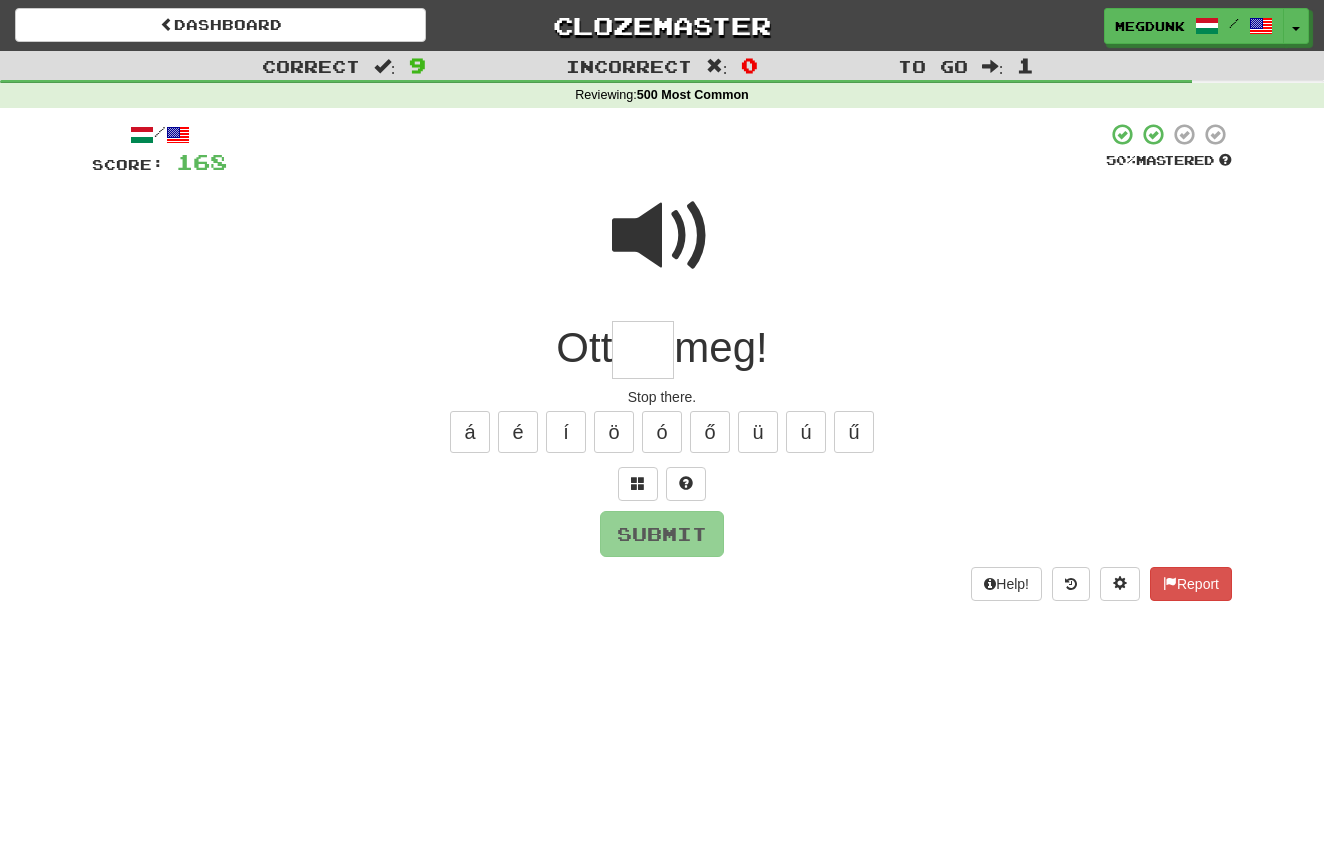 type on "*" 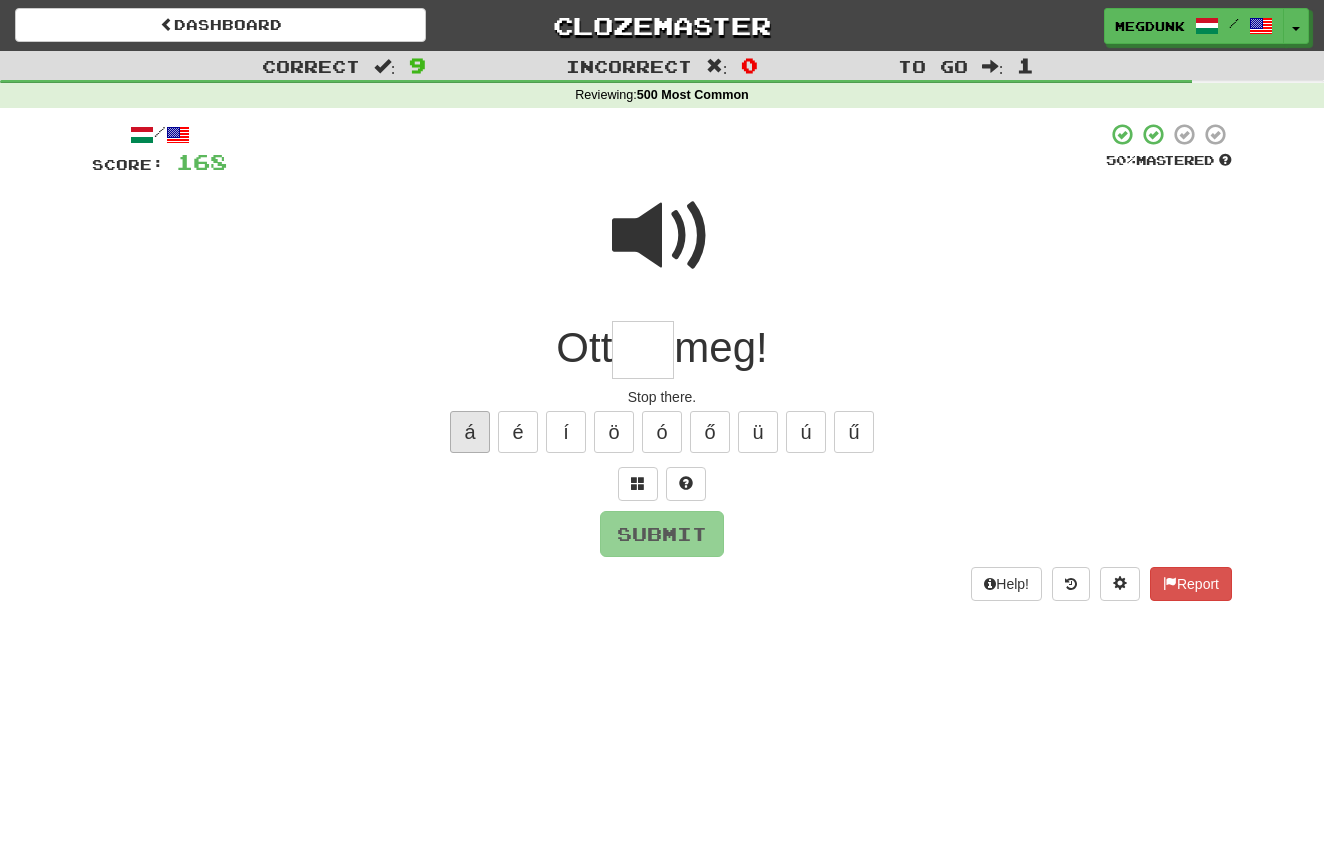 click on "á" at bounding box center (470, 432) 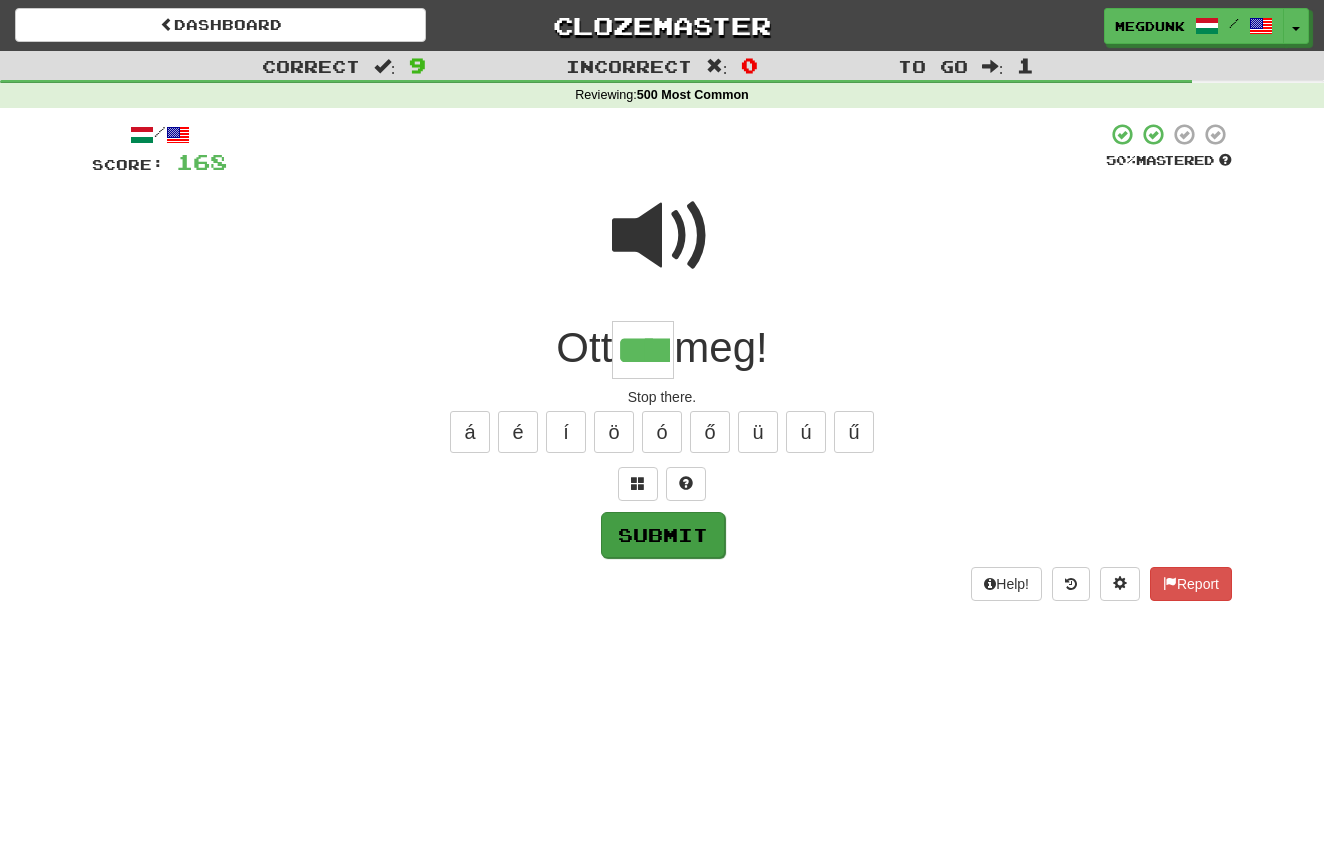 type on "****" 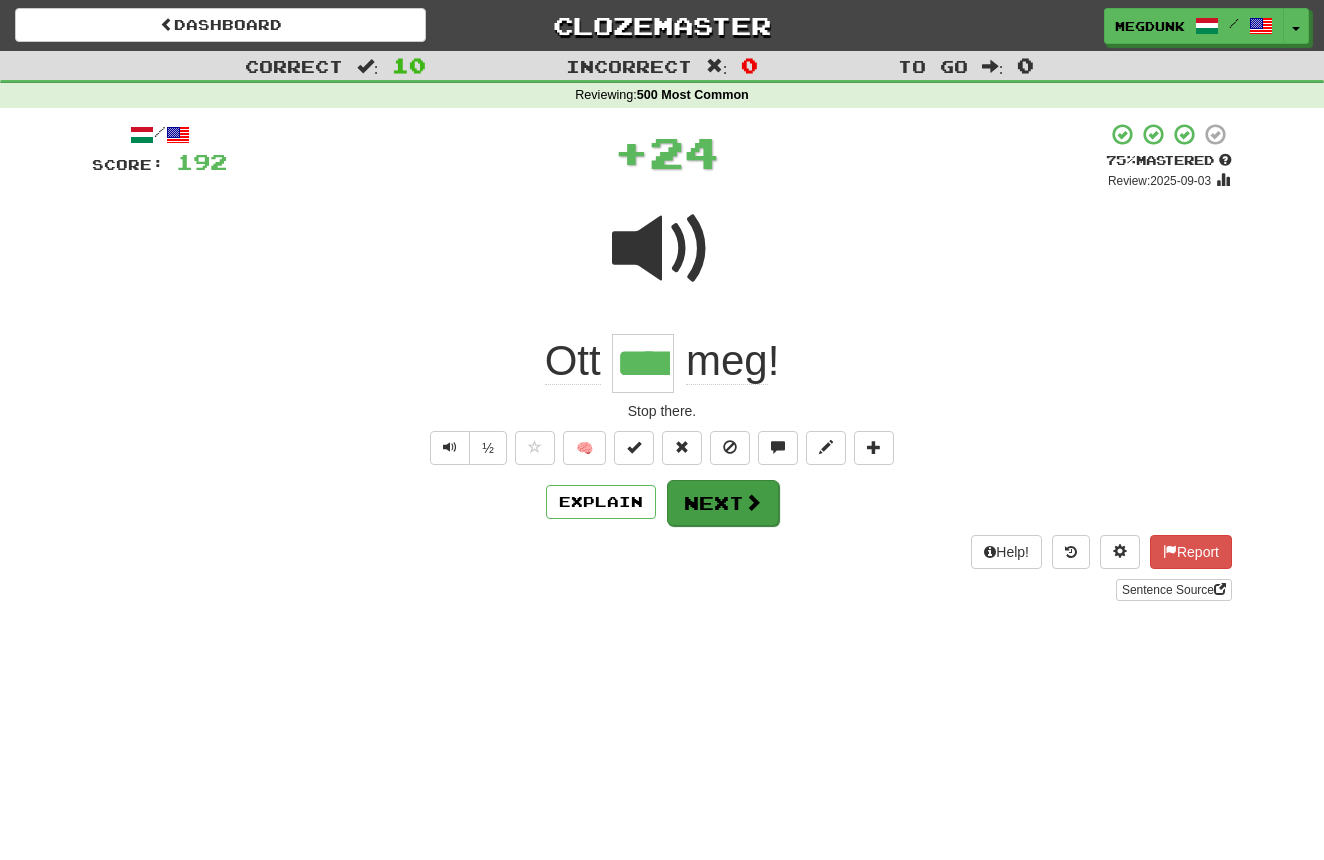 click on "Next" at bounding box center [723, 503] 